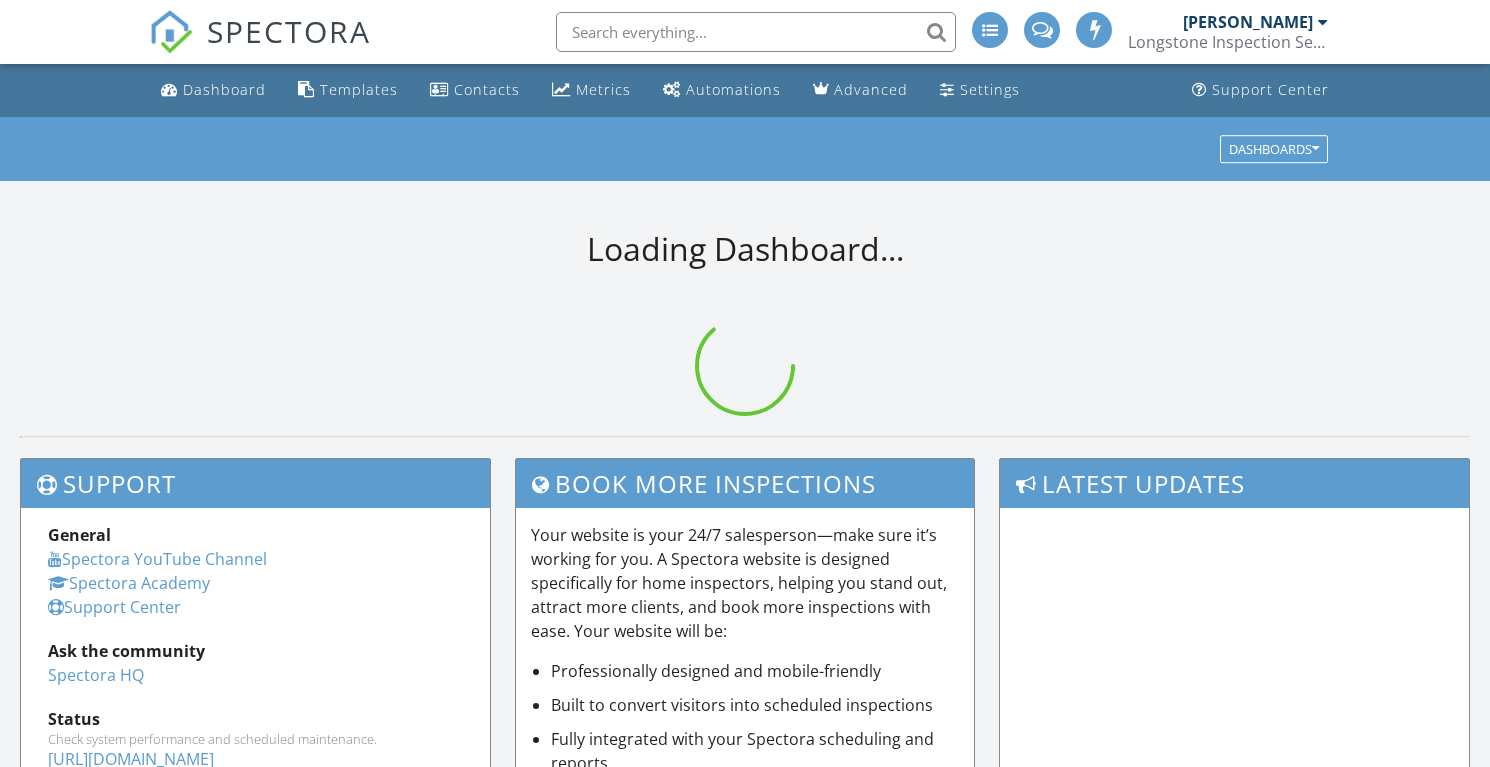 scroll, scrollTop: 0, scrollLeft: 0, axis: both 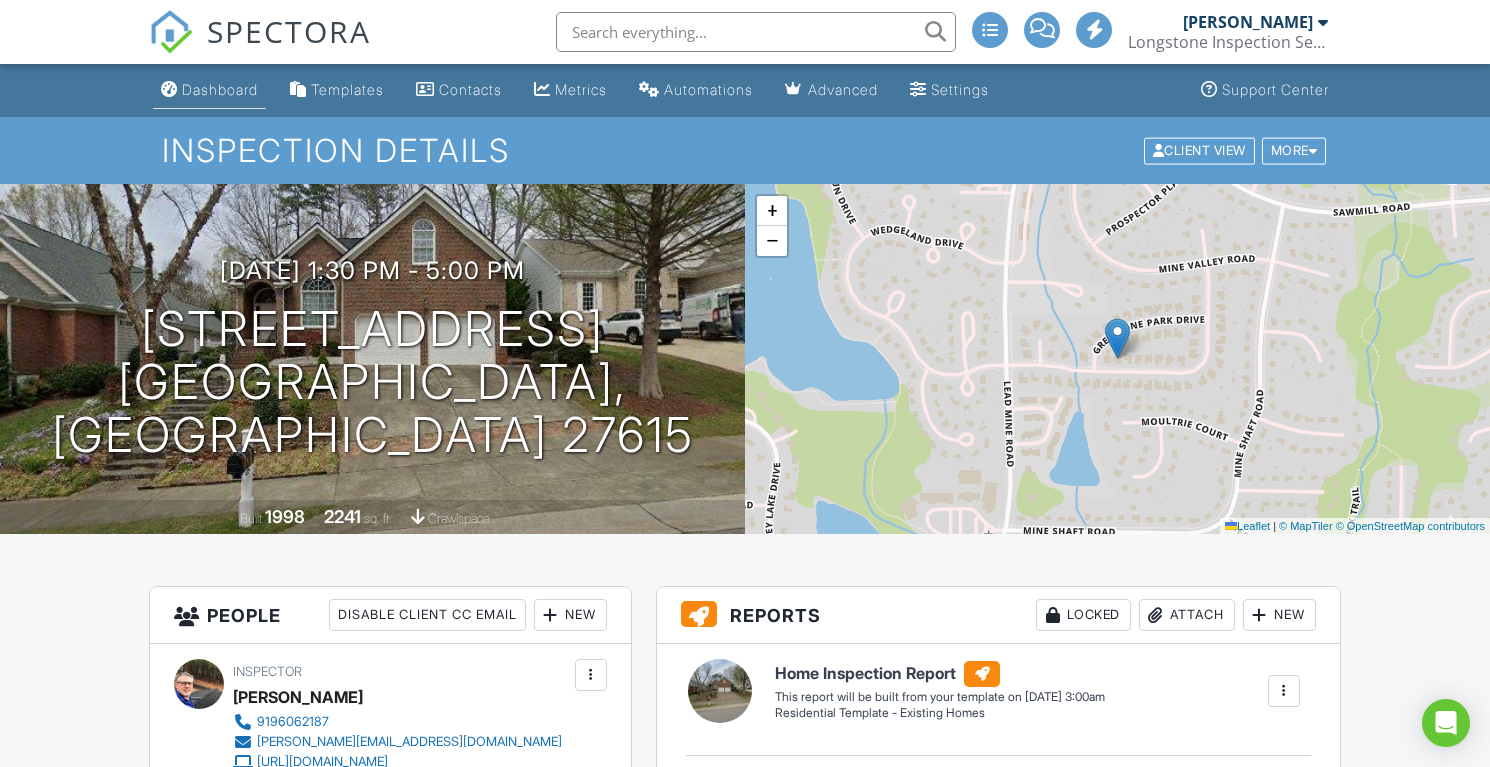 click on "Dashboard" at bounding box center [209, 90] 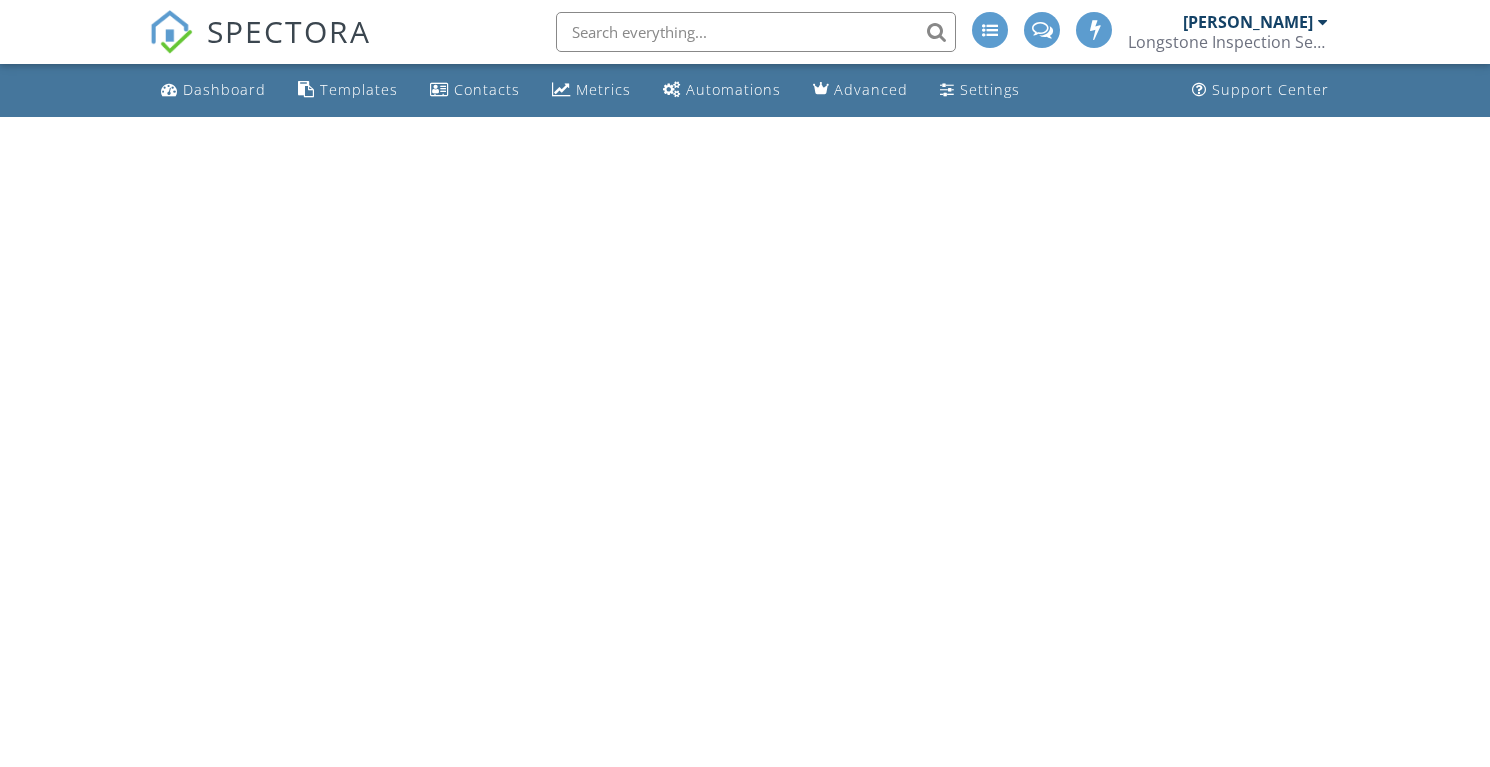 scroll, scrollTop: 0, scrollLeft: 0, axis: both 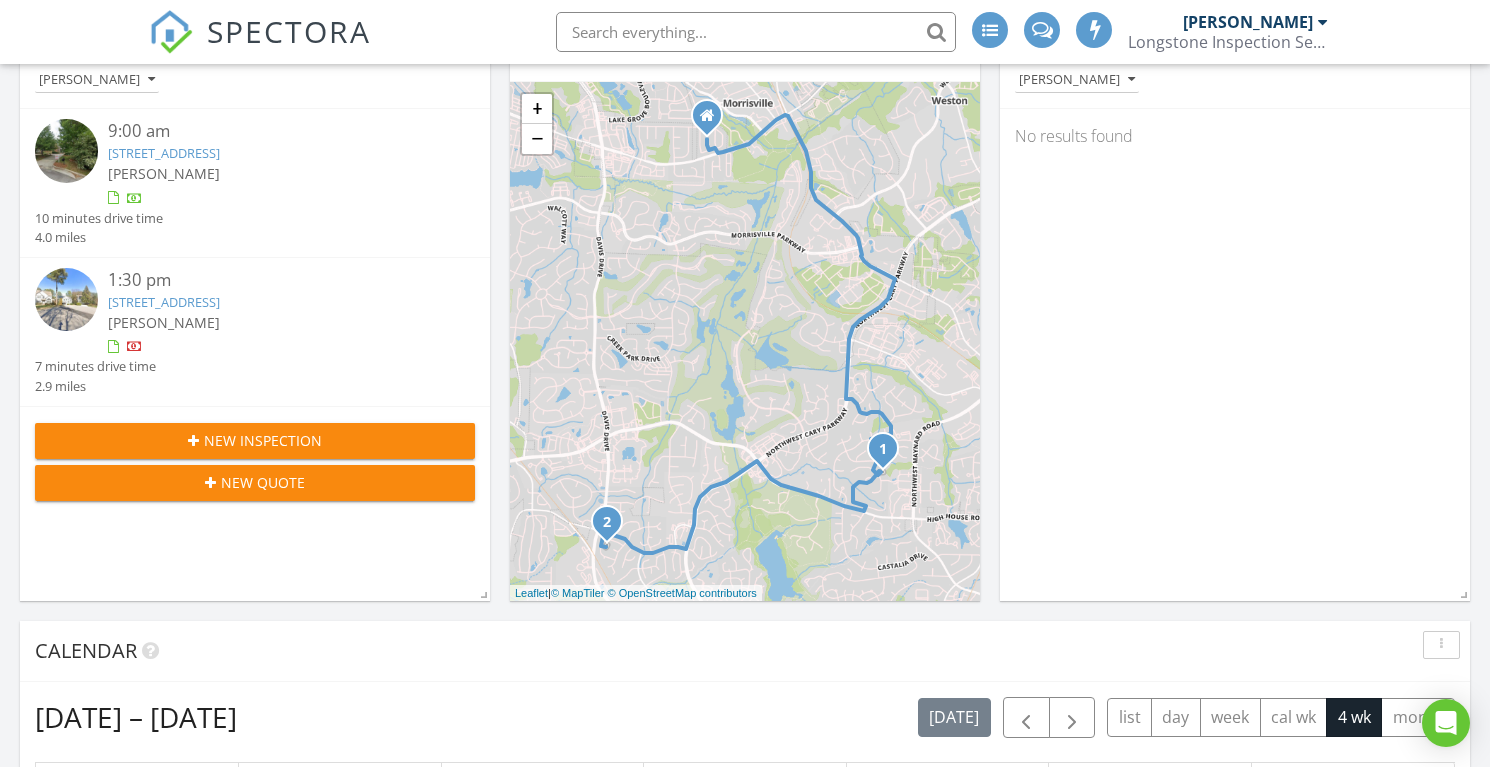 click on "New Inspection" at bounding box center [263, 440] 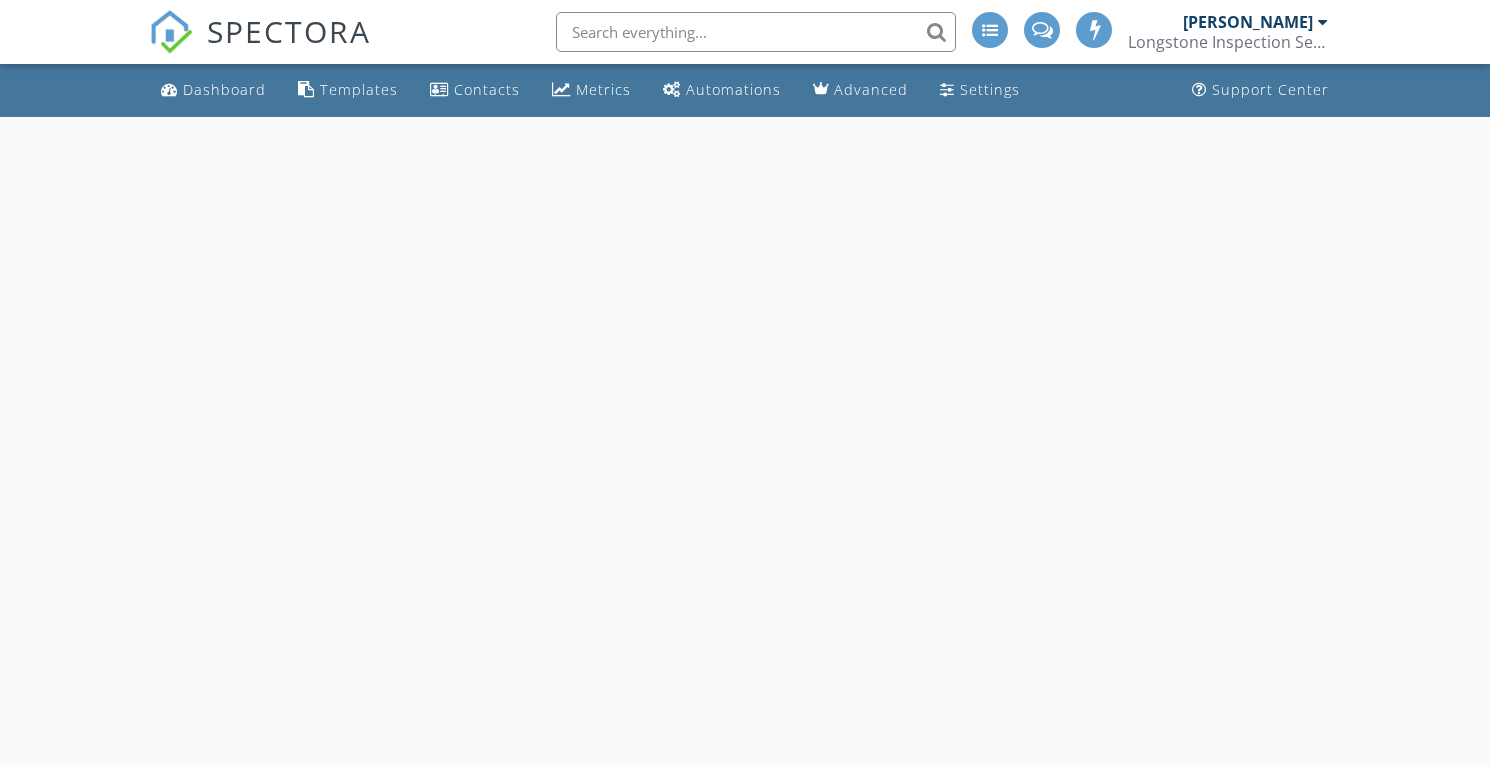 scroll, scrollTop: 0, scrollLeft: 0, axis: both 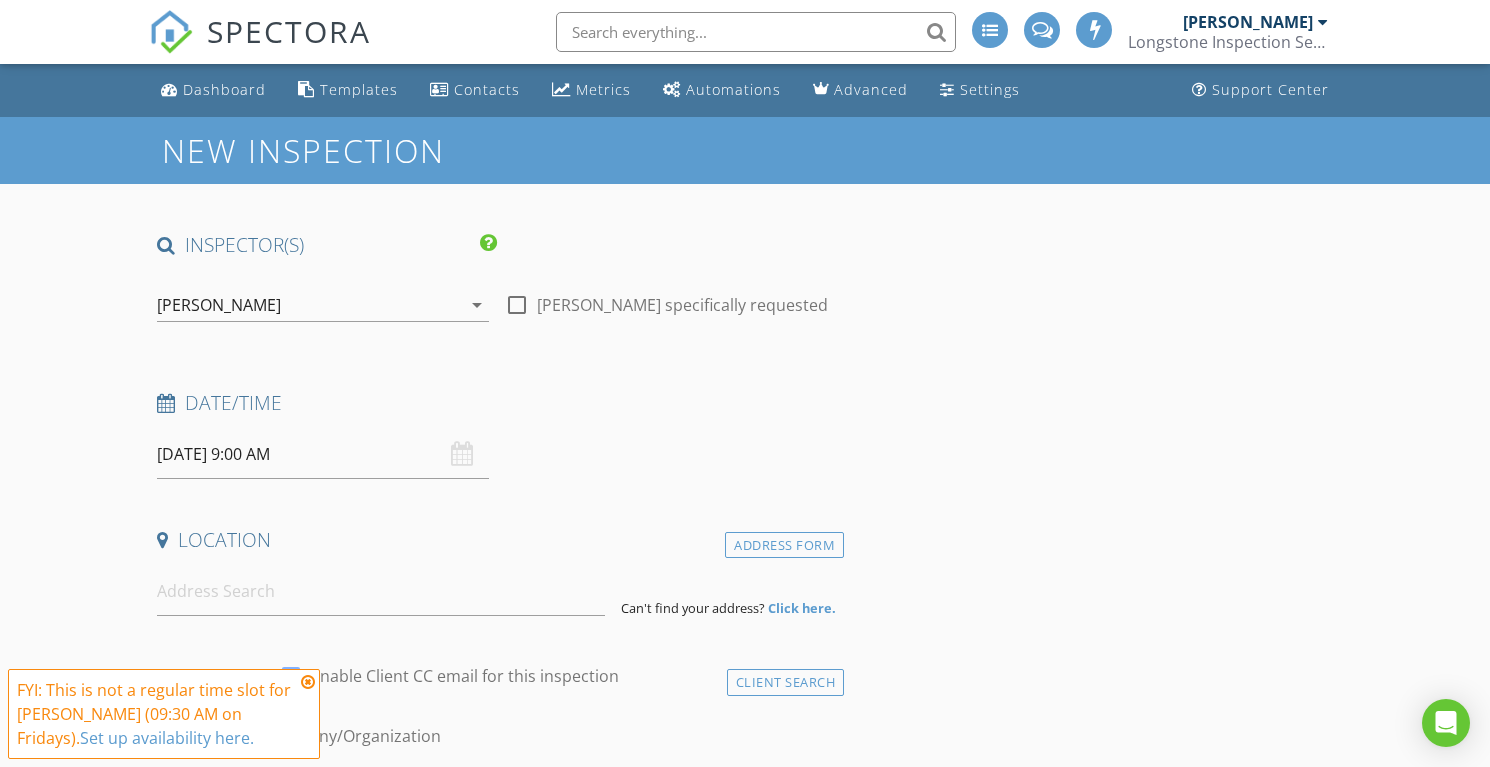 click on "07/11/2025 9:00 AM" at bounding box center (323, 454) 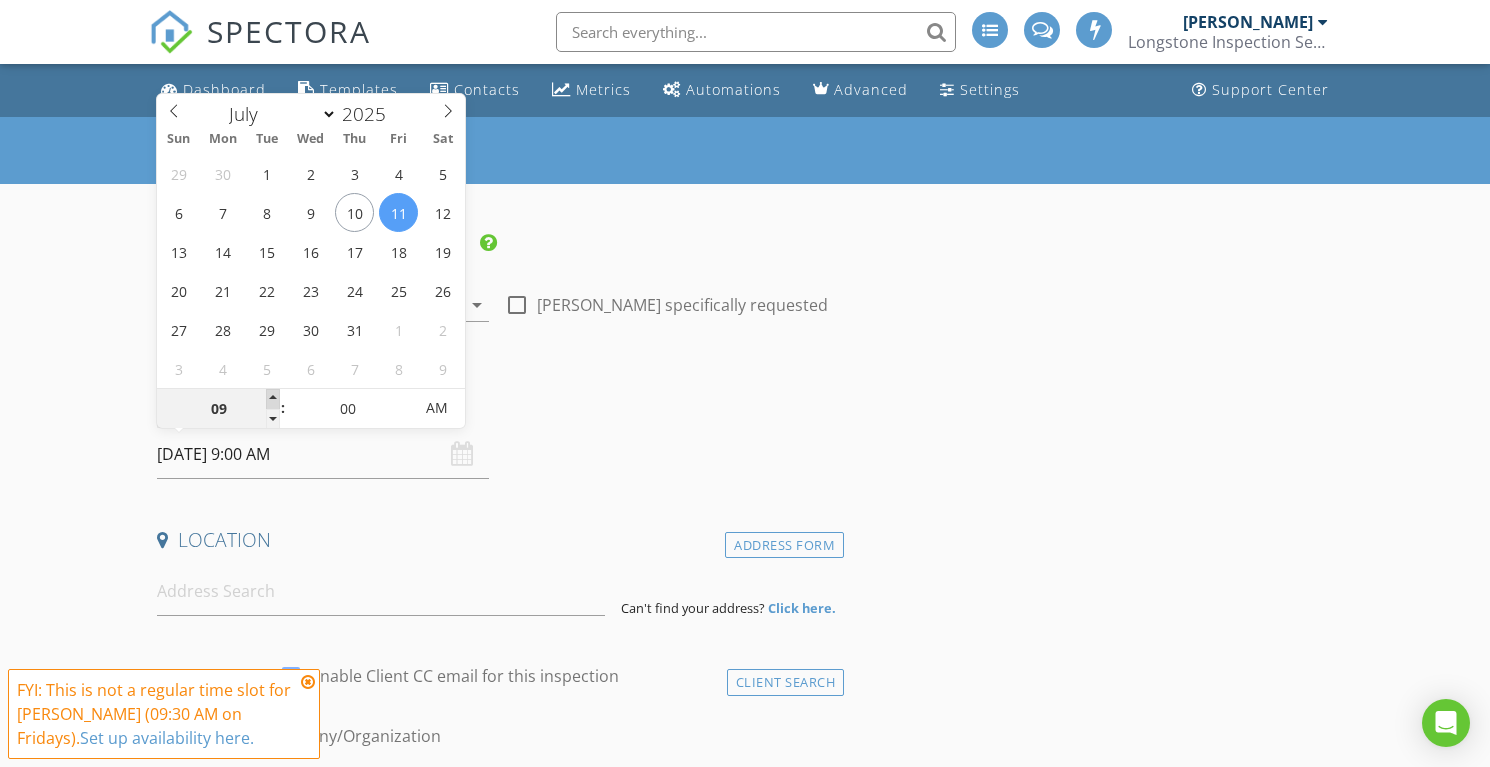 type on "10" 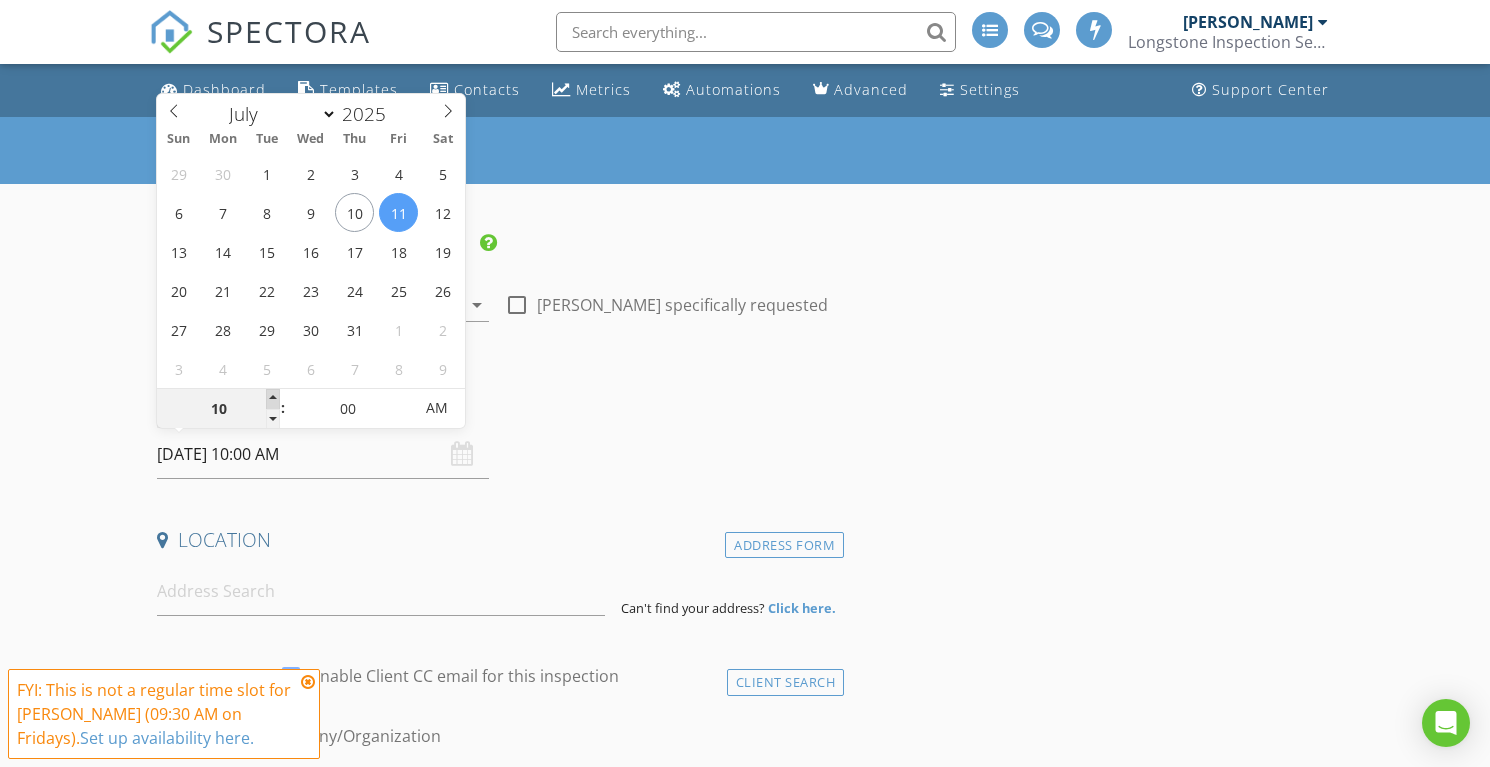 click at bounding box center [273, 399] 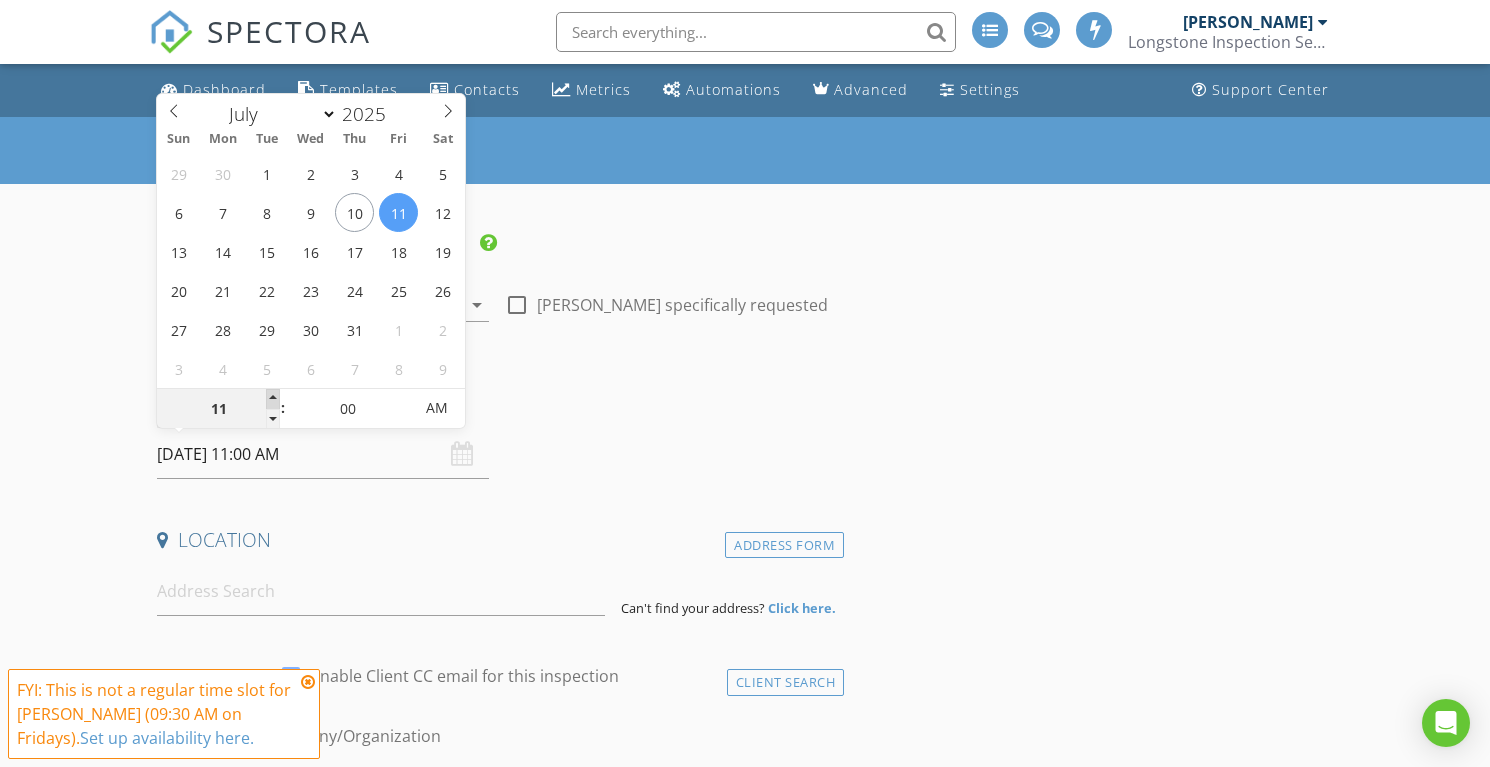 click at bounding box center (273, 399) 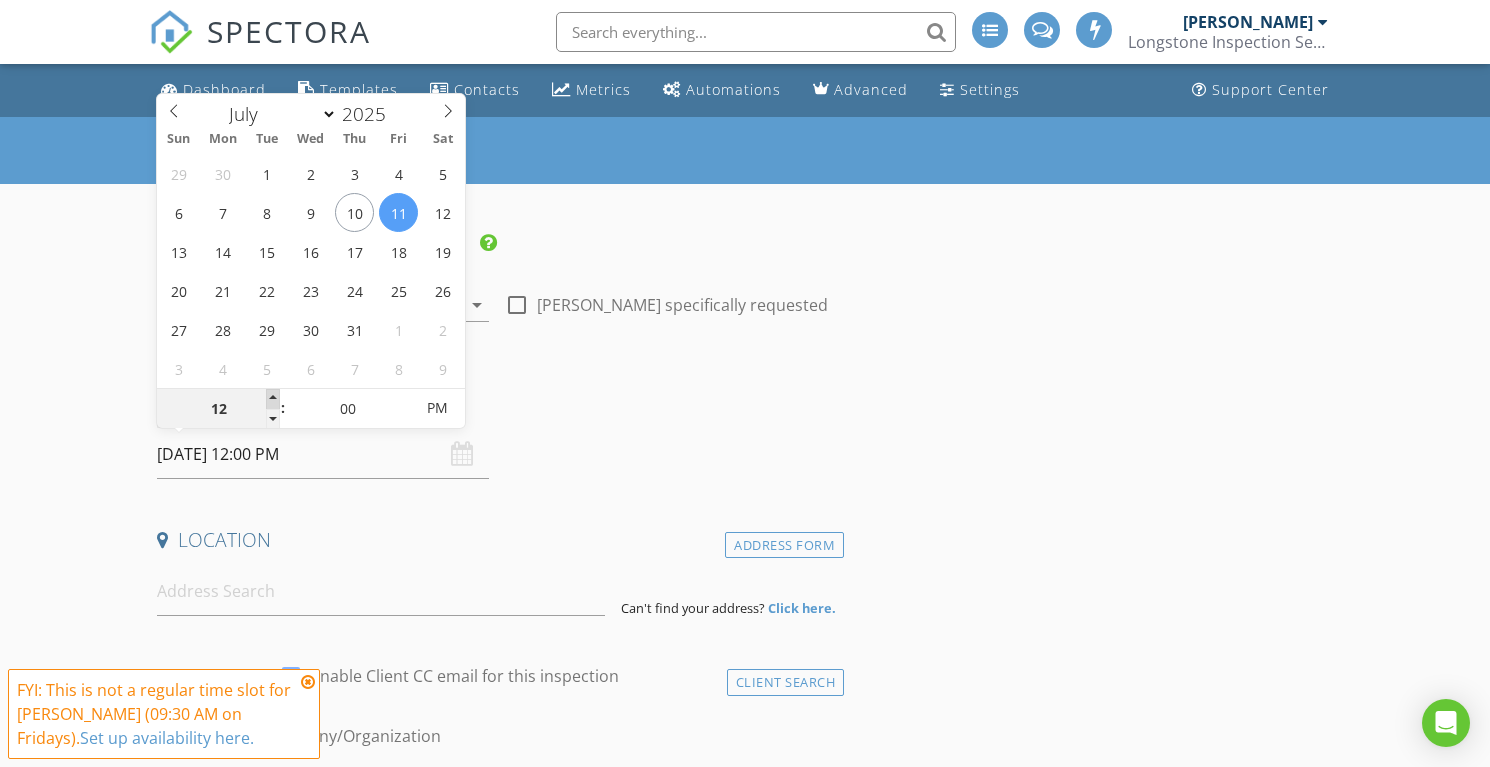 click at bounding box center [273, 399] 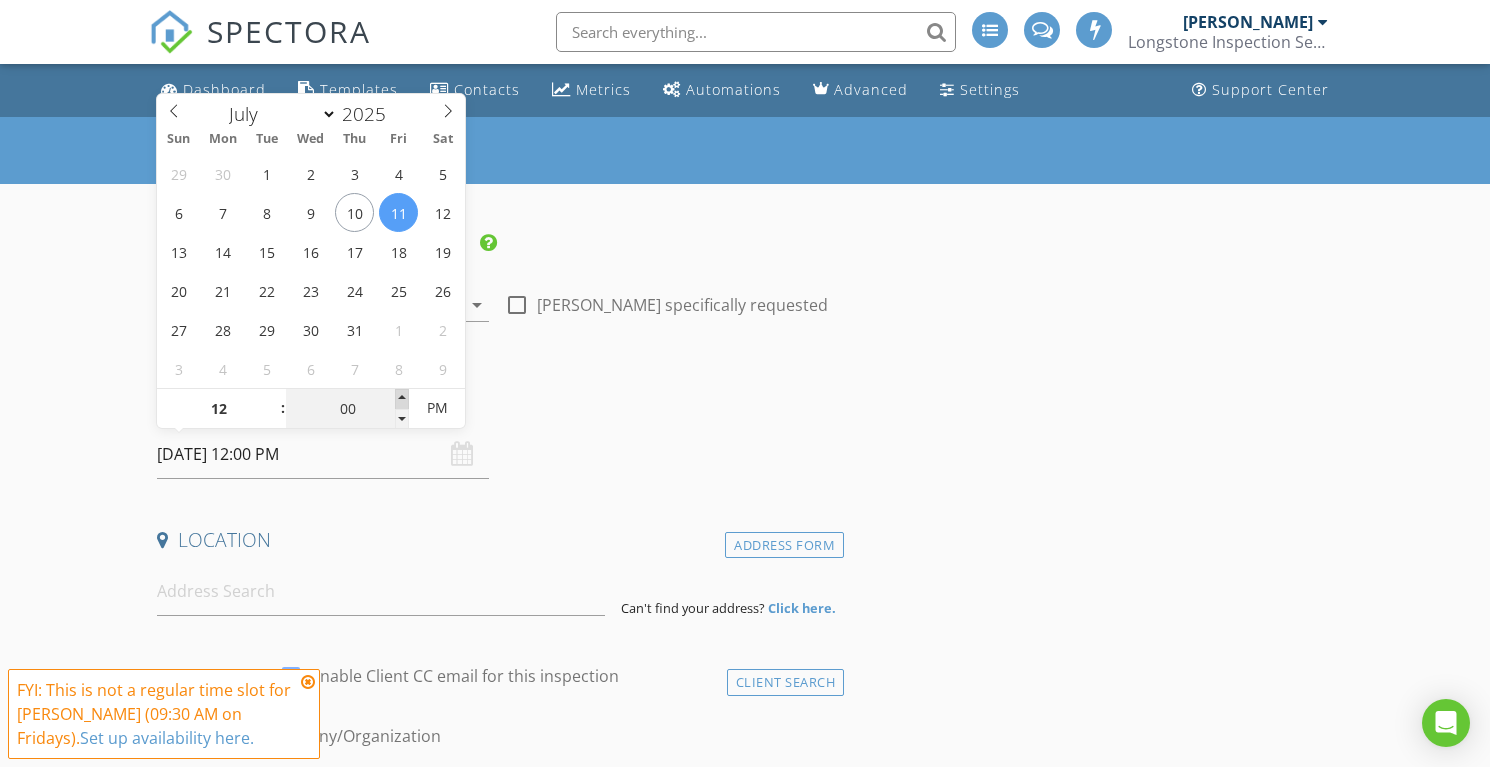 type on "05" 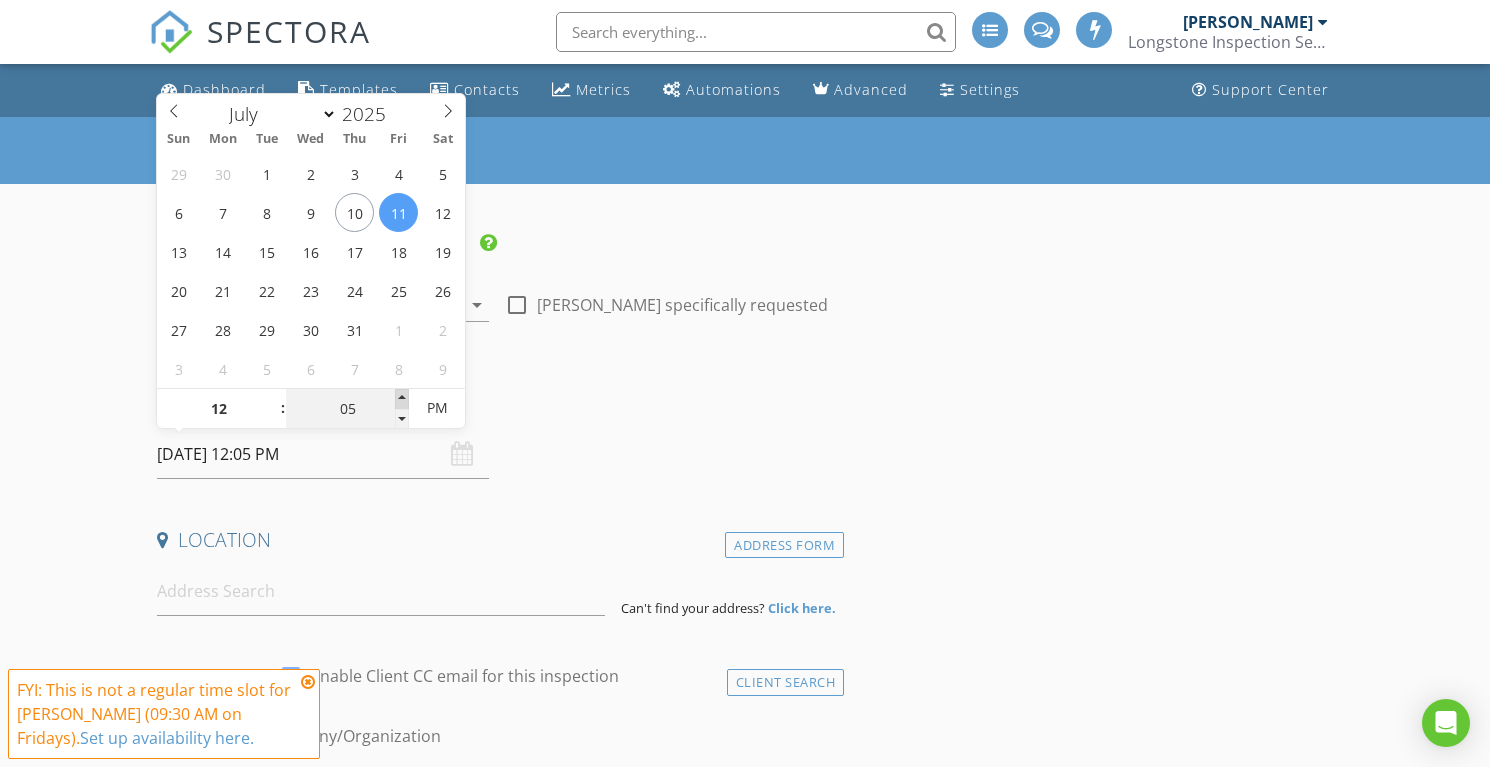 click at bounding box center (402, 399) 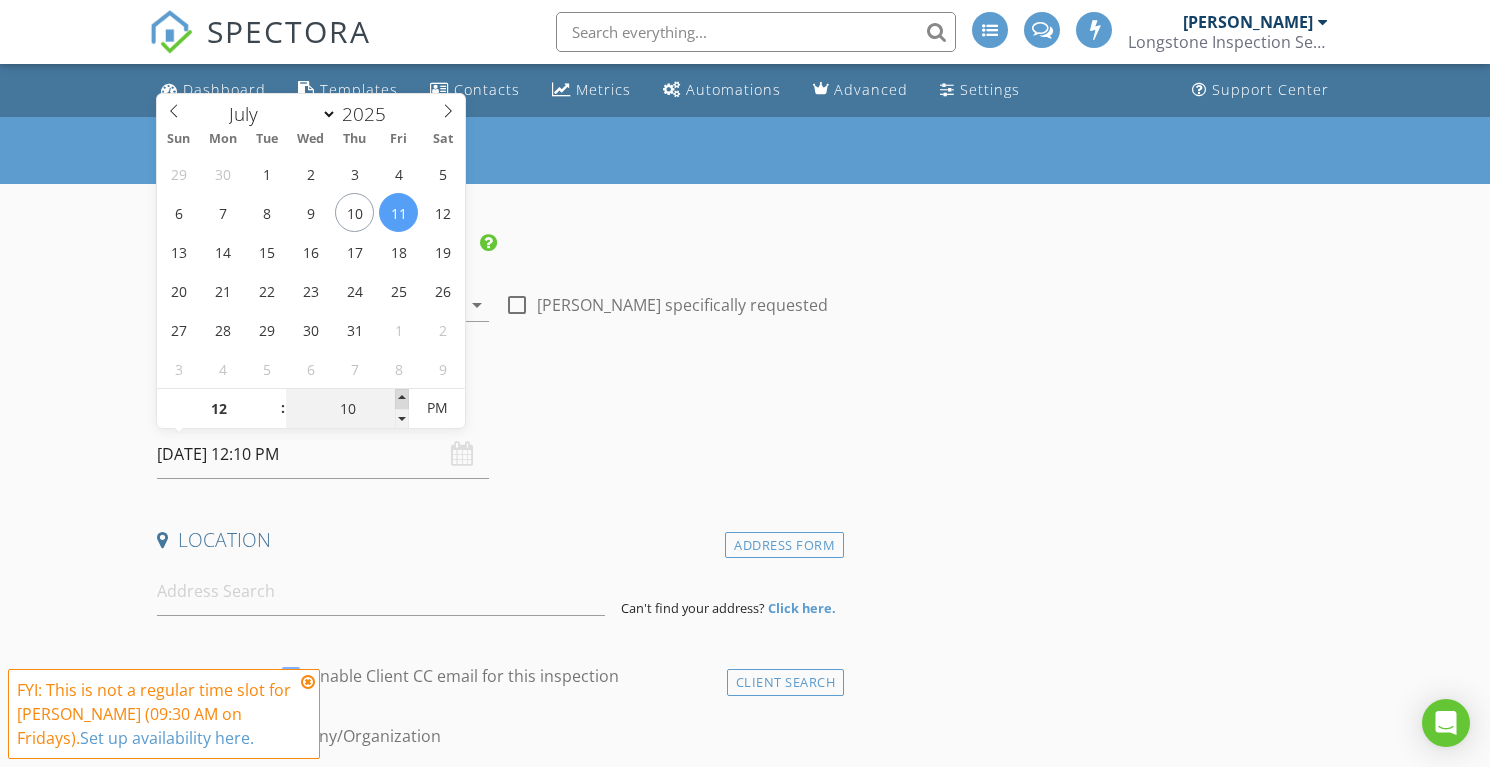 click at bounding box center [402, 399] 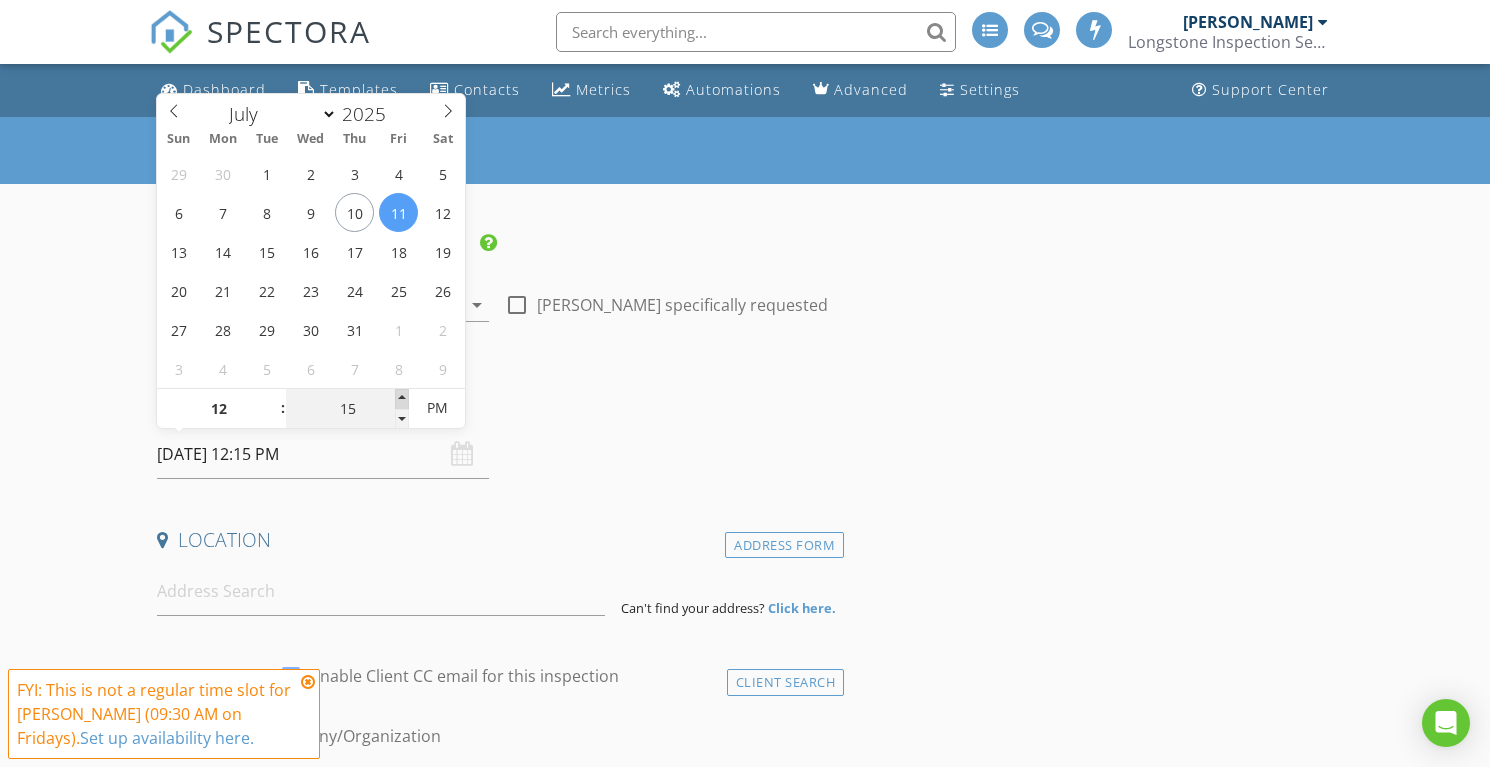 click at bounding box center (402, 399) 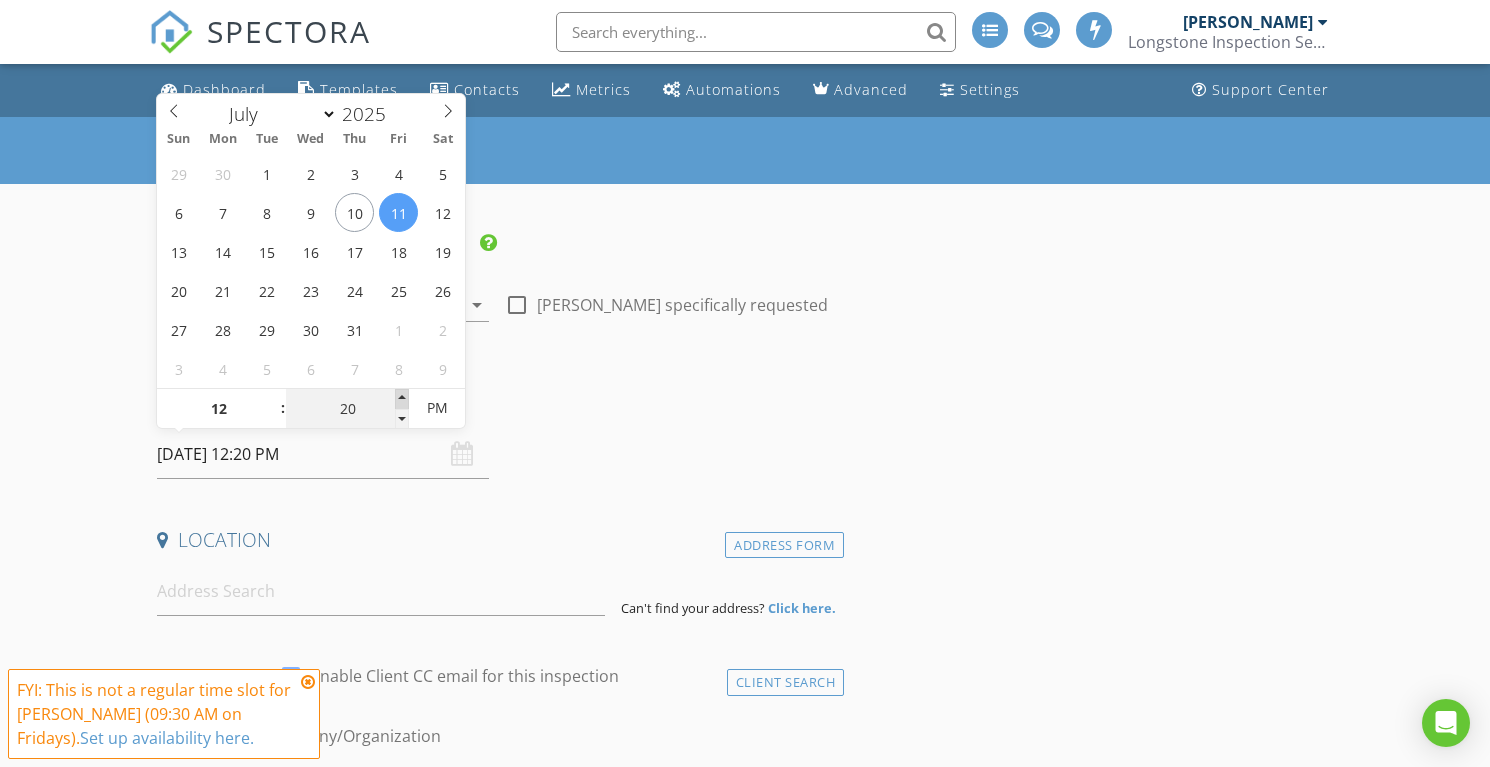 click at bounding box center [402, 399] 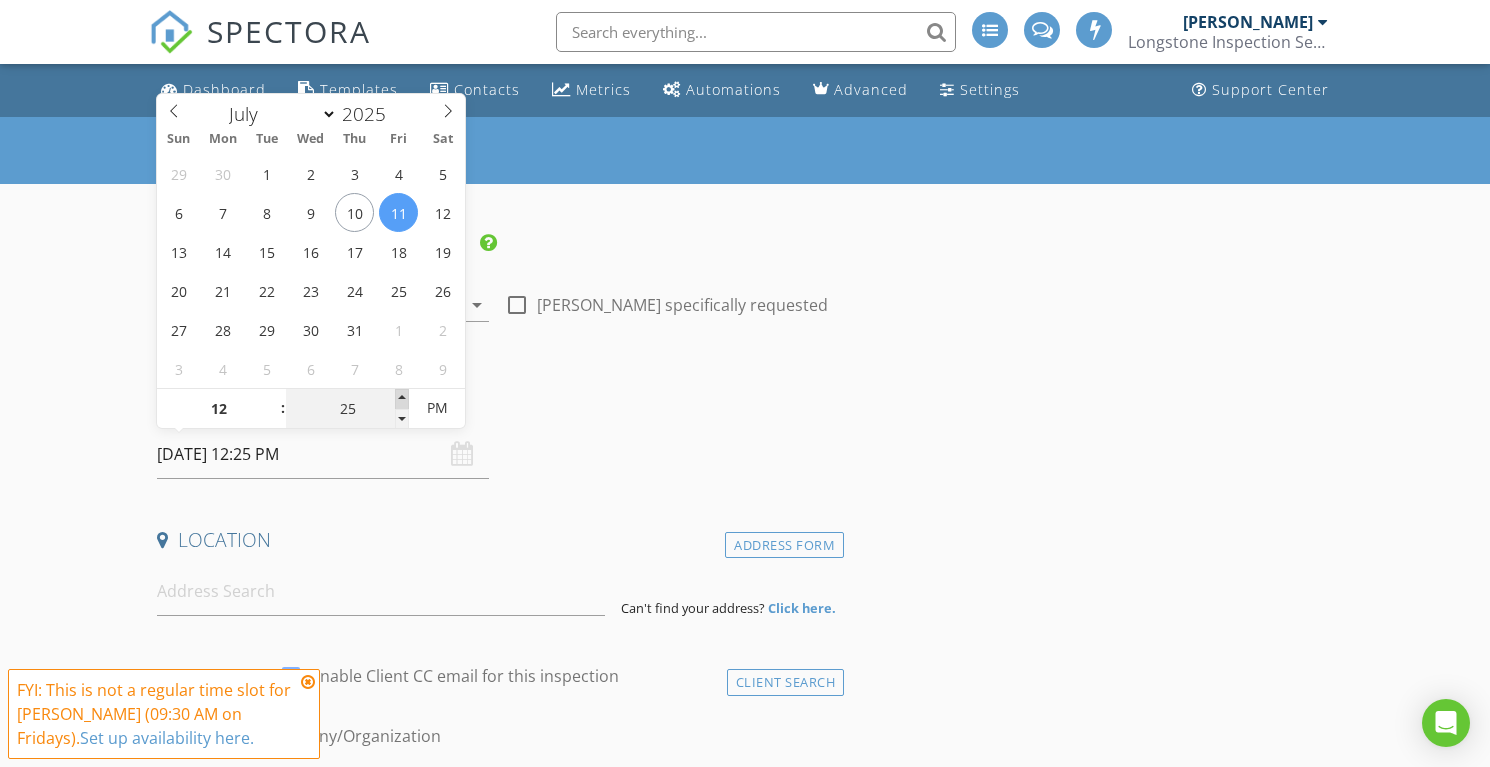 click at bounding box center (402, 399) 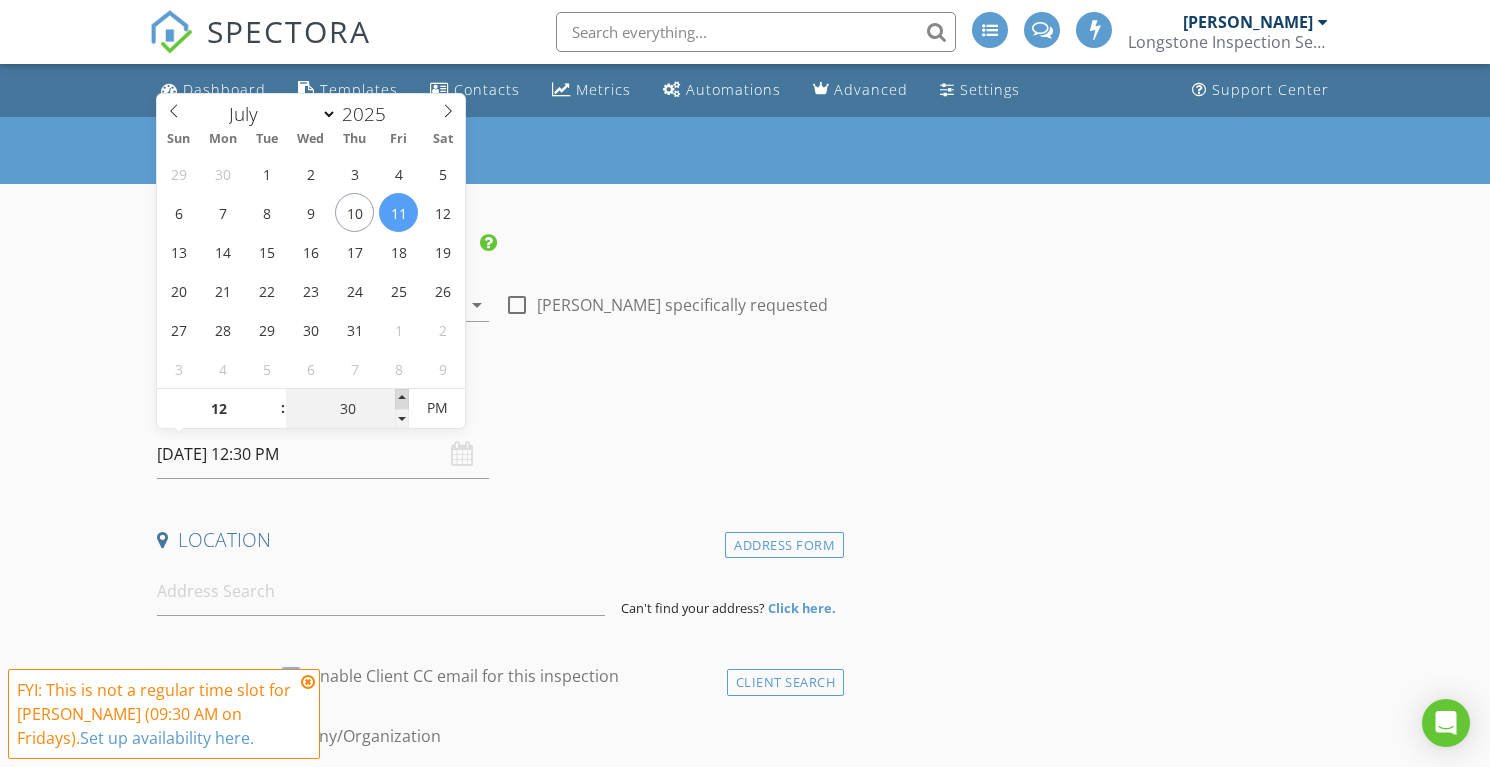 click at bounding box center (402, 399) 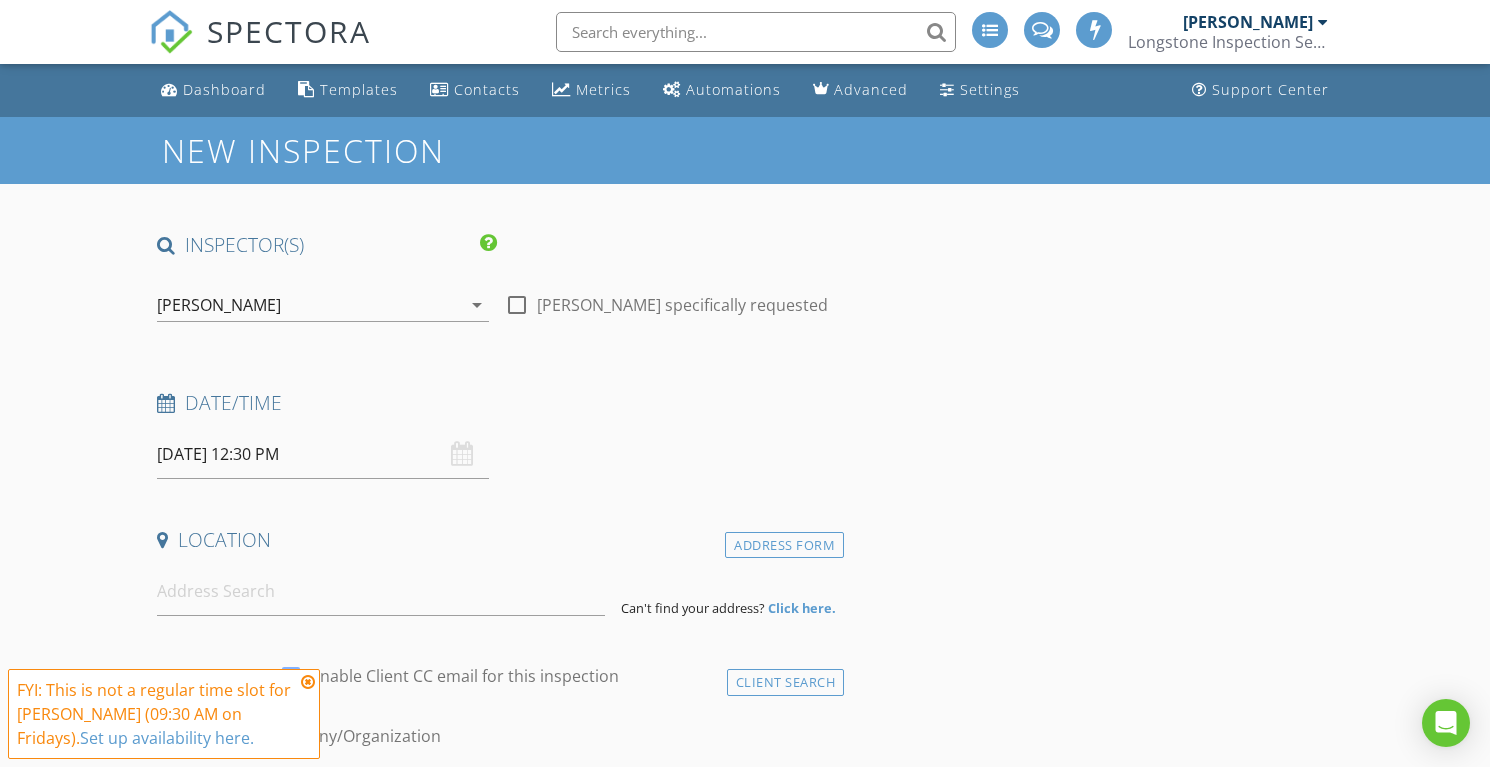 click on "Date/Time" at bounding box center [496, 403] 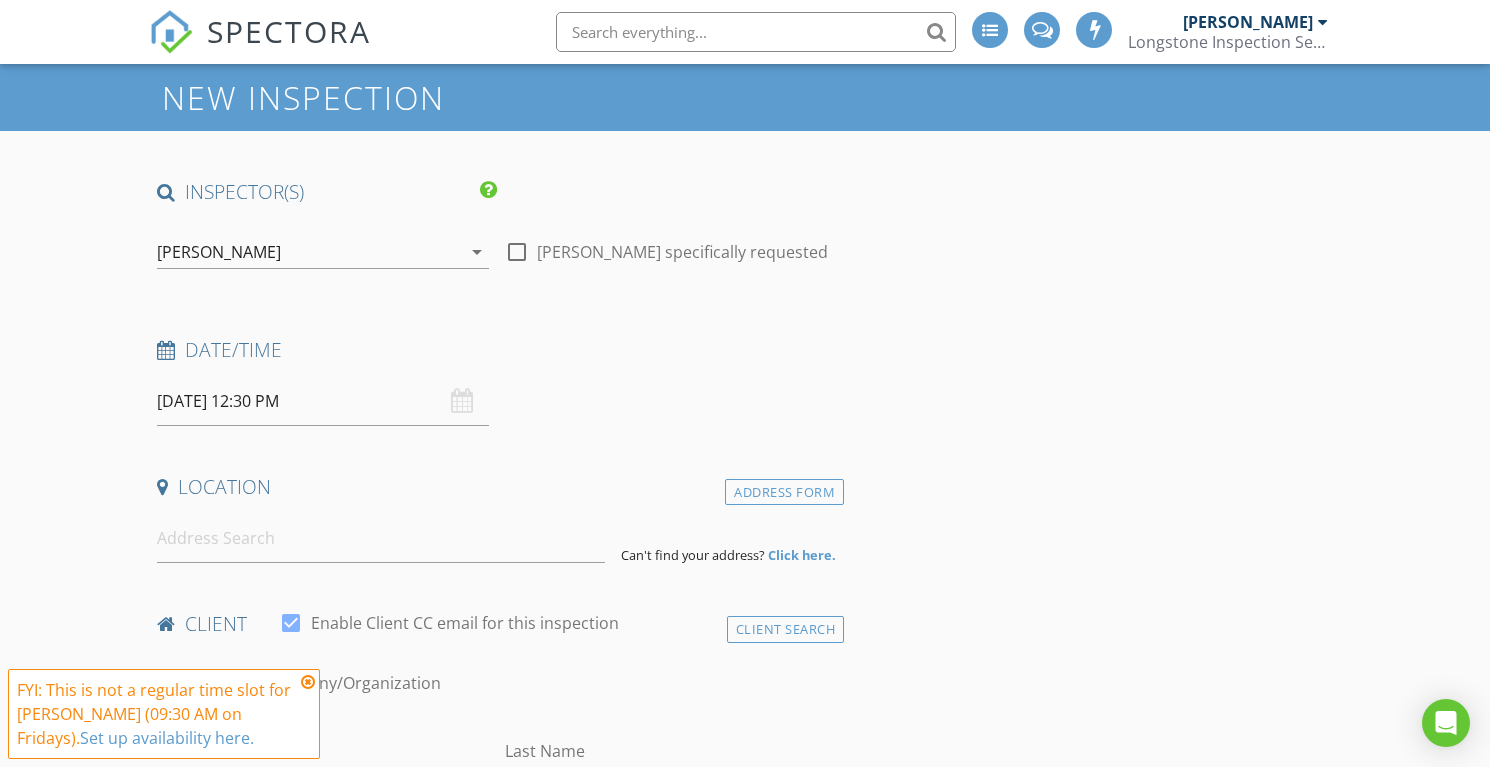scroll, scrollTop: 65, scrollLeft: 0, axis: vertical 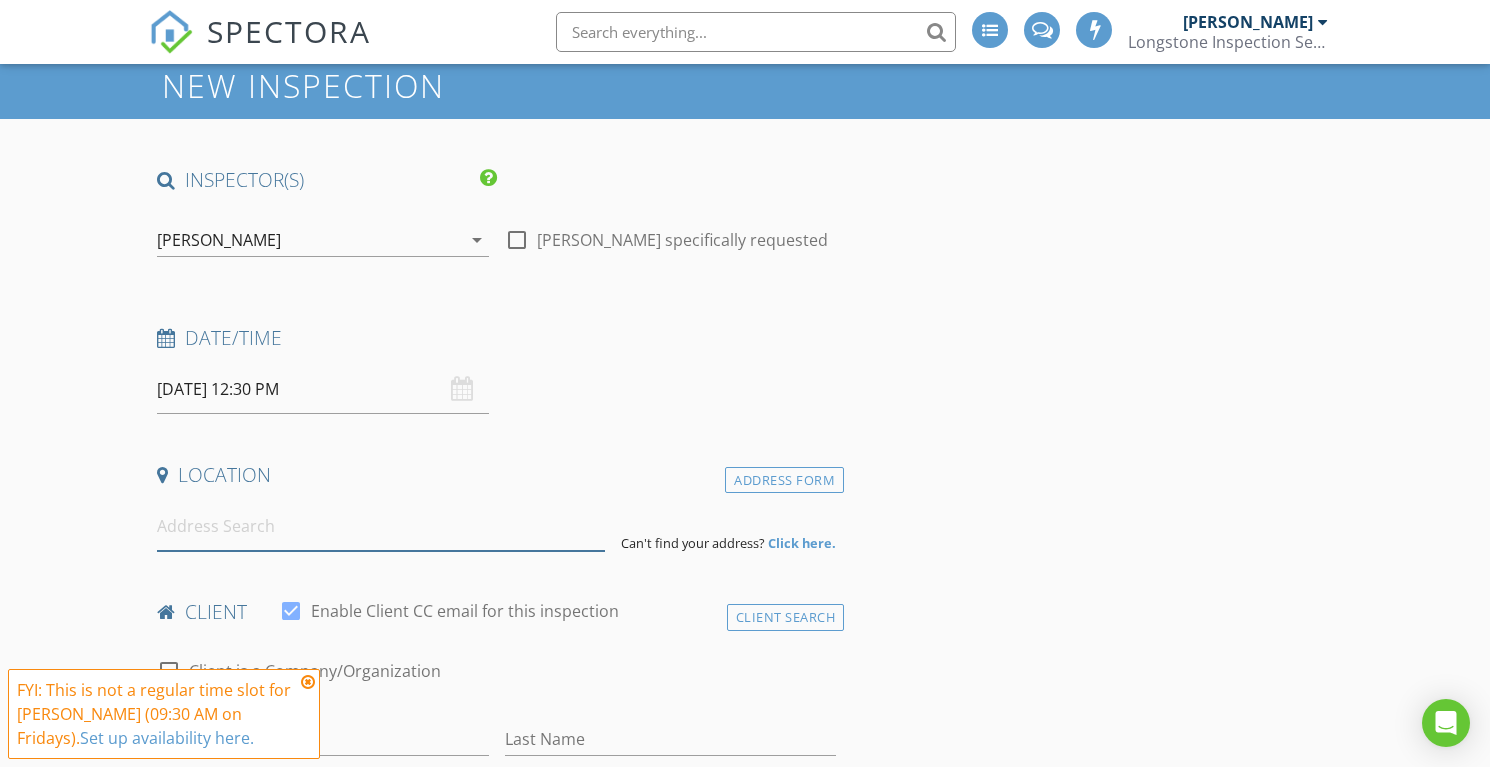 click at bounding box center (381, 526) 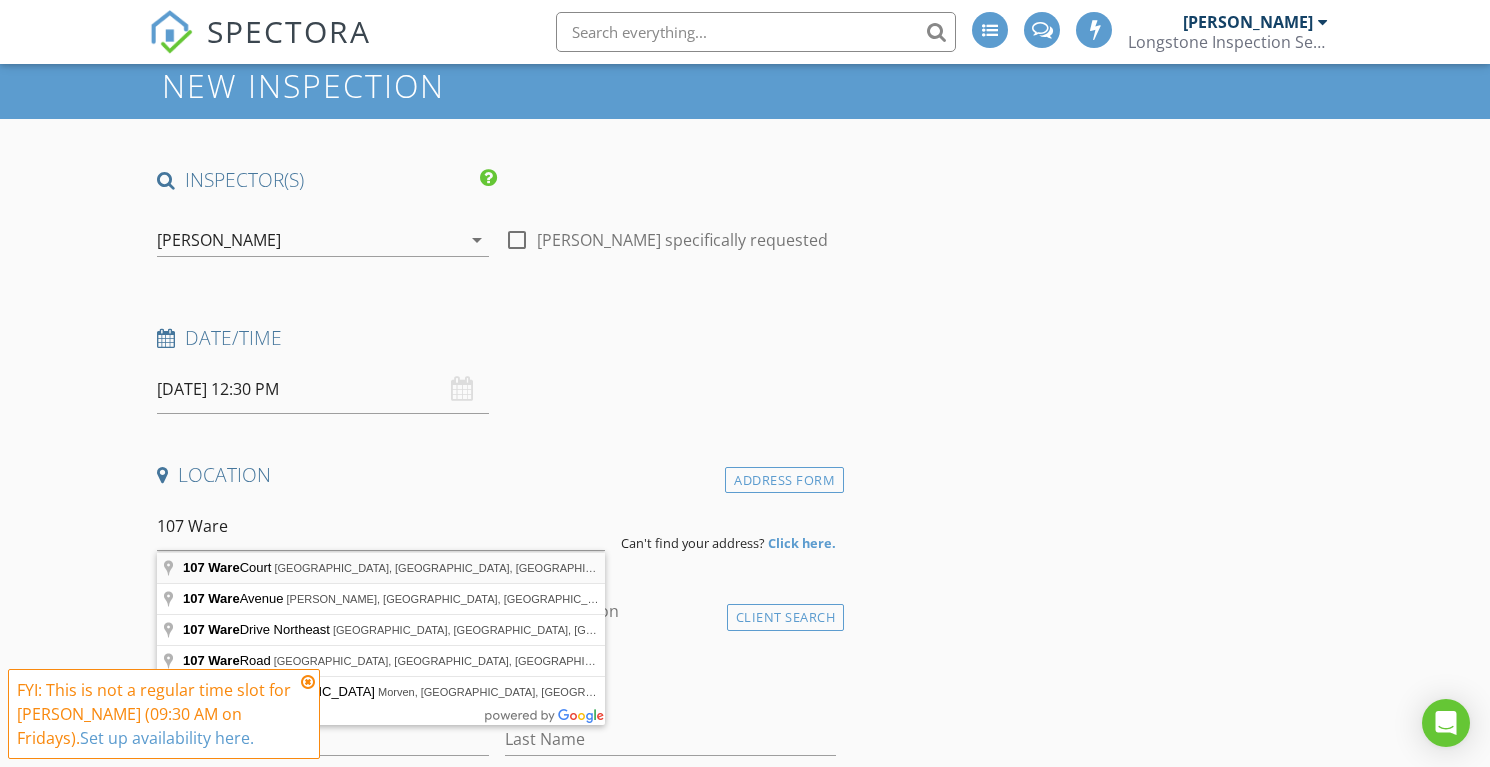 type on "107 Ware Court, Garner, NC, USA" 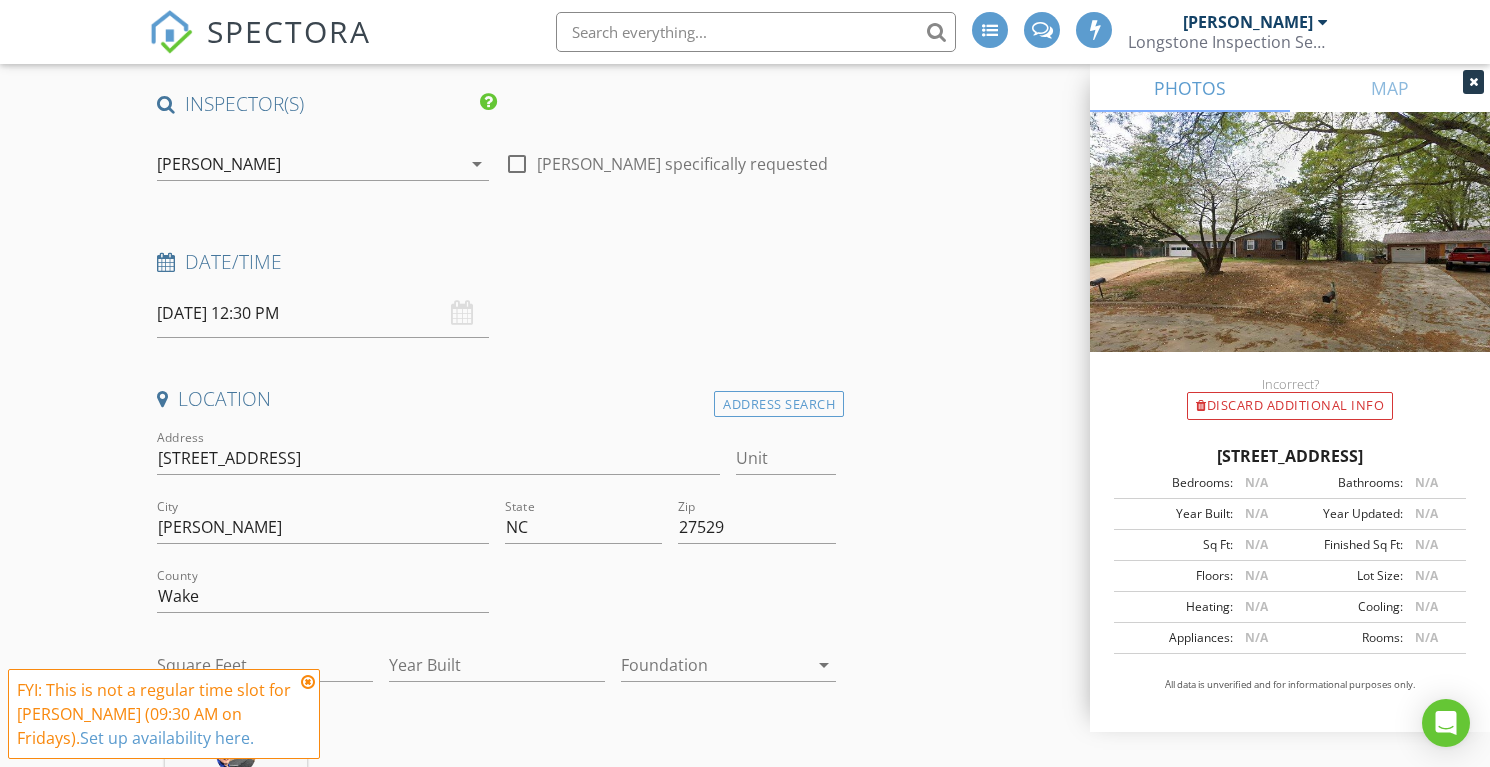 scroll, scrollTop: 198, scrollLeft: 0, axis: vertical 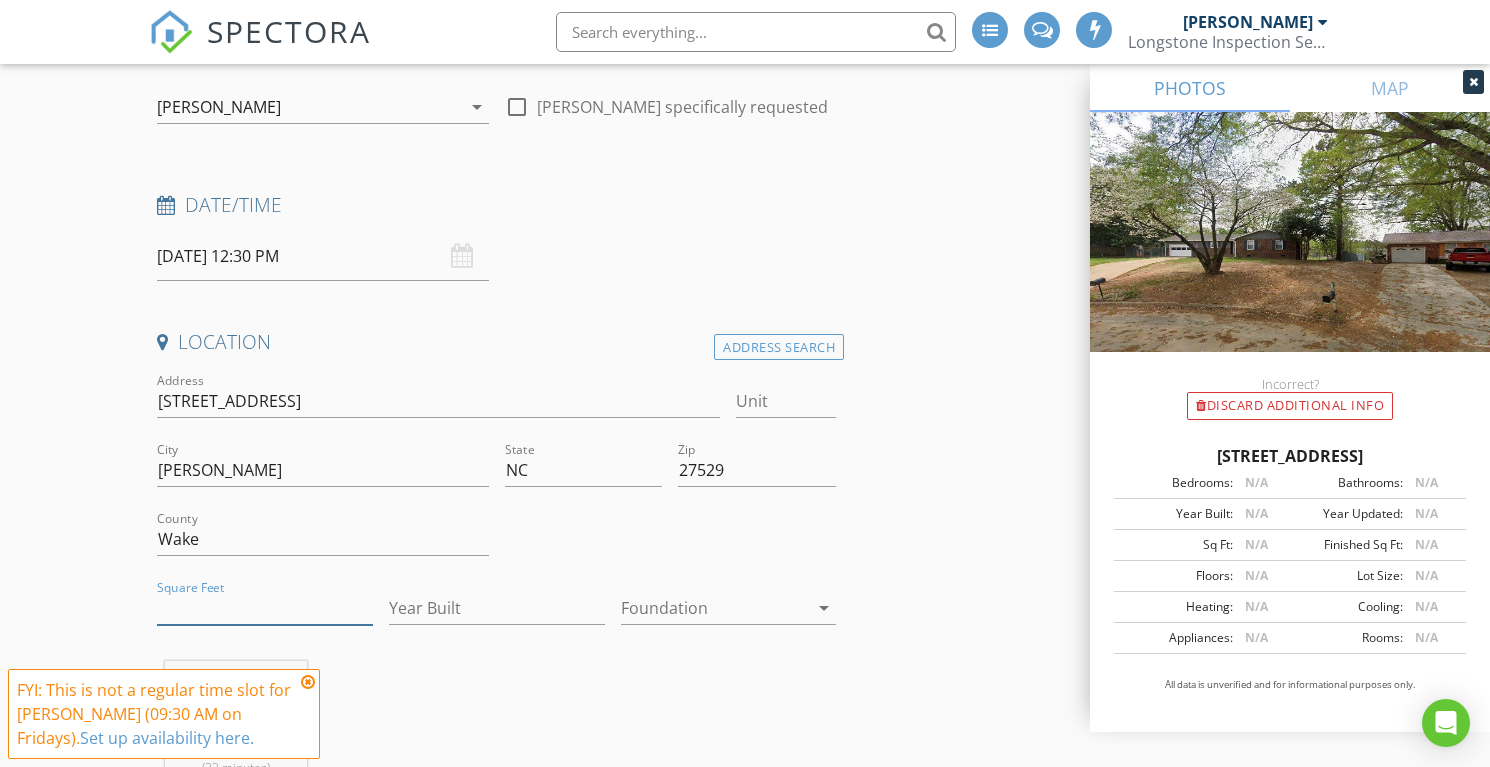 click on "Square Feet" at bounding box center (265, 608) 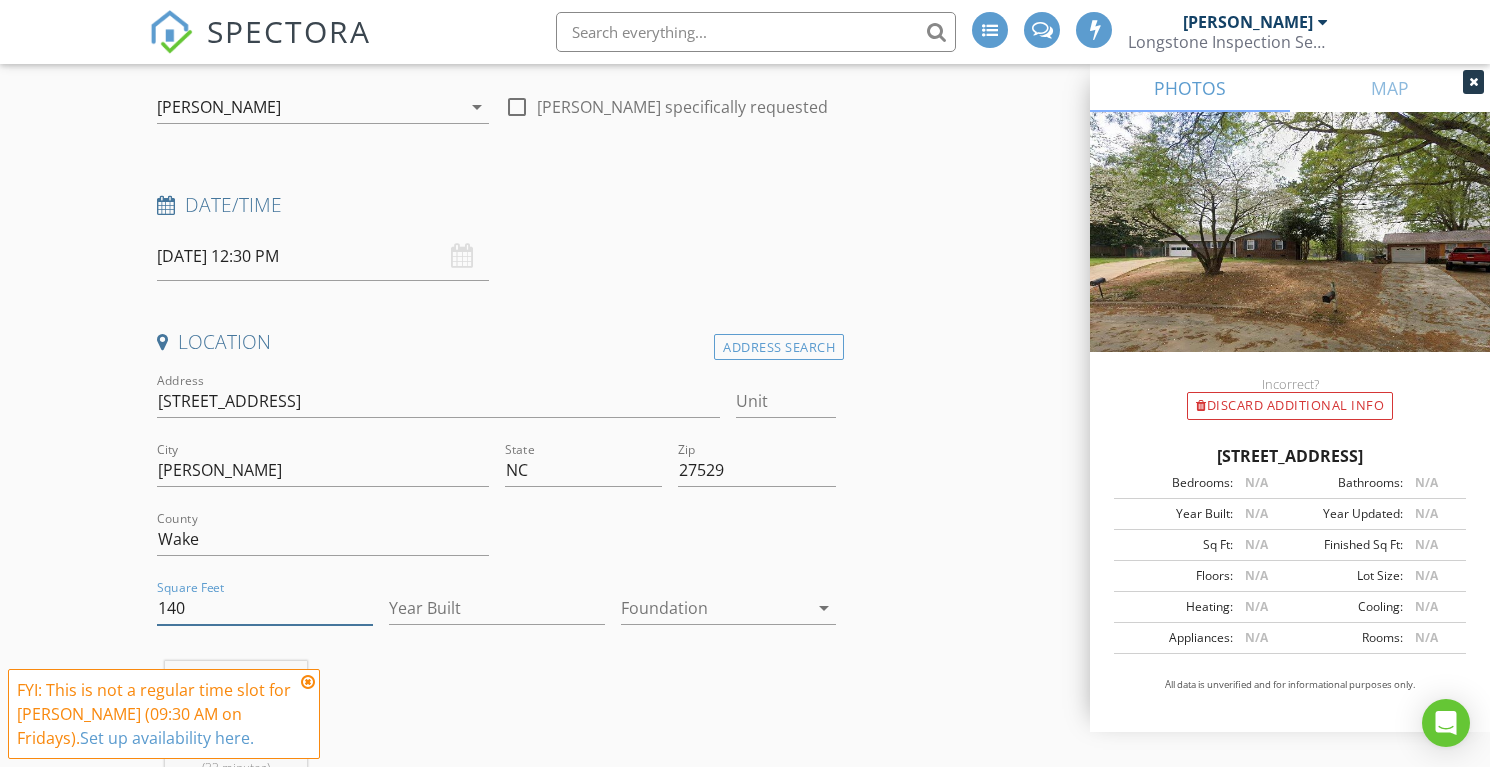 type on "1400" 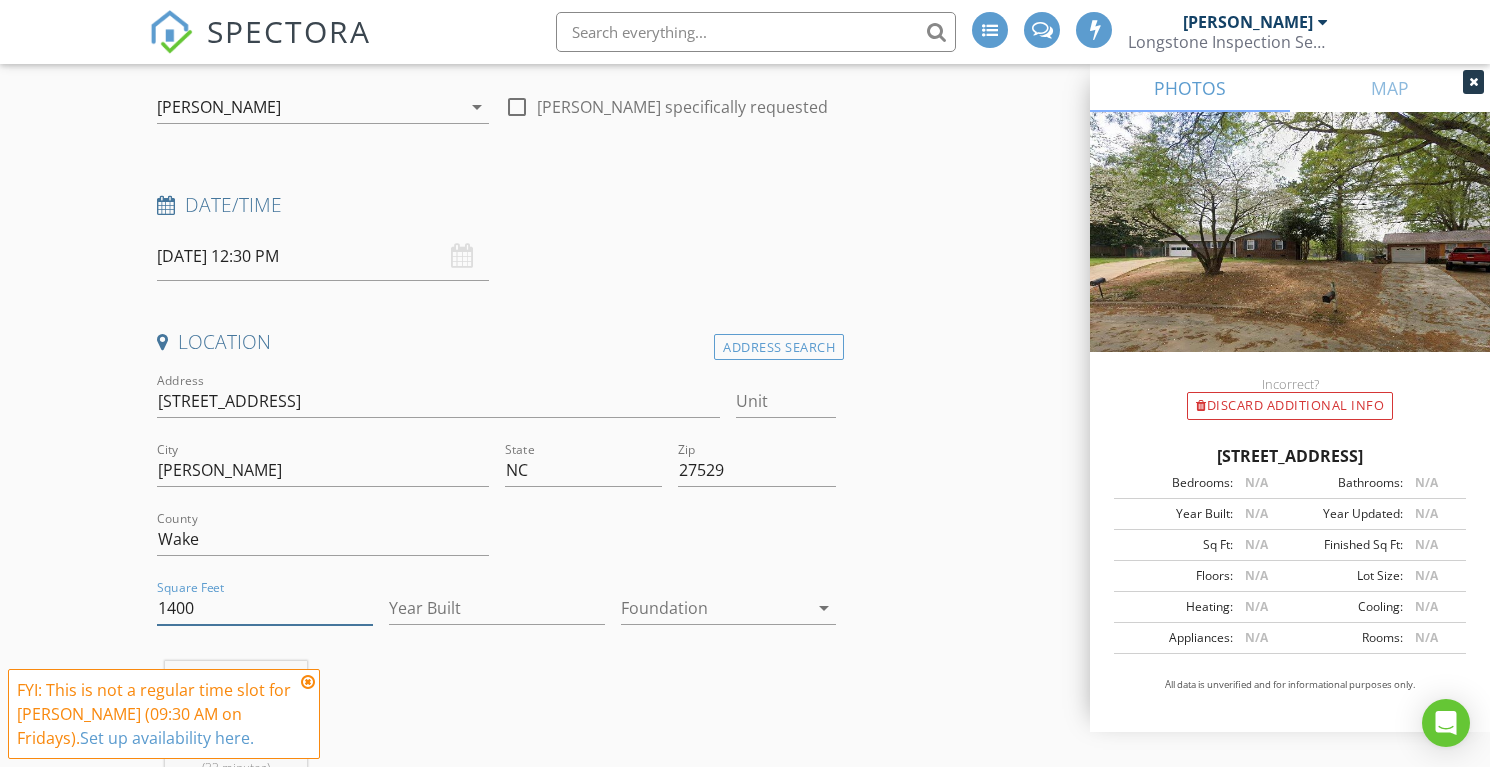 type on "1400" 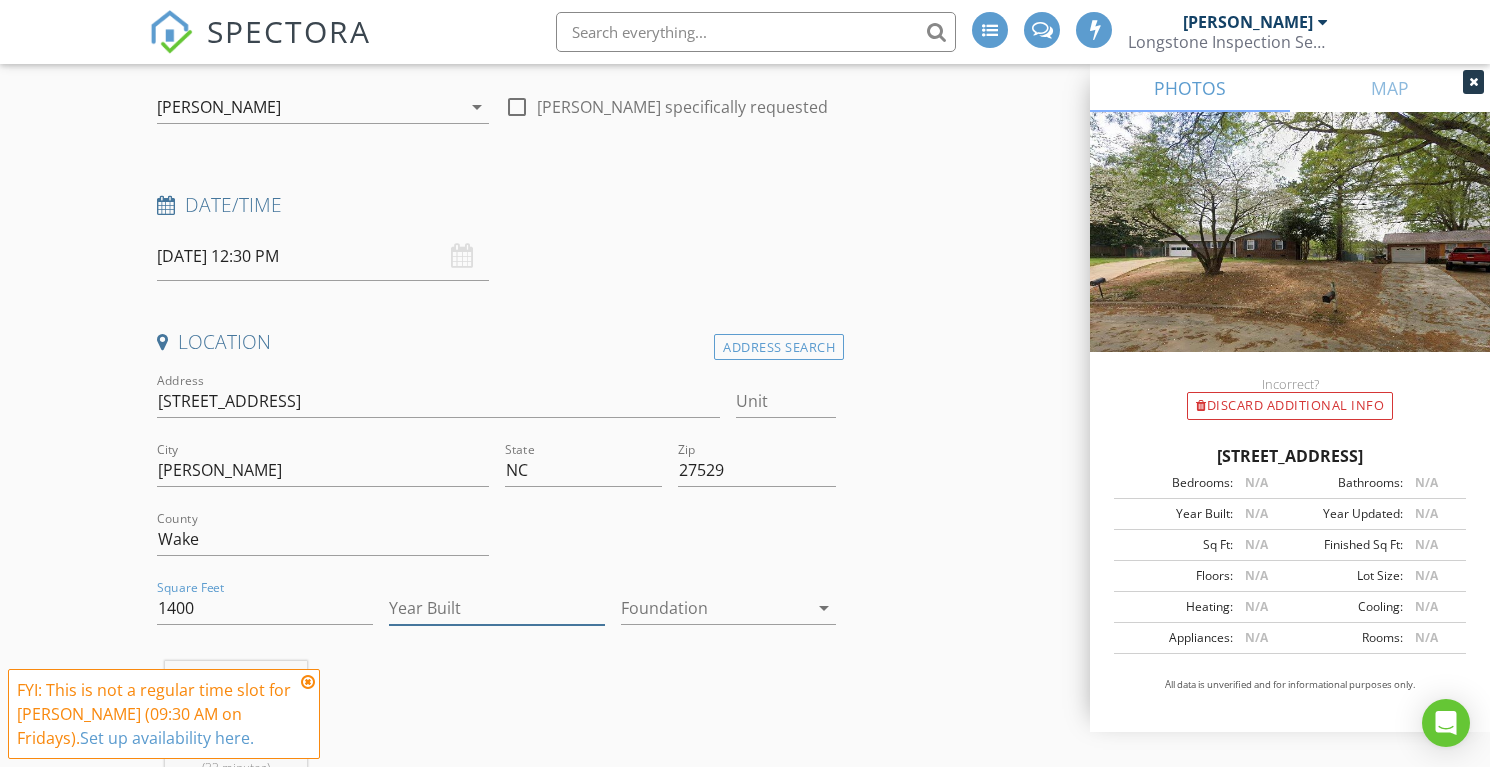 click on "Year Built" at bounding box center [497, 608] 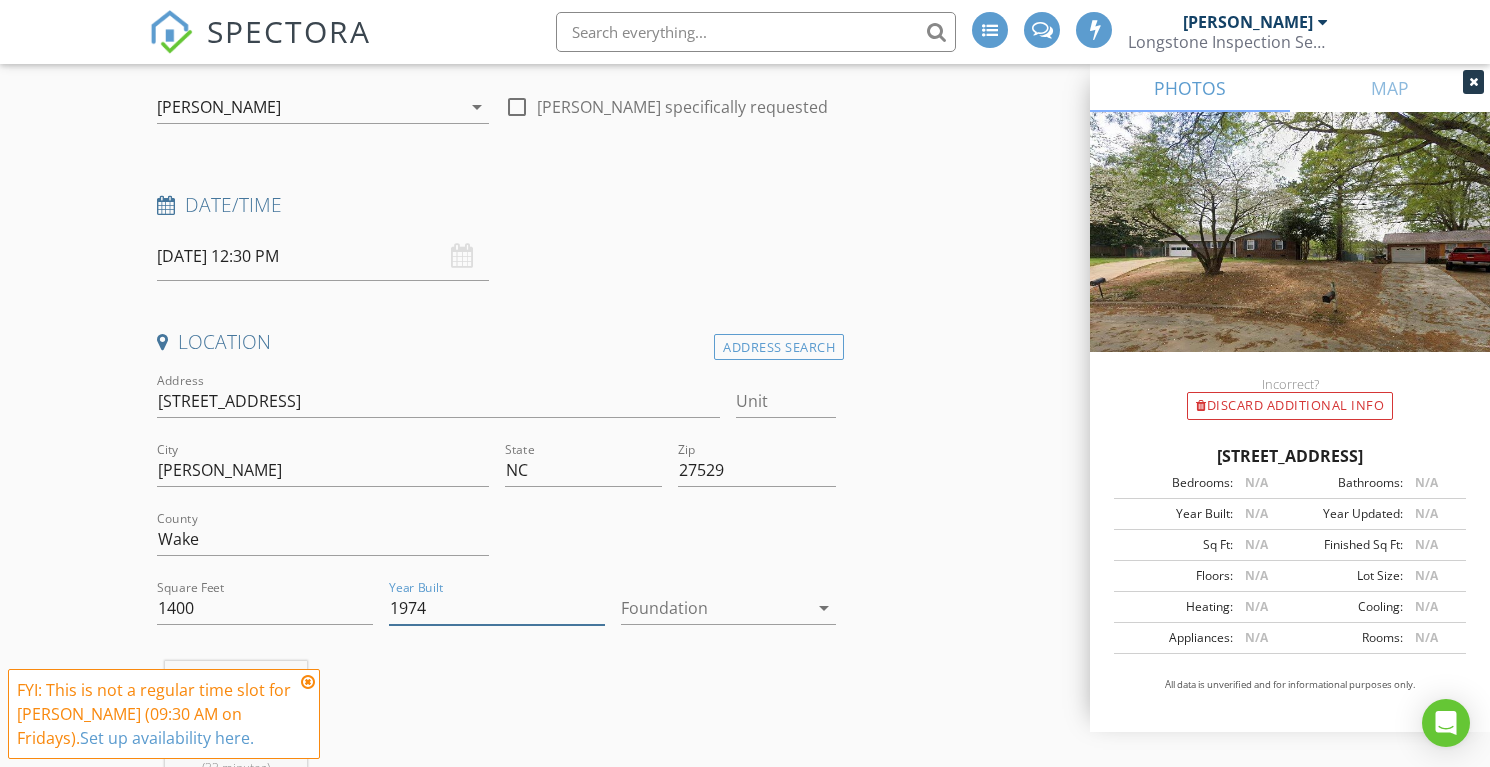 type on "1974" 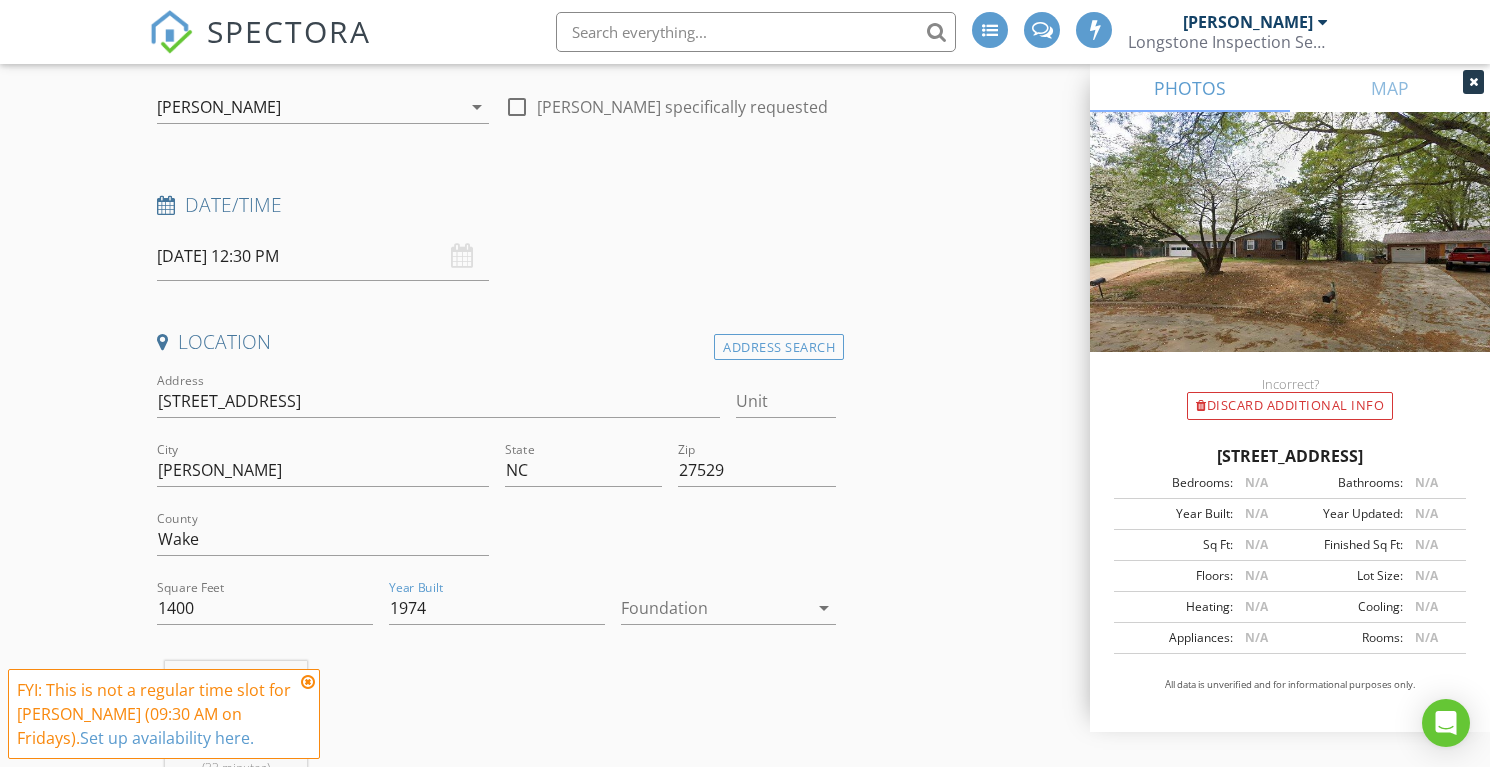 click at bounding box center [715, 608] 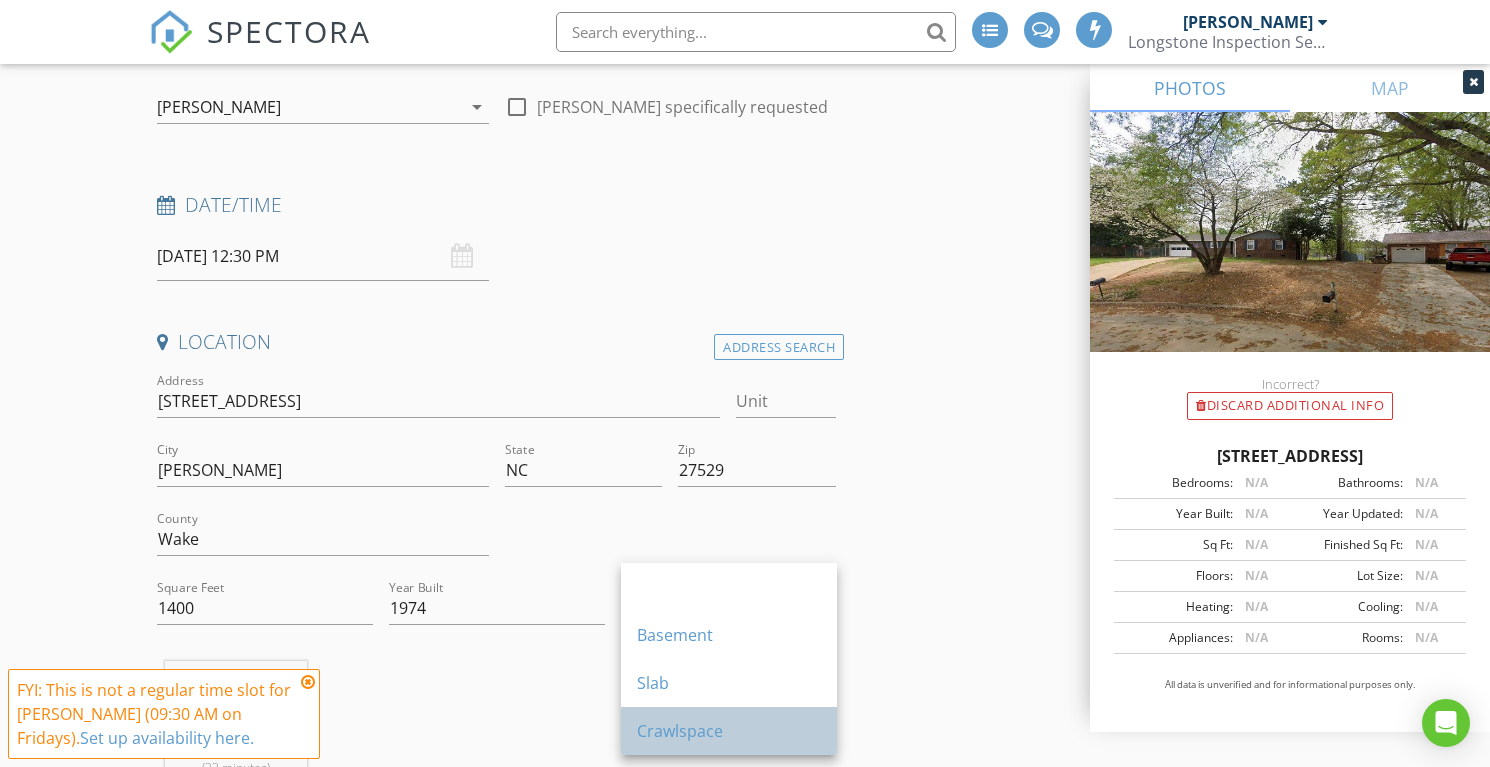 click on "Crawlspace" at bounding box center (729, 731) 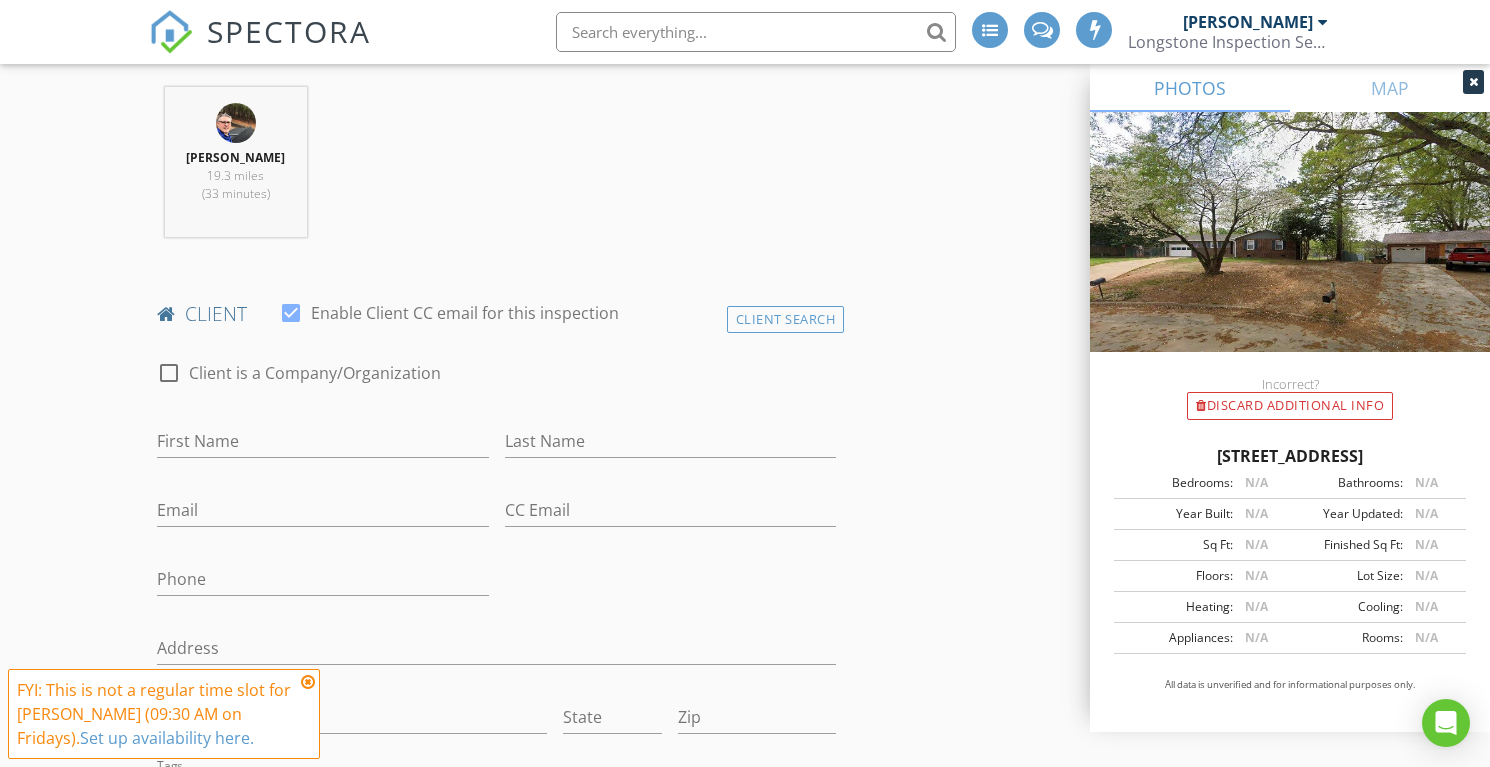 scroll, scrollTop: 795, scrollLeft: 0, axis: vertical 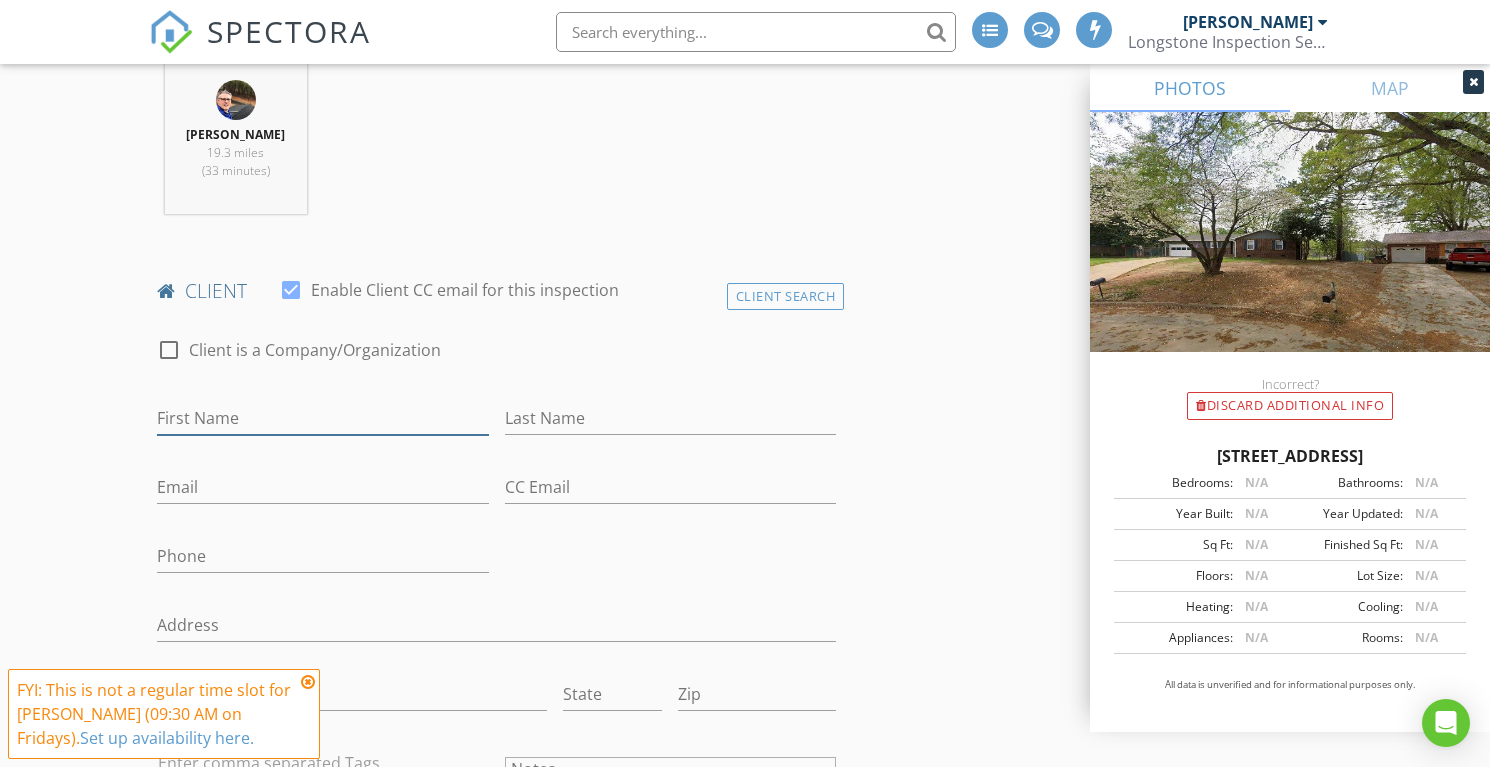 click on "First Name" at bounding box center (323, 418) 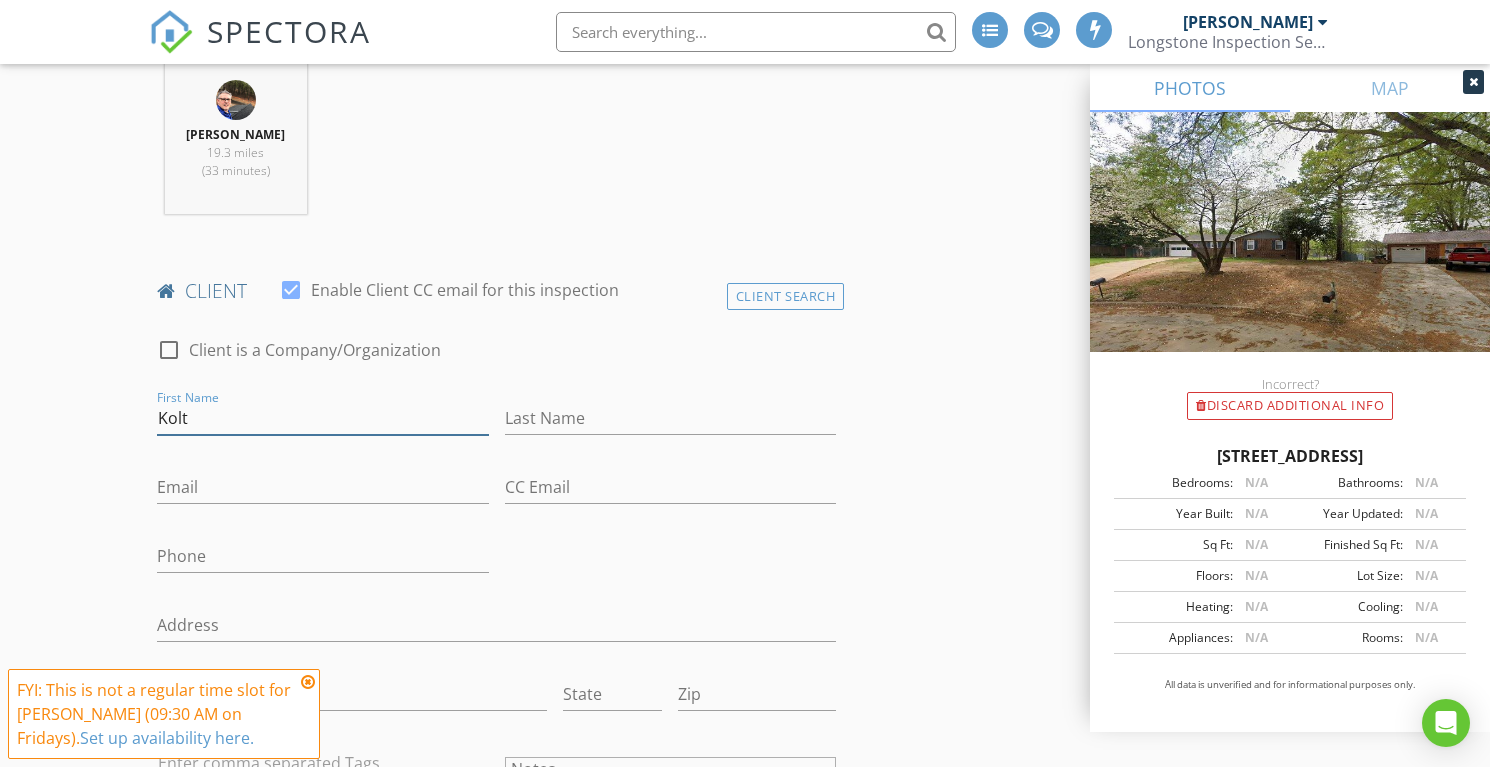 type on "Kolt" 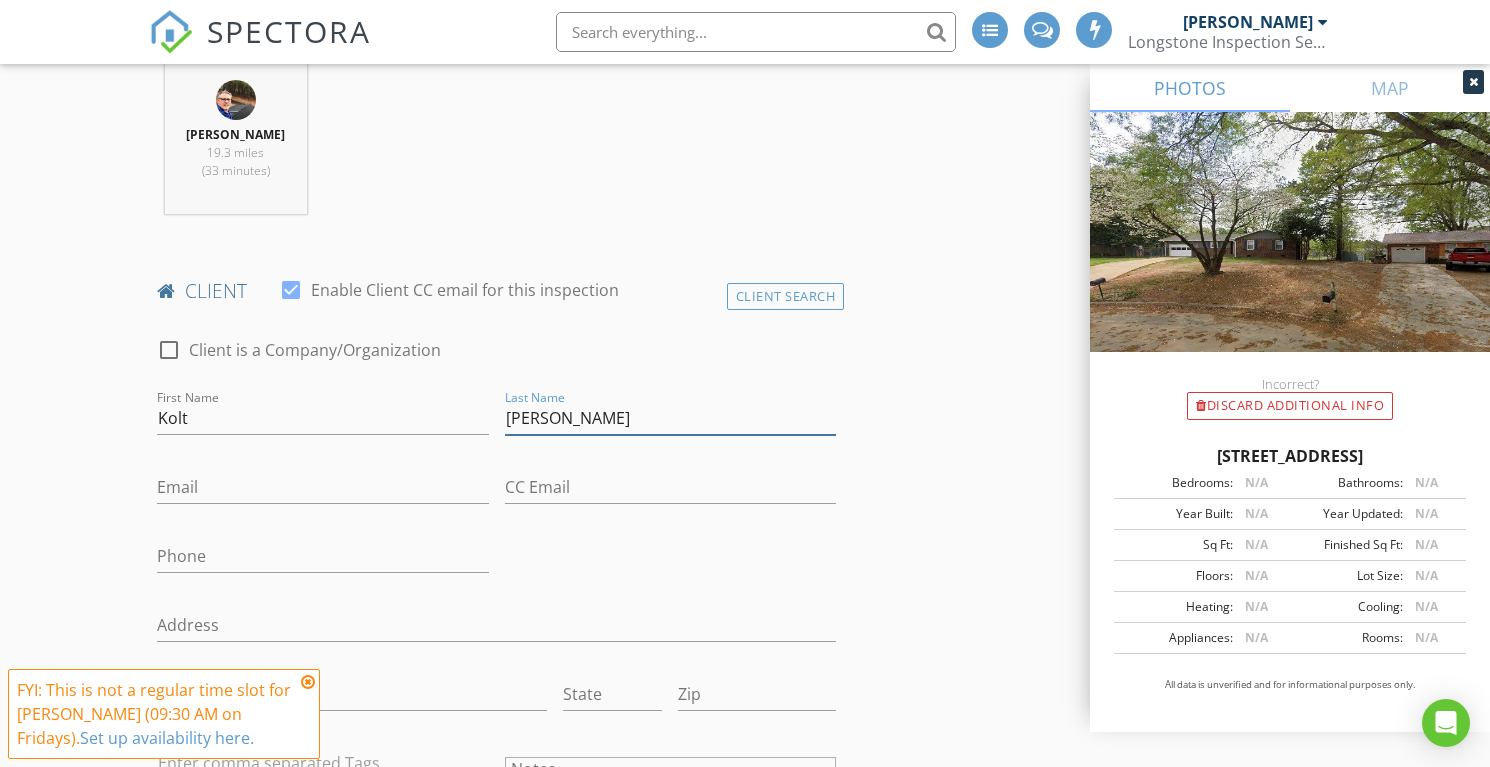 type on "Shuey" 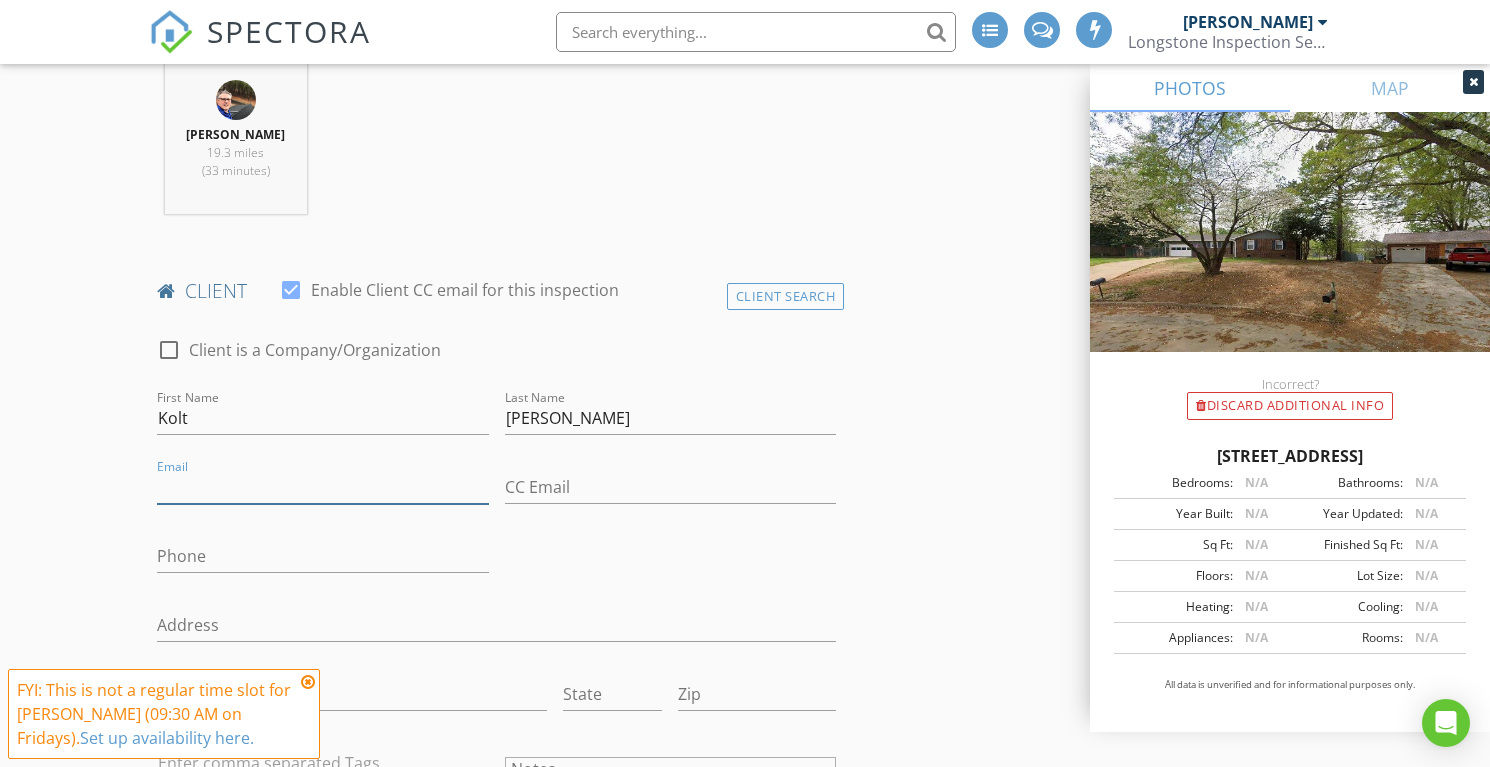 paste on "Kolt@commandcs.com" 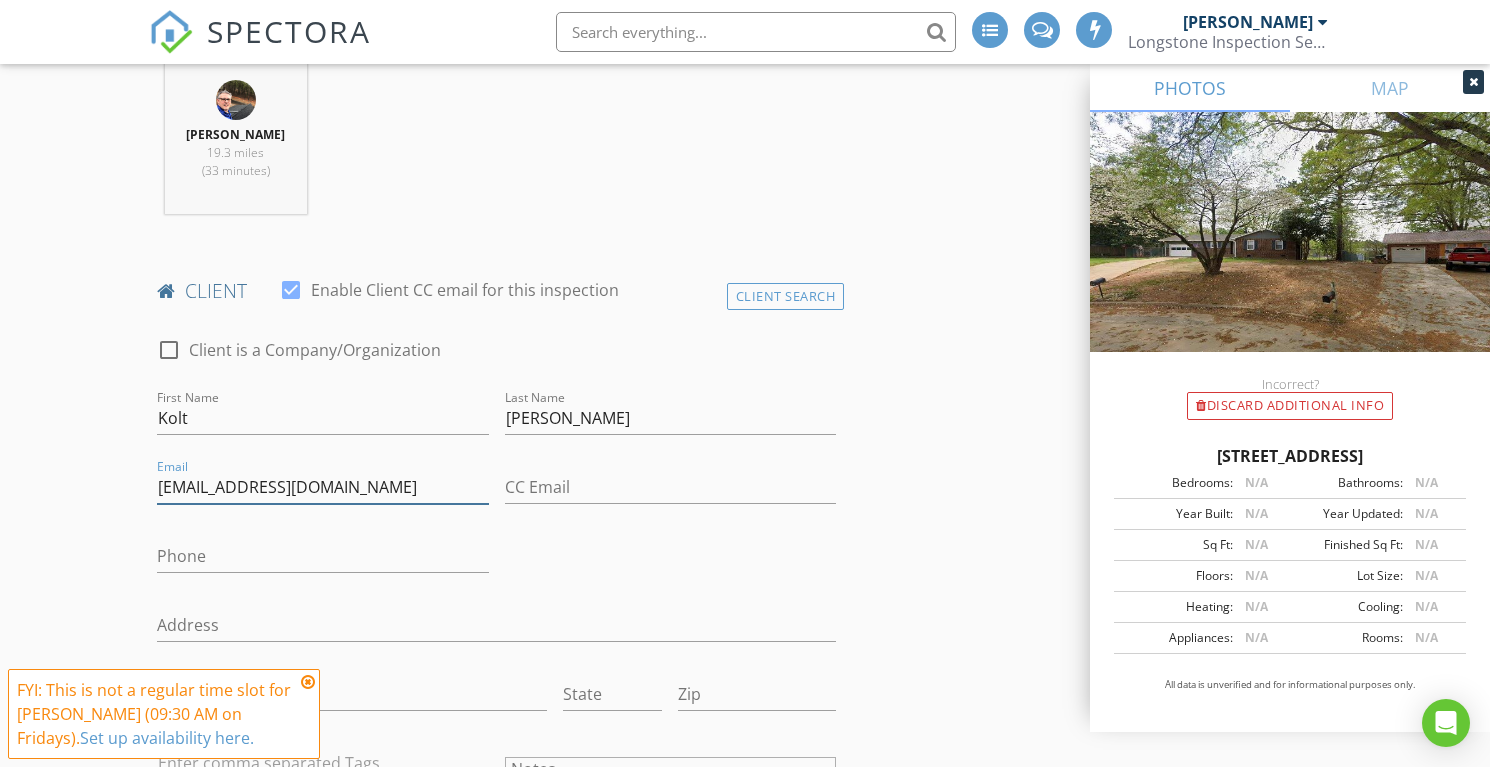 type on "Kolt@commandcs.com" 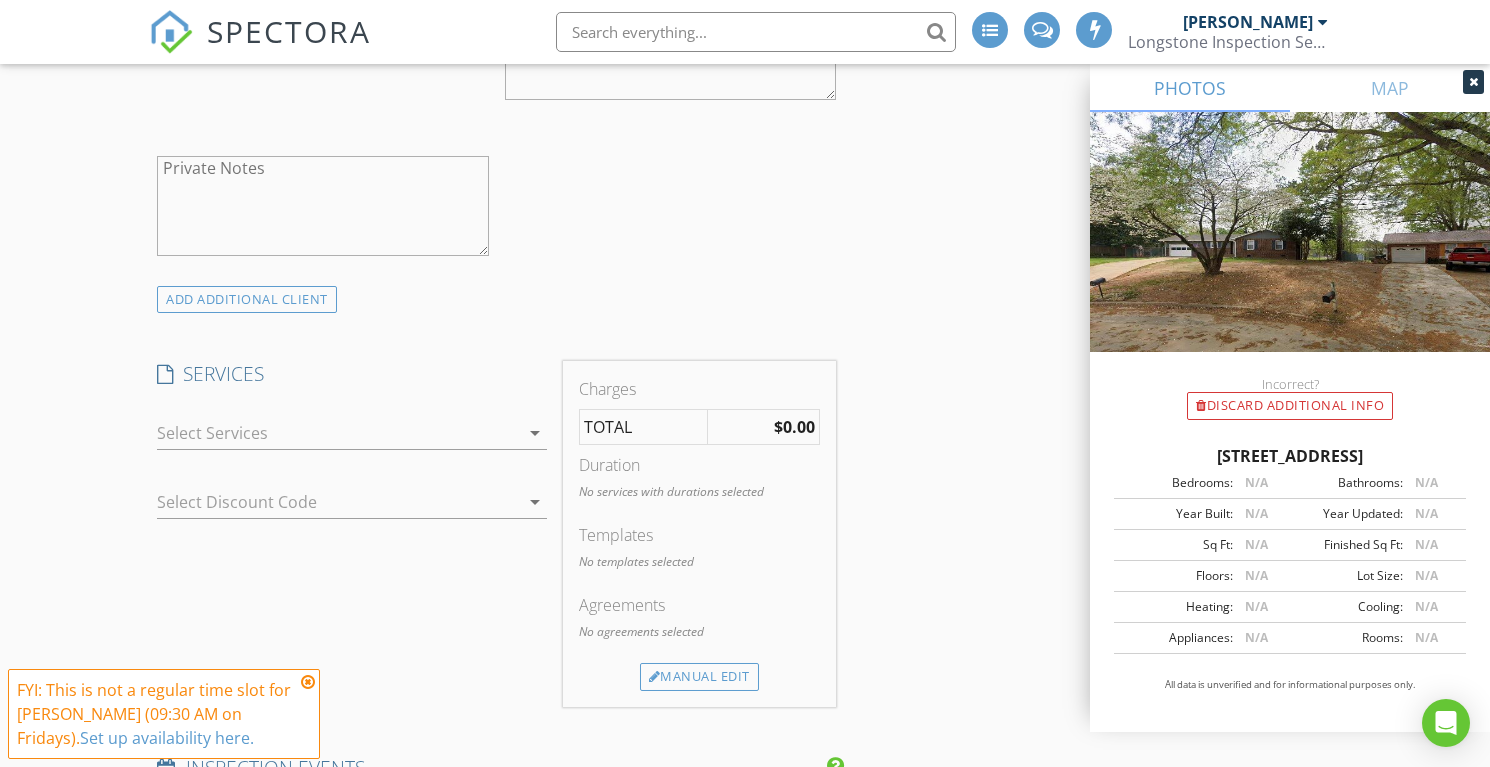 scroll, scrollTop: 1574, scrollLeft: 0, axis: vertical 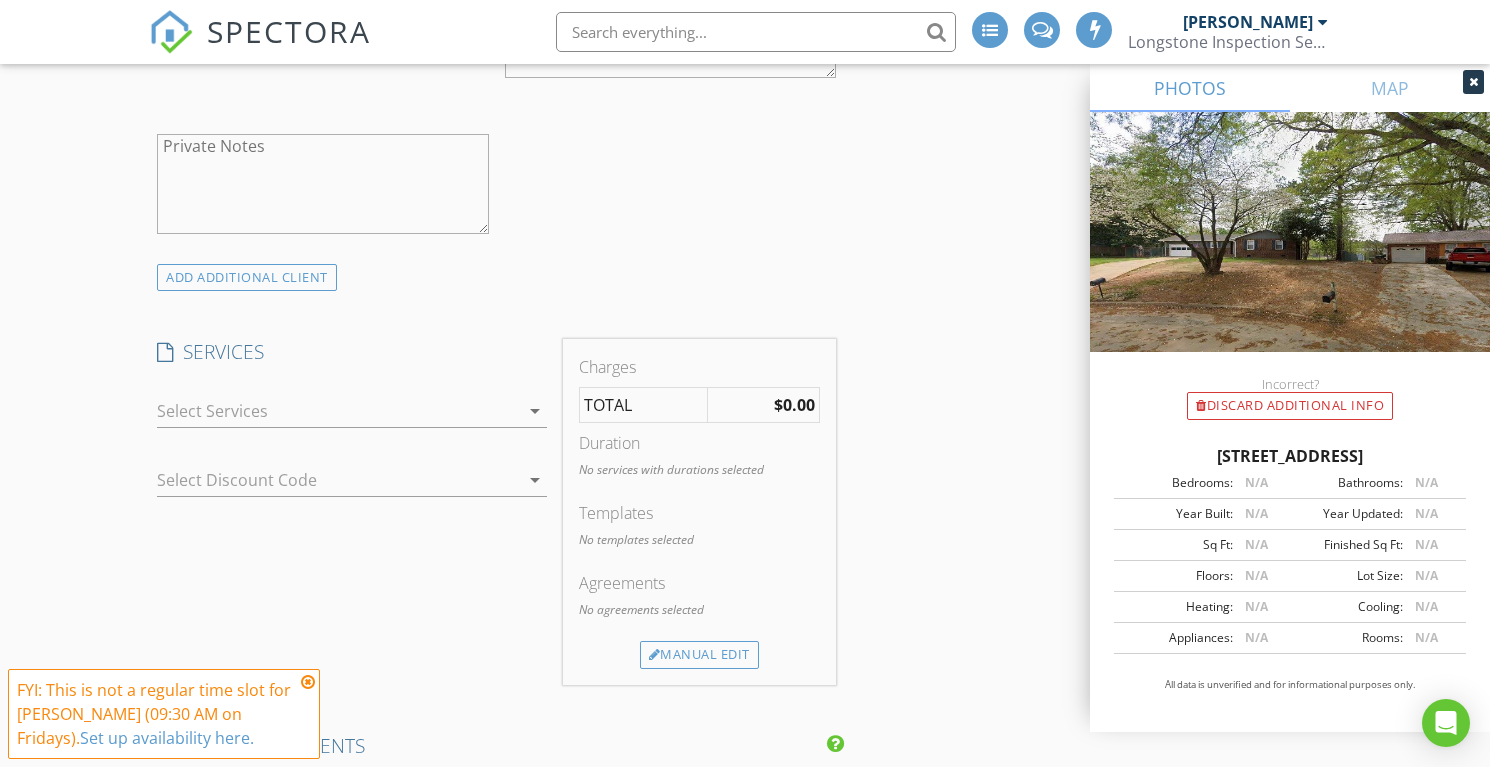 click at bounding box center [338, 411] 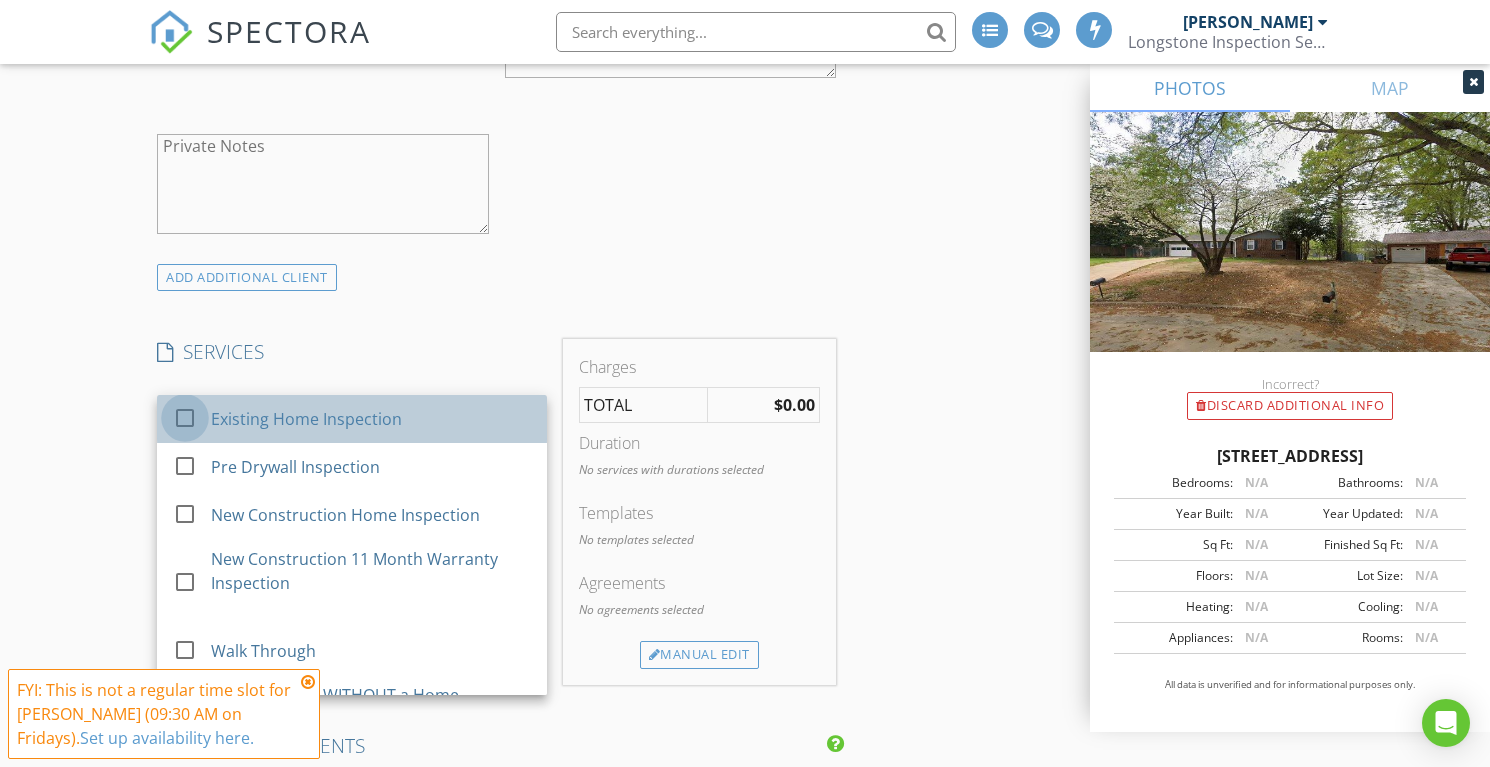 click at bounding box center [185, 418] 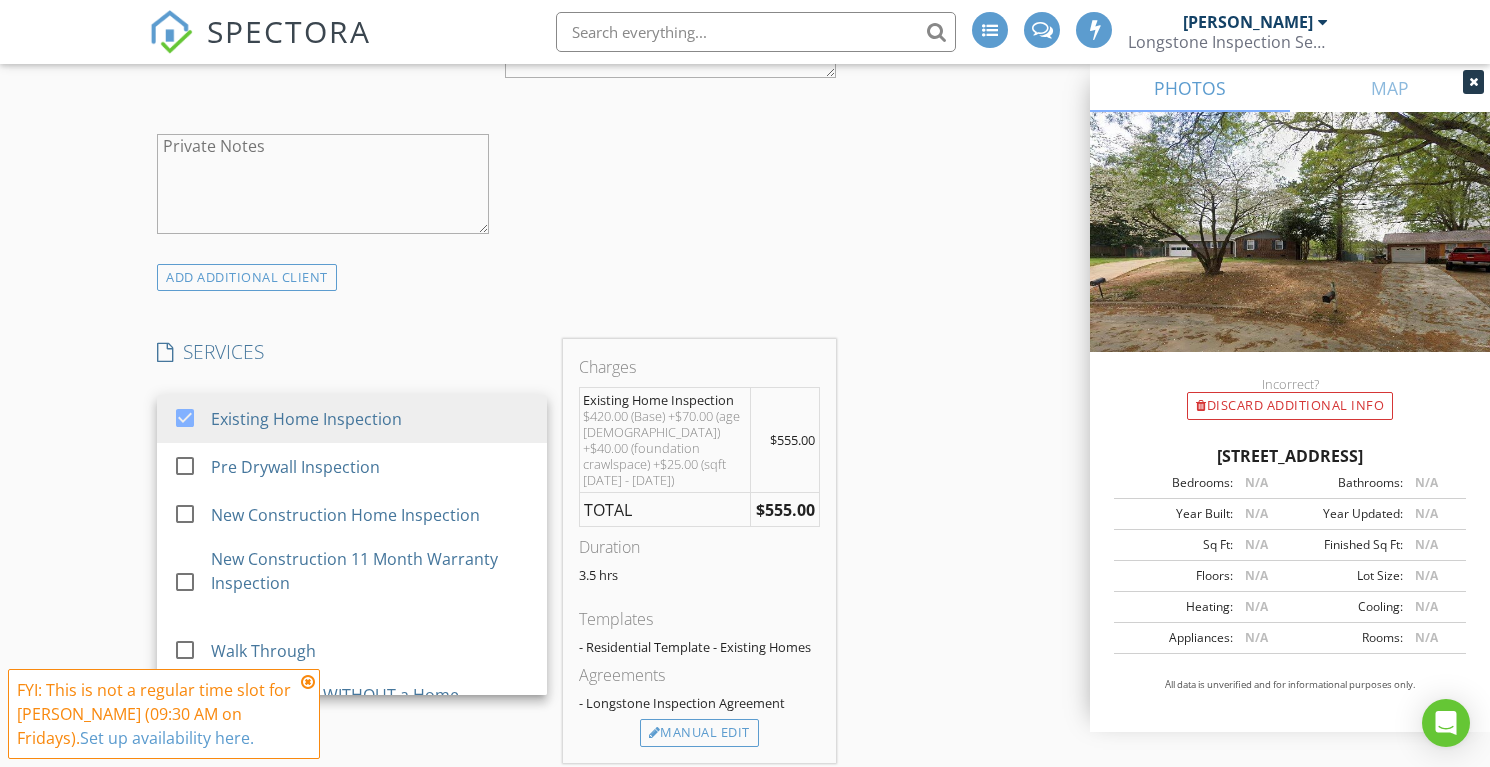click on "INSPECTOR(S)
check_box   Lee Langston   PRIMARY   Lee Langston arrow_drop_down   check_box_outline_blank Lee Langston specifically requested
Date/Time
07/11/2025 12:30 PM
Location
Address Search       Address 107 Ware Ct   Unit   City Garner   State NC   Zip 27529   County Wake     Square Feet 1400   Year Built 1974   Foundation Crawlspace arrow_drop_down     Lee Langston     19.3 miles     (33 minutes)
client
check_box Enable Client CC email for this inspection   Client Search     check_box_outline_blank Client is a Company/Organization     First Name Kolt   Last Name Shuey   Email Kolt@commandcs.com   CC Email   Phone   Address   City   State   Zip     Tags         Notes   Private Notes
ADD ADDITIONAL client
SERVICES
check_box   Existing Home Inspection" at bounding box center [496, 562] 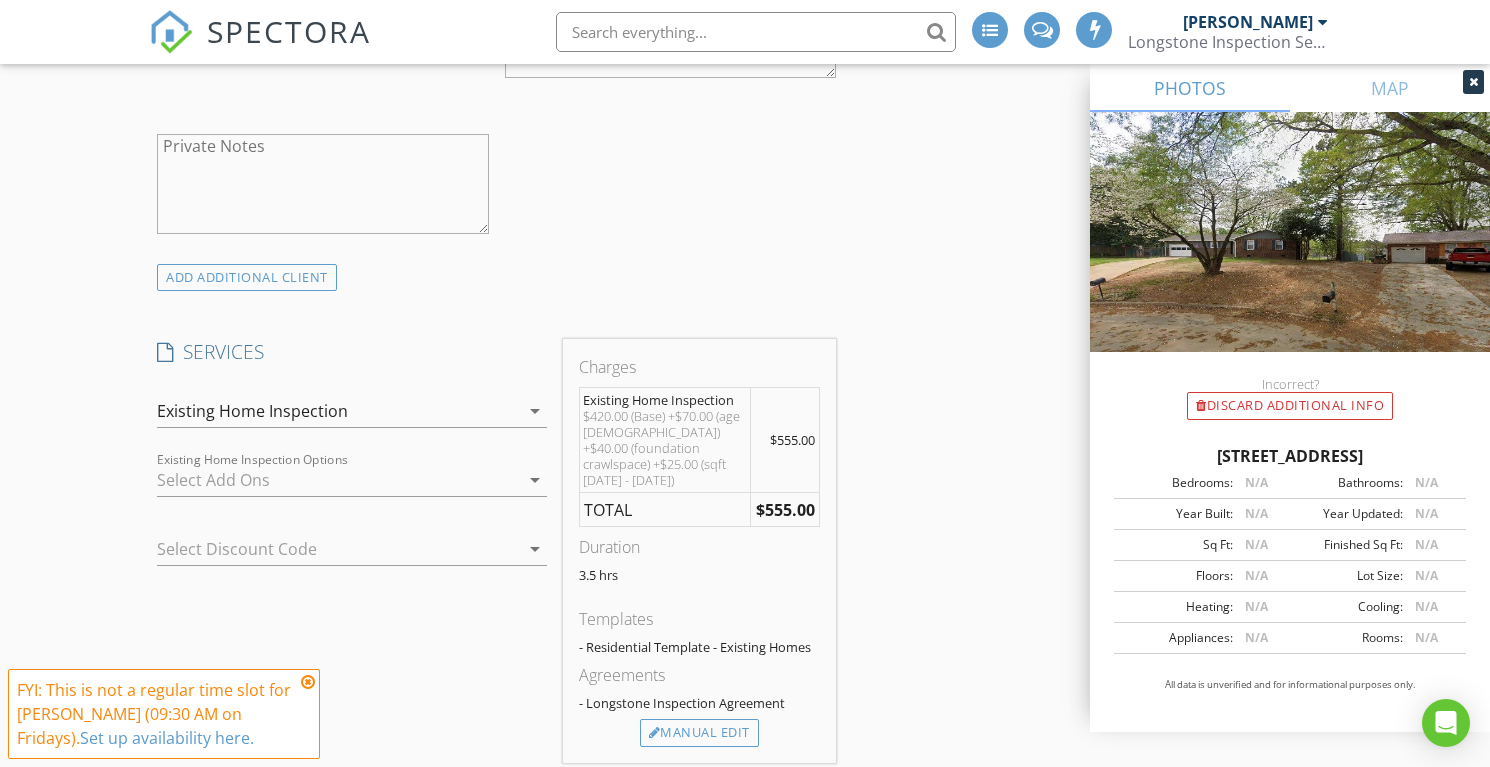 click at bounding box center (338, 480) 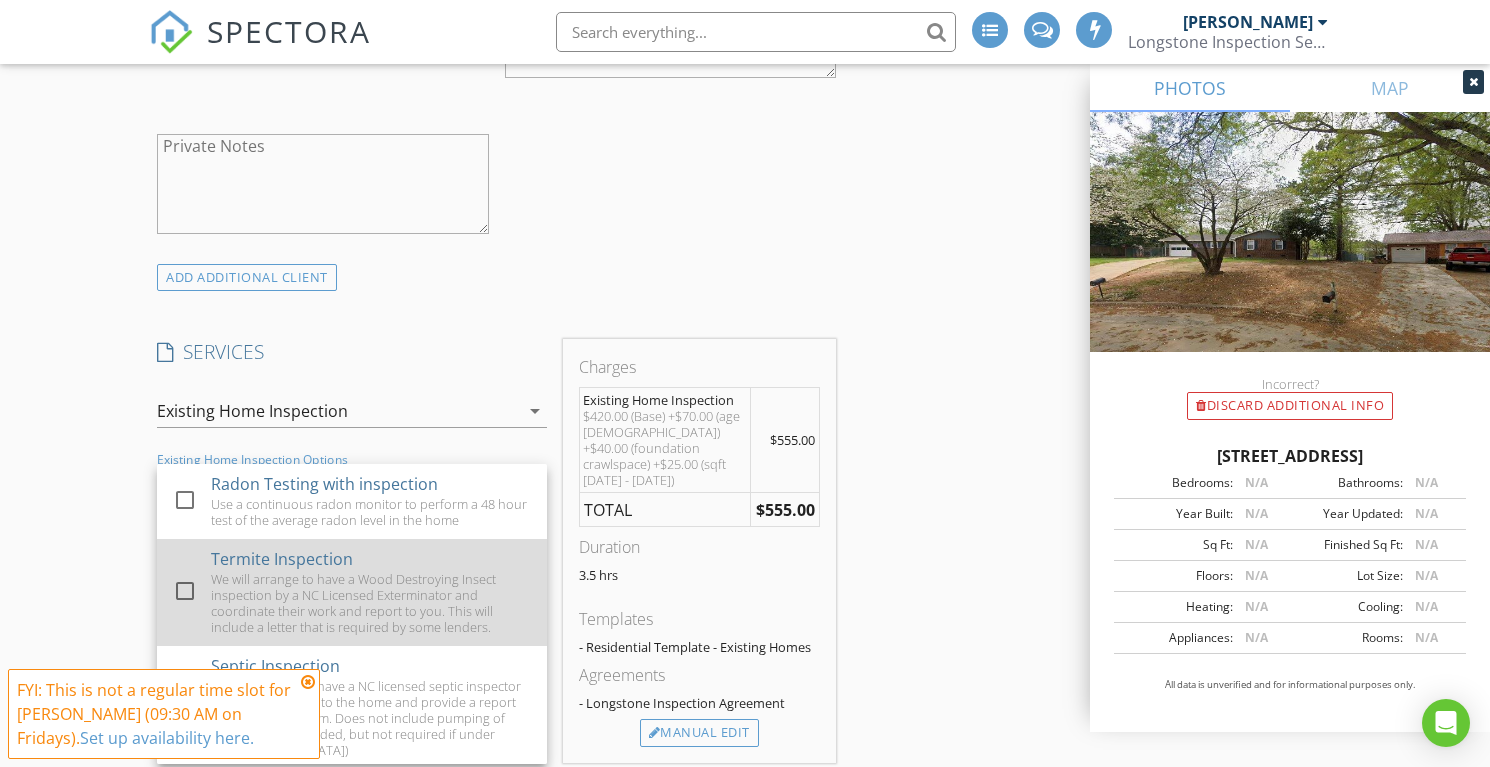 click at bounding box center [185, 591] 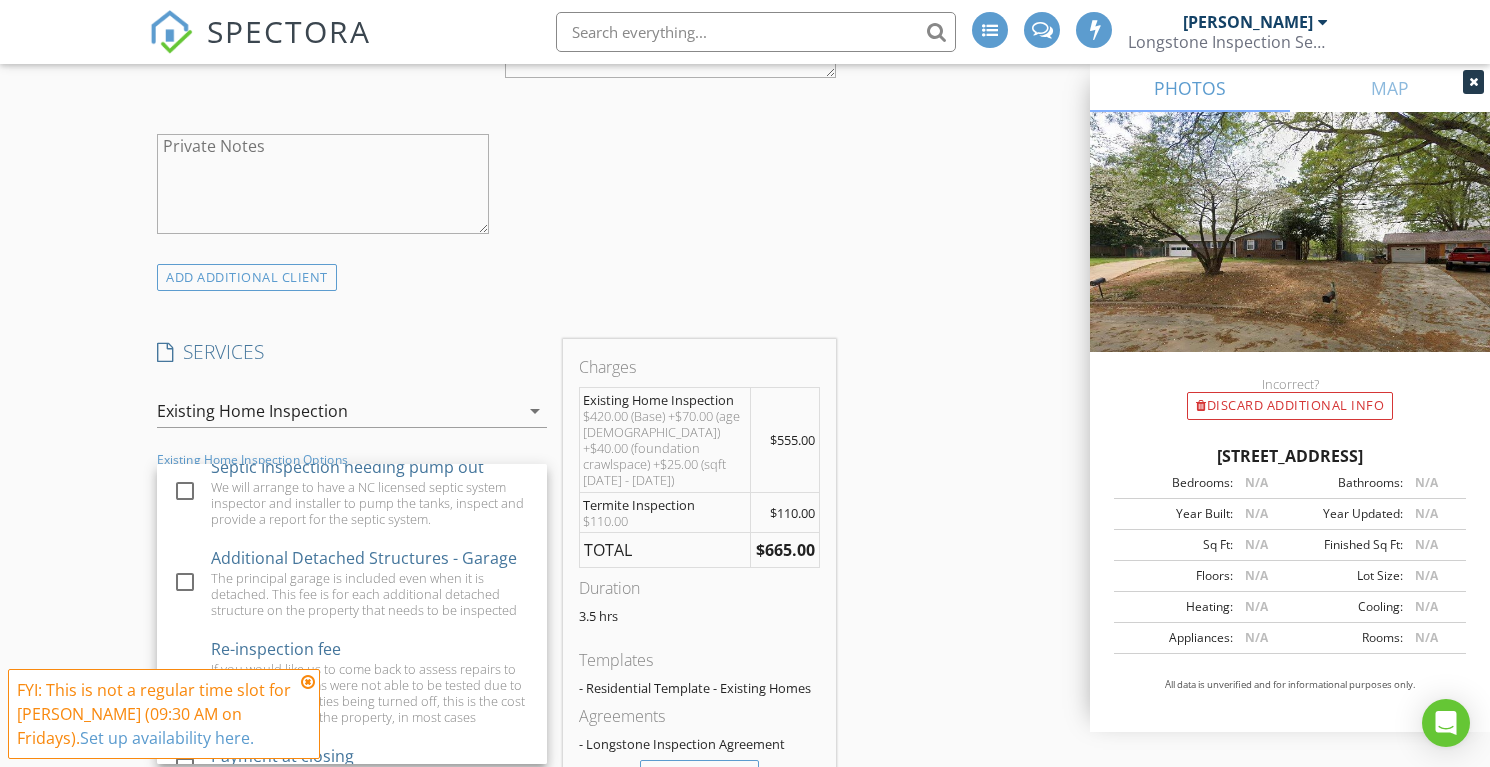 scroll, scrollTop: 378, scrollLeft: 0, axis: vertical 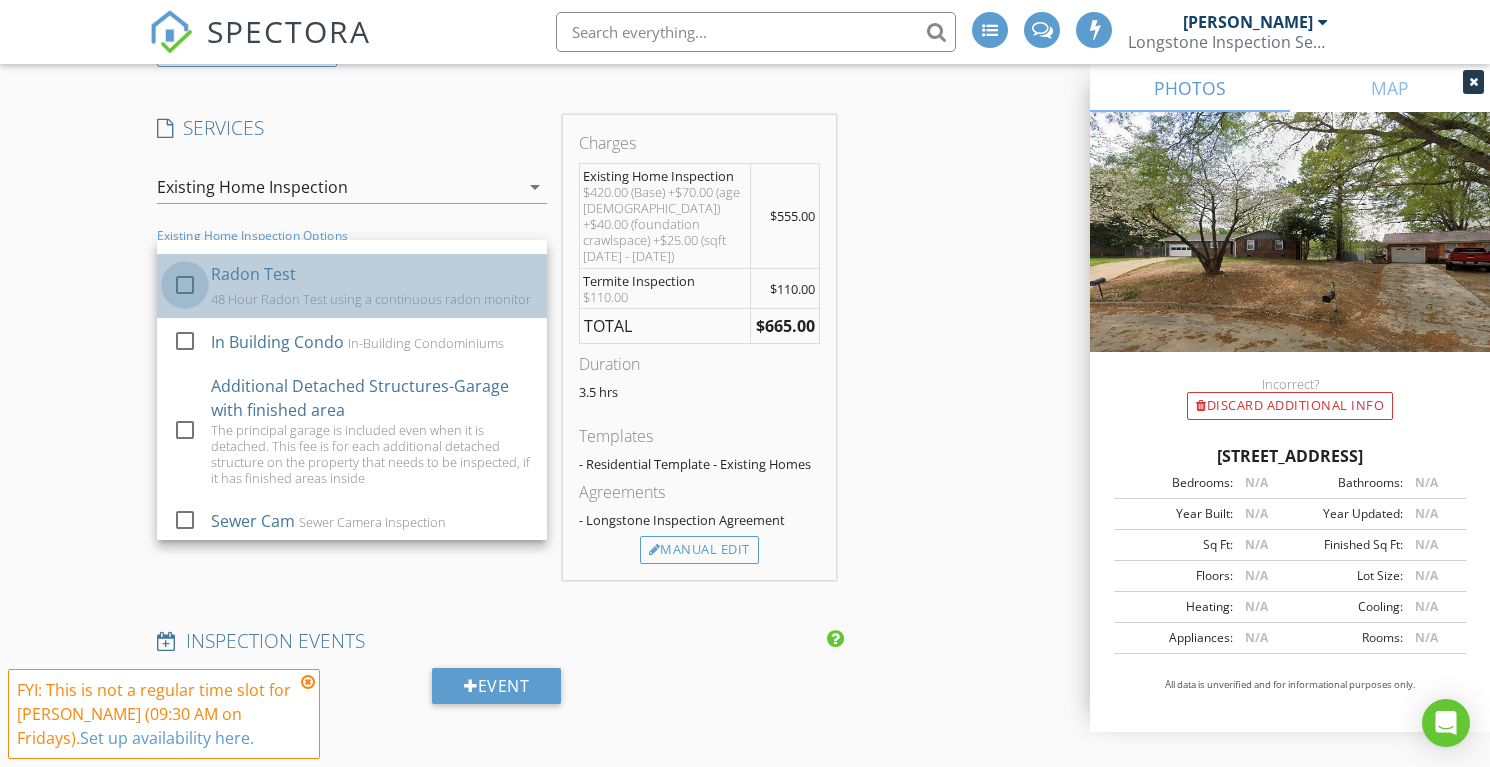 click at bounding box center [185, 285] 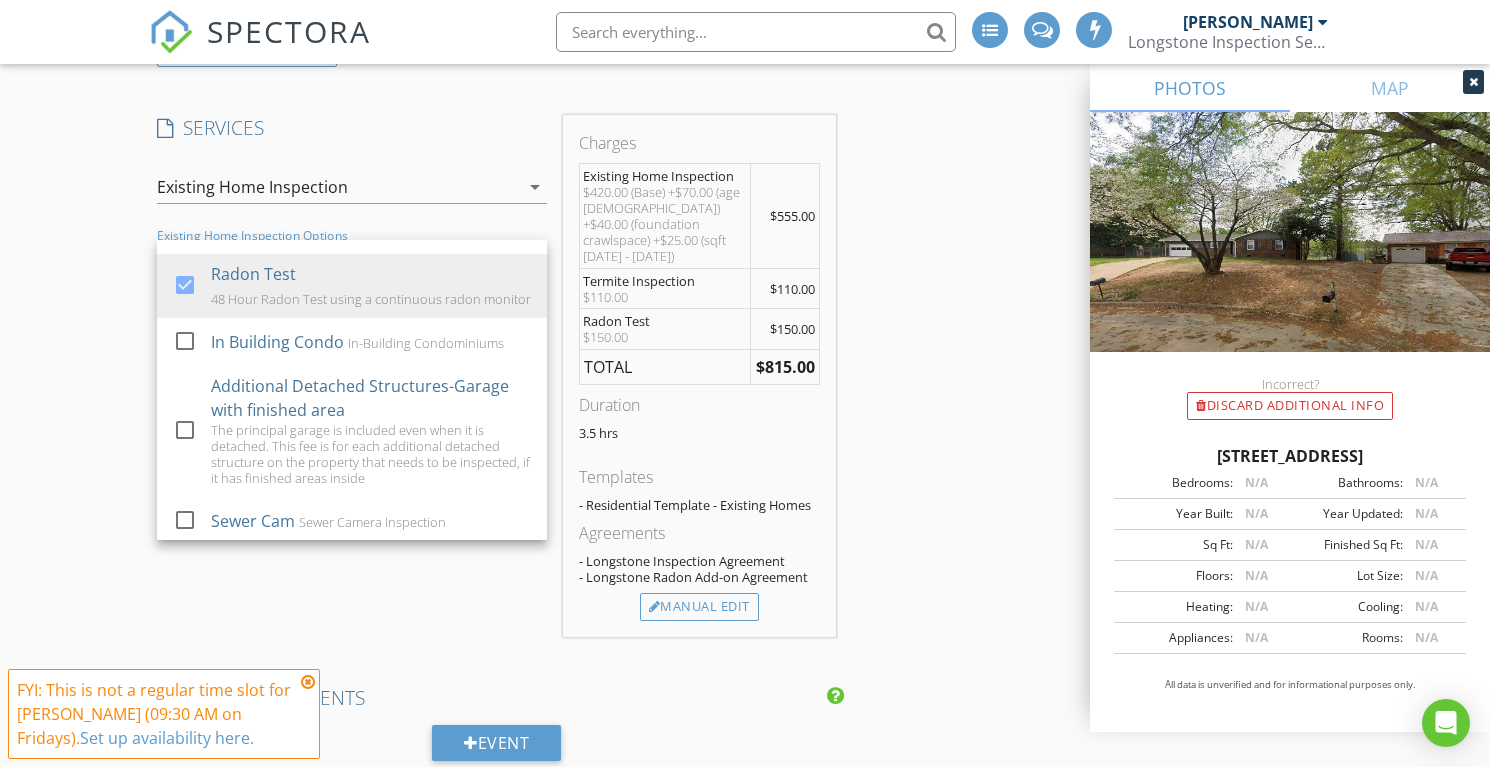 click on "INSPECTOR(S)
check_box   Lee Langston   PRIMARY   Lee Langston arrow_drop_down   check_box_outline_blank Lee Langston specifically requested
Date/Time
07/11/2025 12:30 PM
Location
Address Search       Address 107 Ware Ct   Unit   City Garner   State NC   Zip 27529   County Wake     Square Feet 1400   Year Built 1974   Foundation Crawlspace arrow_drop_down     Lee Langston     19.3 miles     (33 minutes)
client
check_box Enable Client CC email for this inspection   Client Search     check_box_outline_blank Client is a Company/Organization     First Name Kolt   Last Name Shuey   Email Kolt@commandcs.com   CC Email   Phone   Address   City   State   Zip     Tags         Notes   Private Notes
ADD ADDITIONAL client
SERVICES
check_box   Existing Home Inspection" at bounding box center (745, 446) 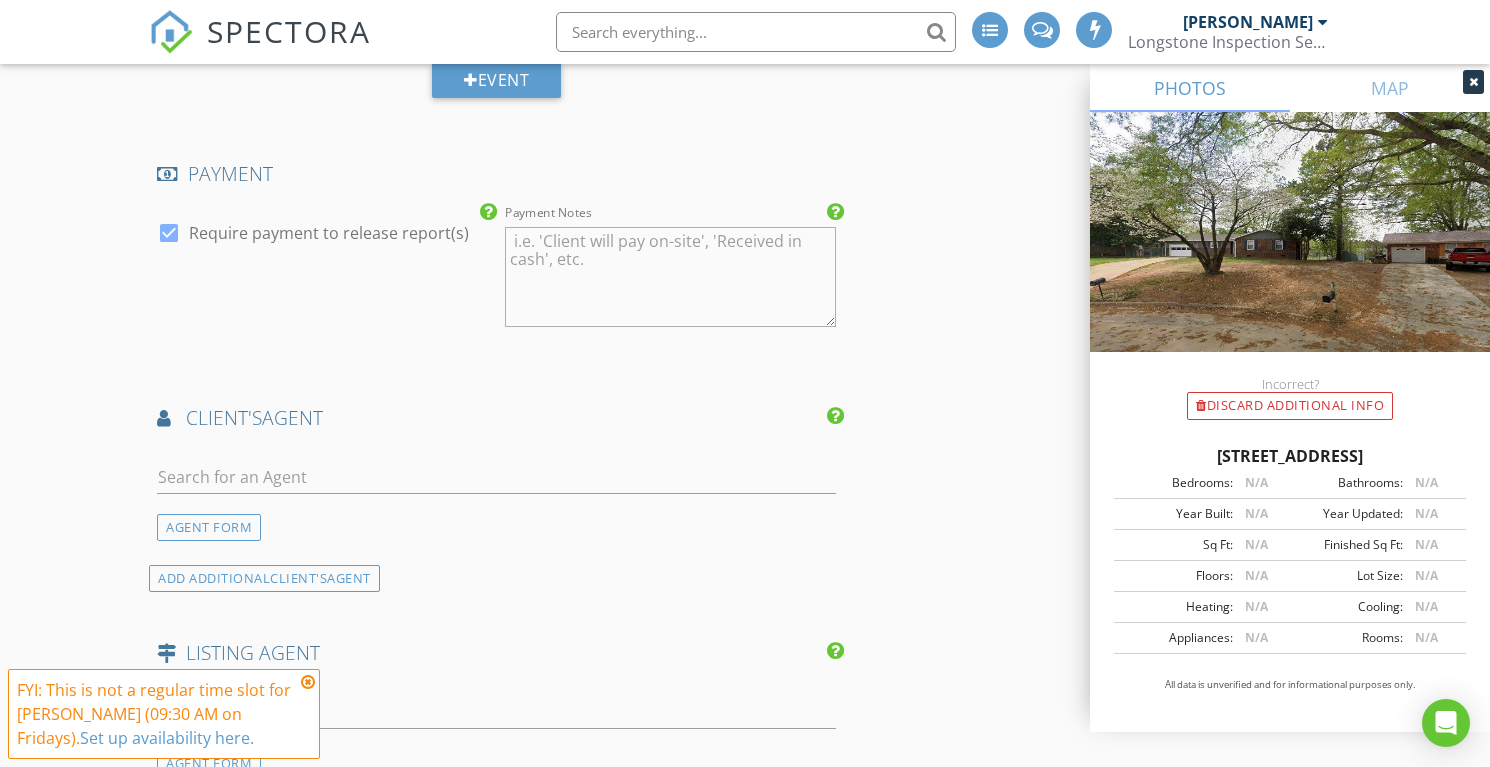 scroll, scrollTop: 2561, scrollLeft: 0, axis: vertical 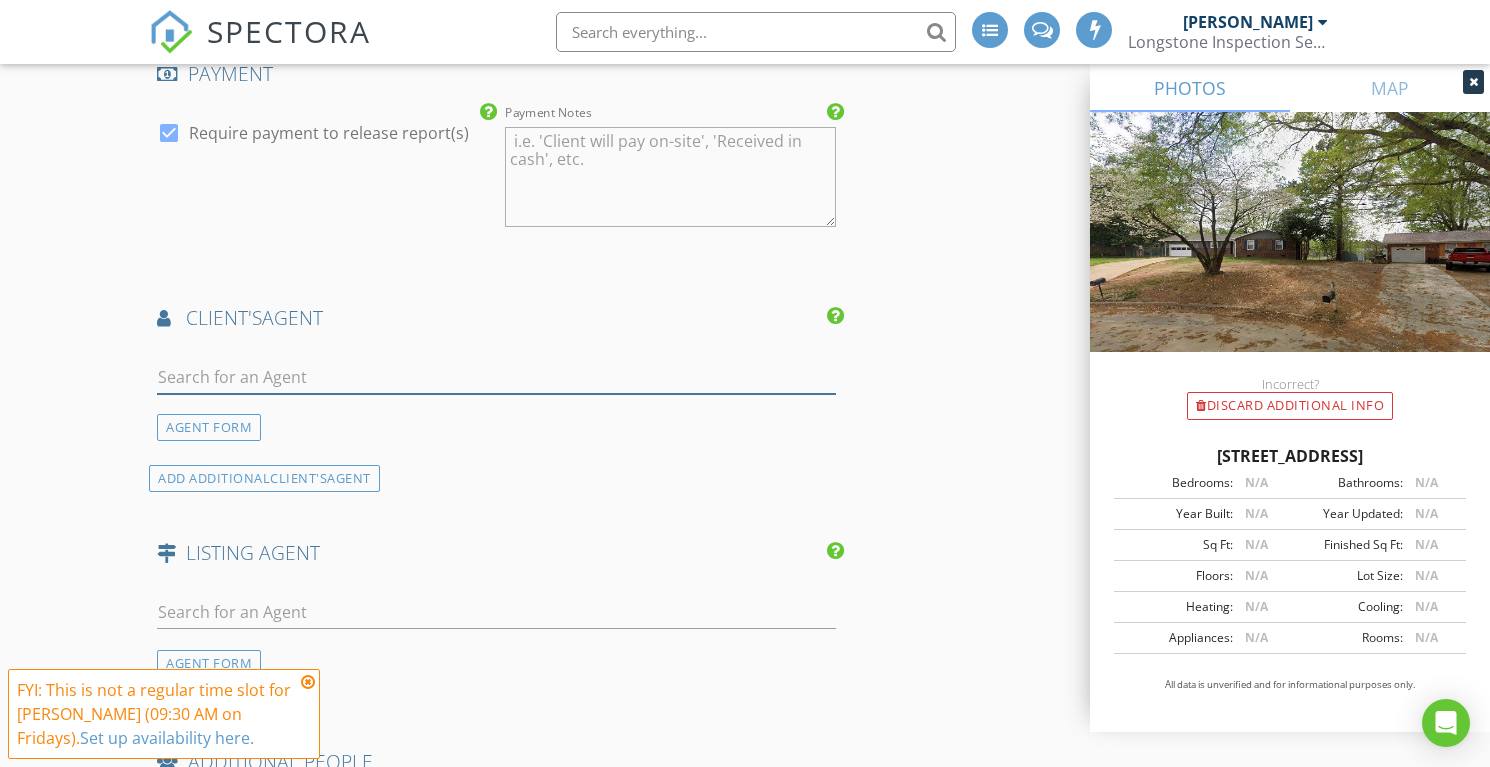 click at bounding box center [496, 377] 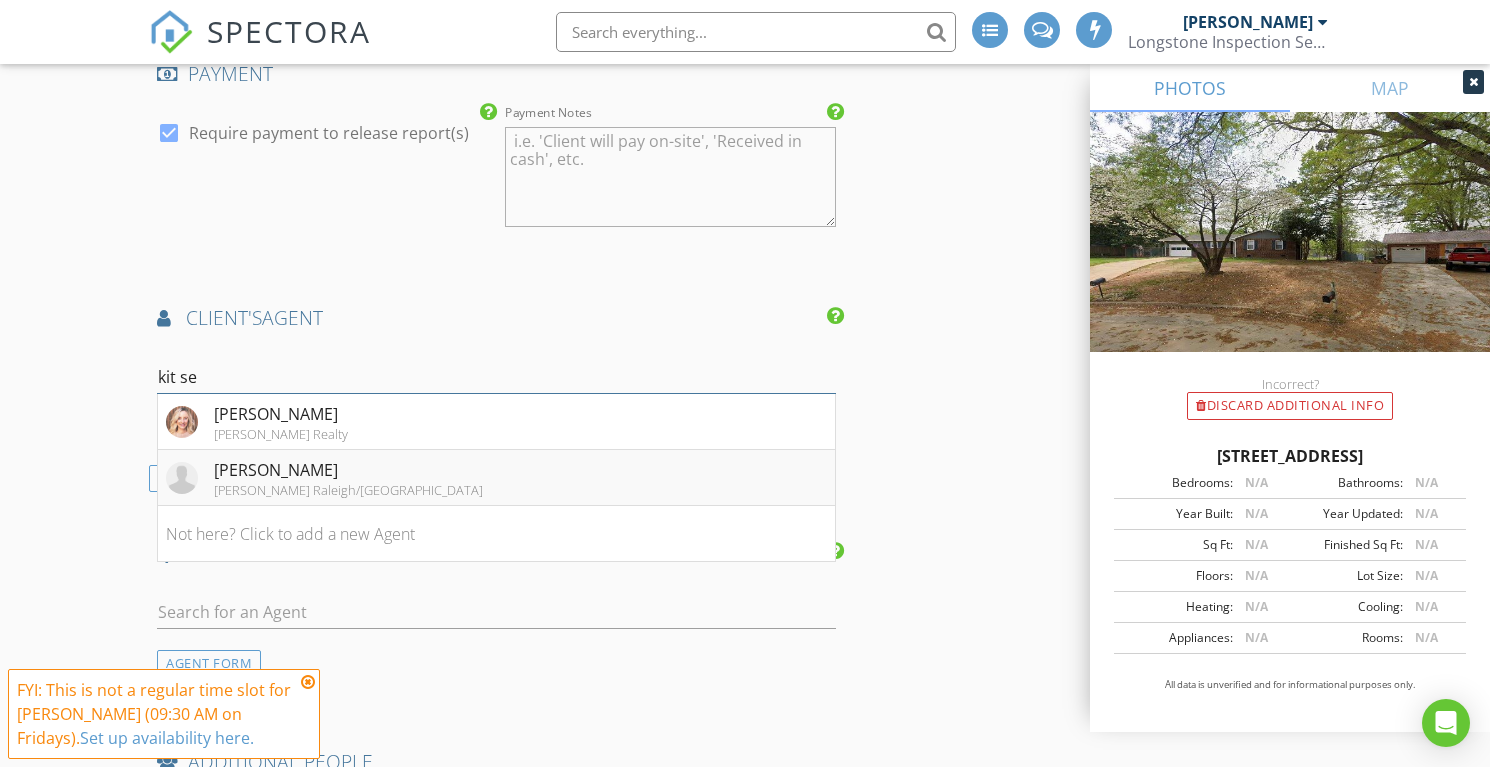 type on "kit se" 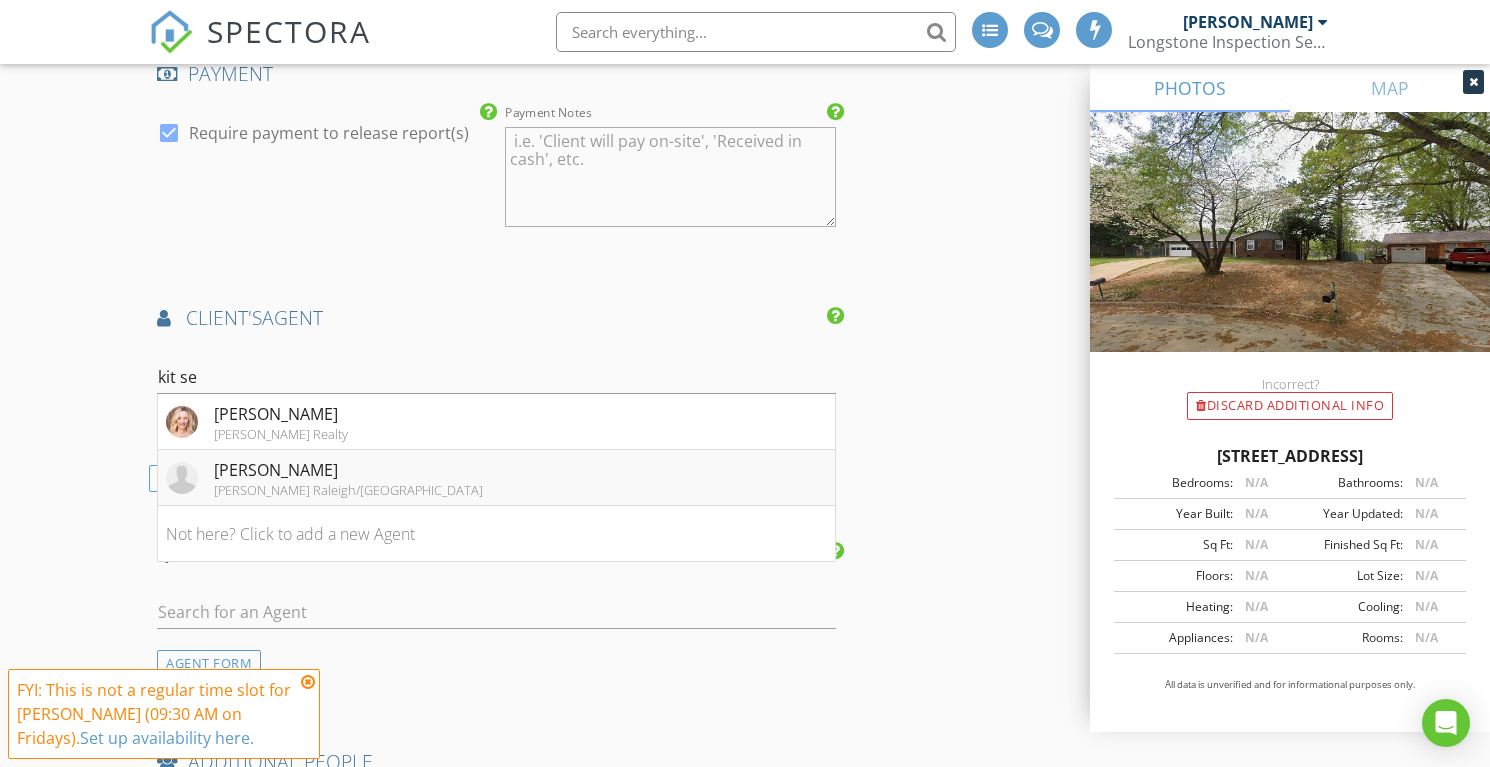 click on "Kit Serrell" at bounding box center (348, 470) 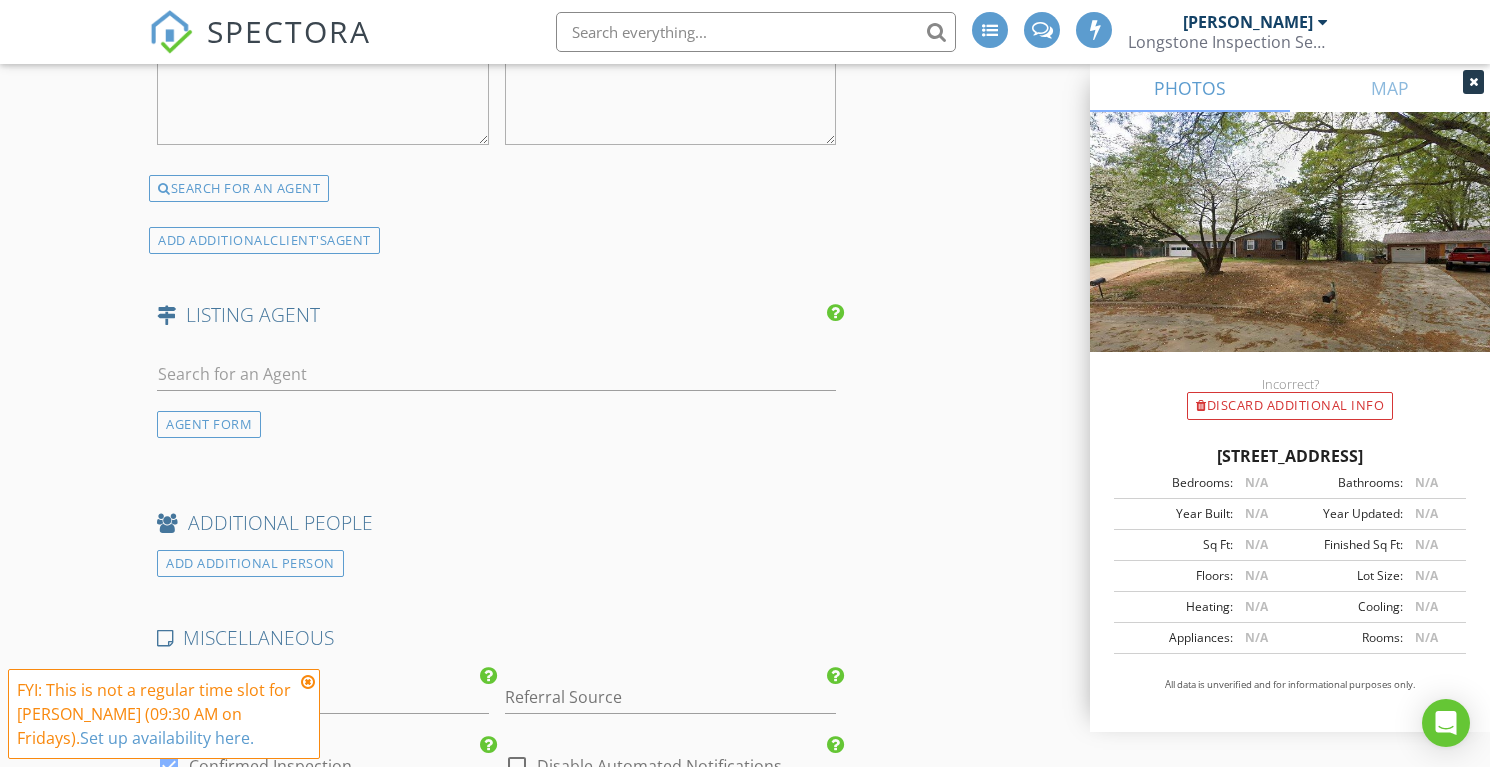 scroll, scrollTop: 3337, scrollLeft: 0, axis: vertical 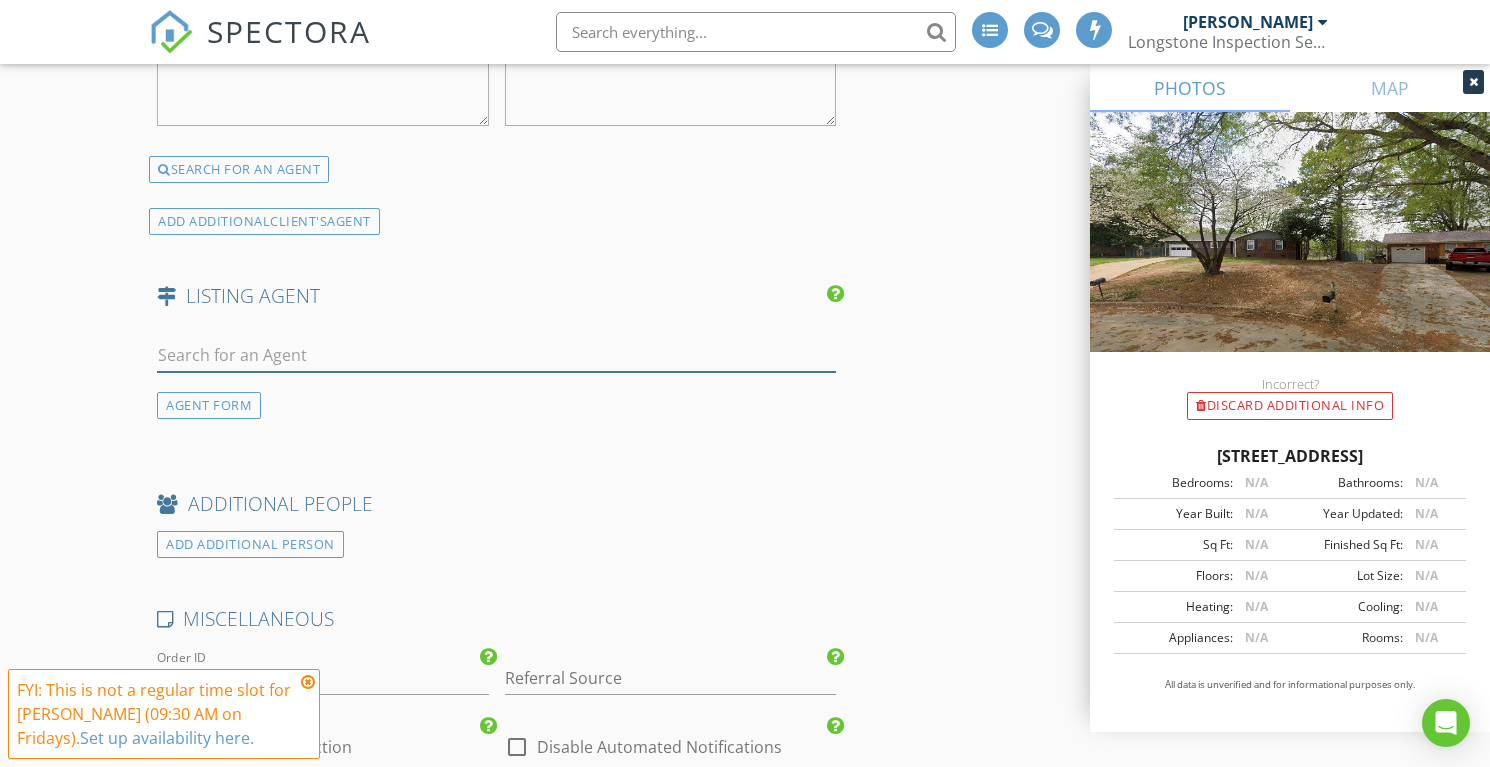click at bounding box center (496, 355) 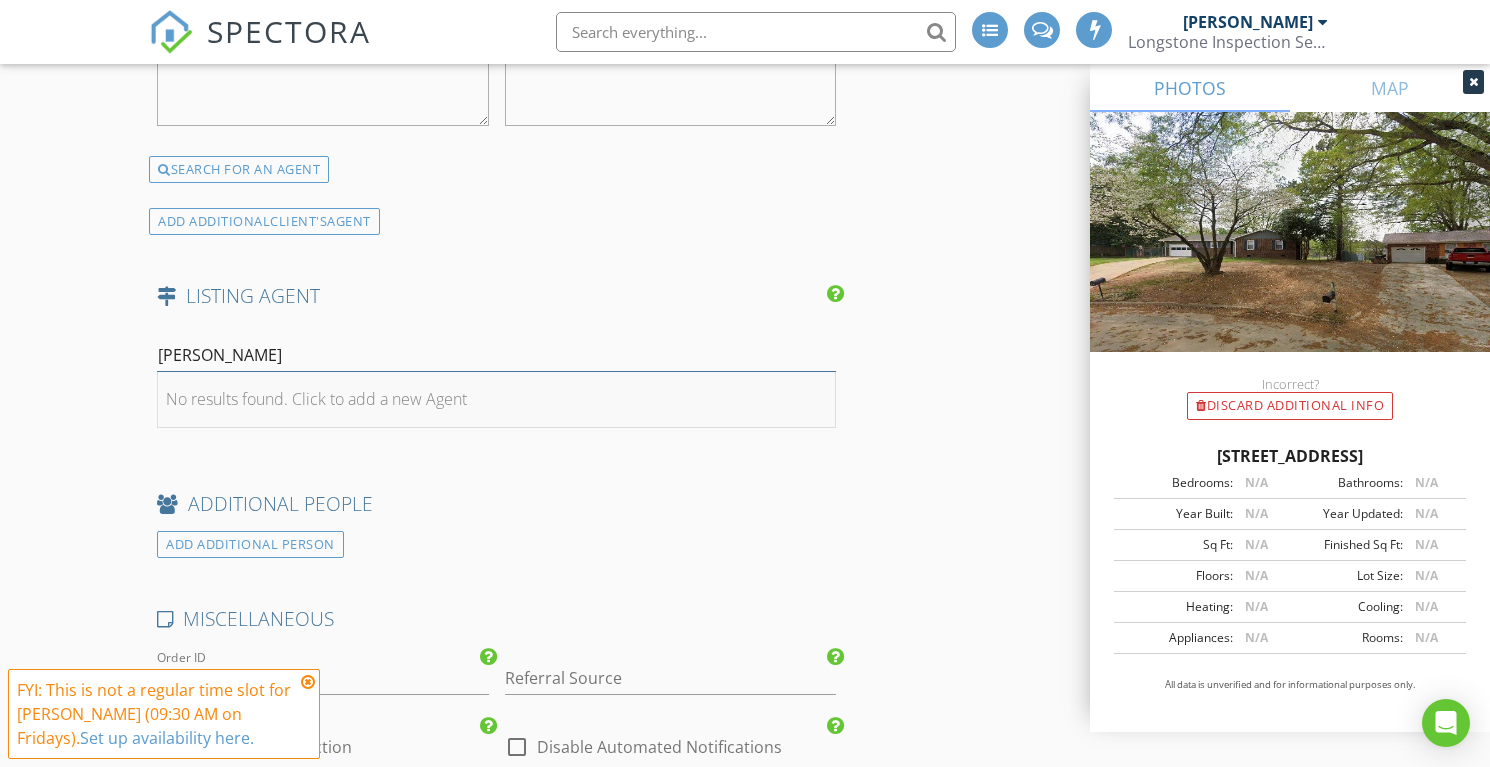 type on "bohl" 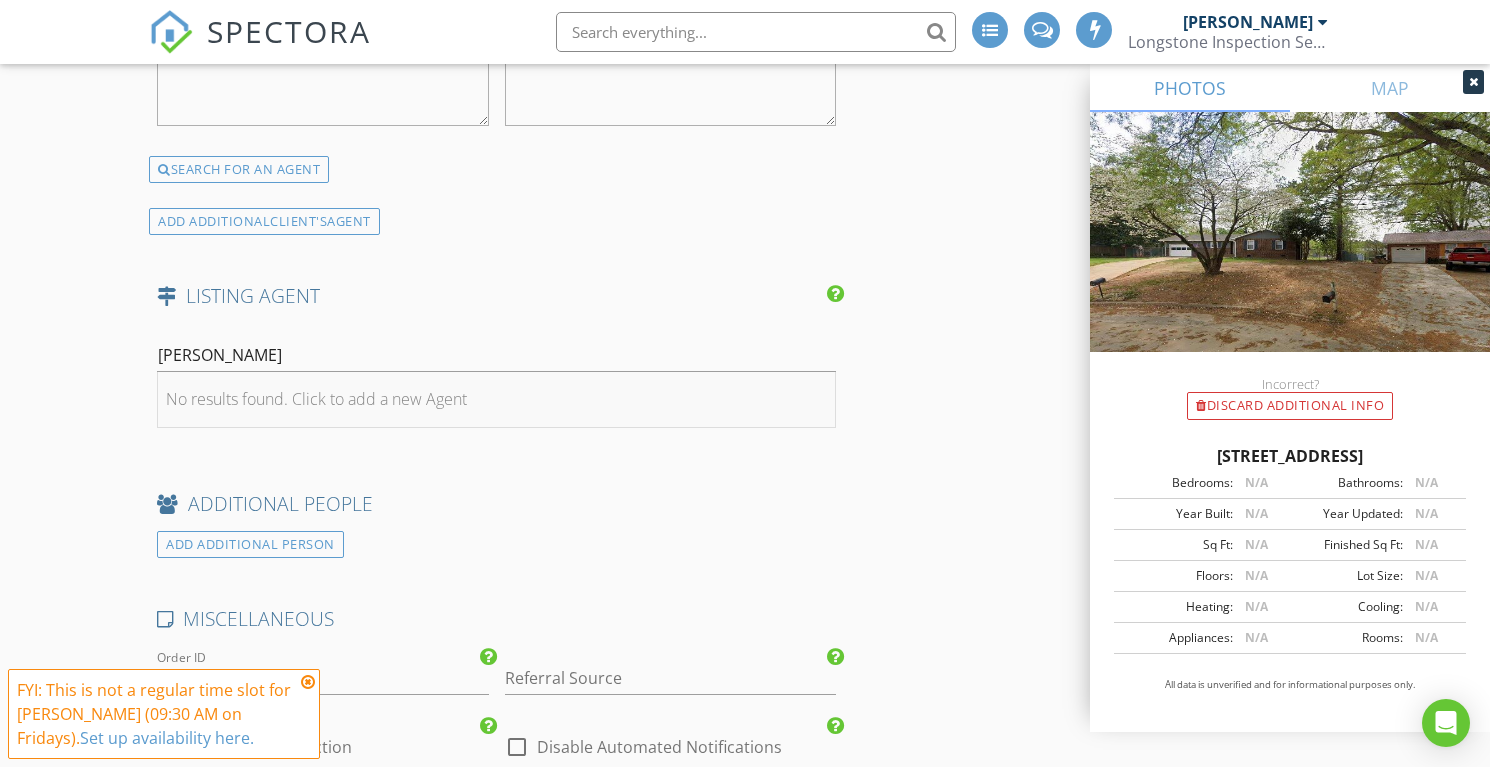 click on "No results found. Click to add a new Agent" at bounding box center (316, 399) 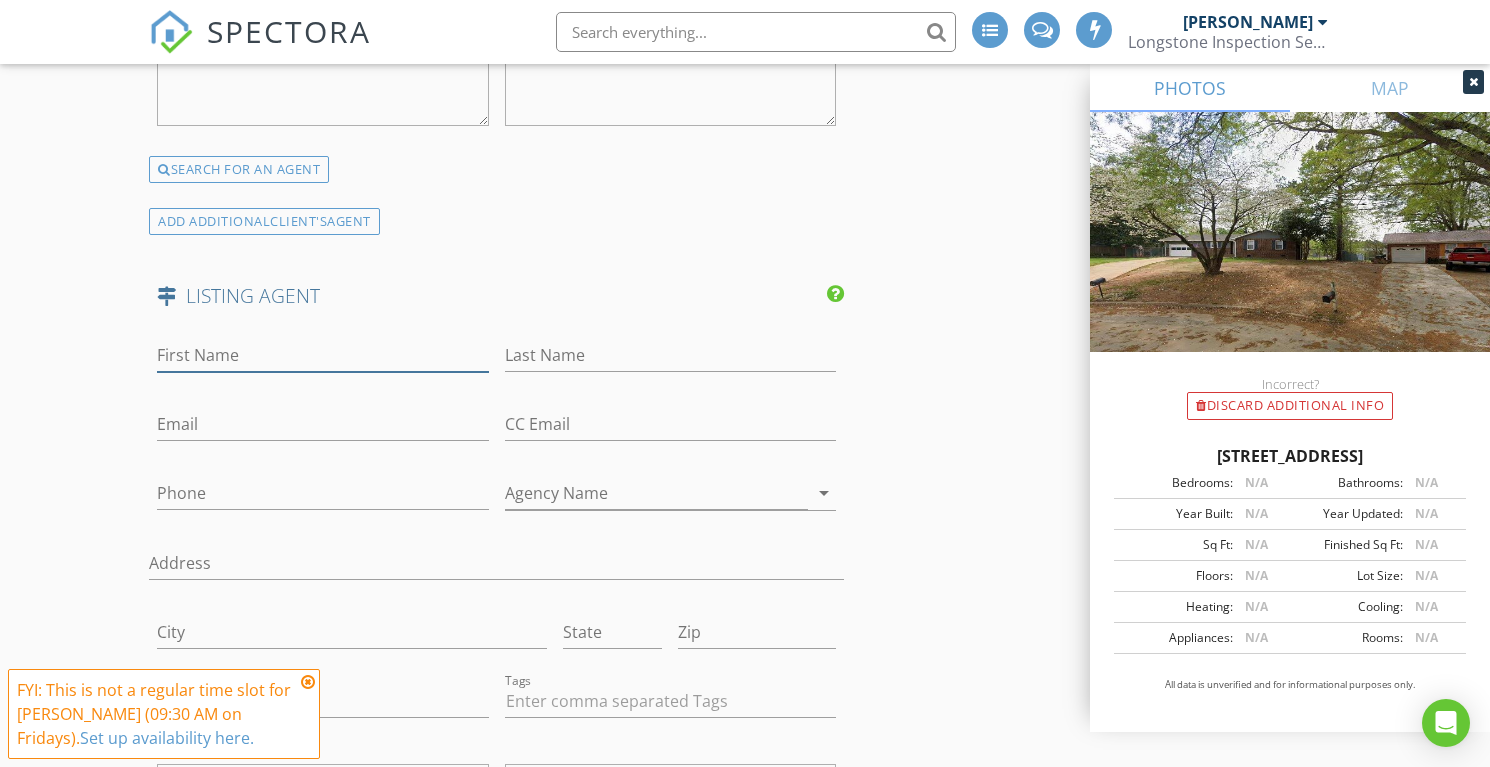 click on "First Name" at bounding box center (323, 355) 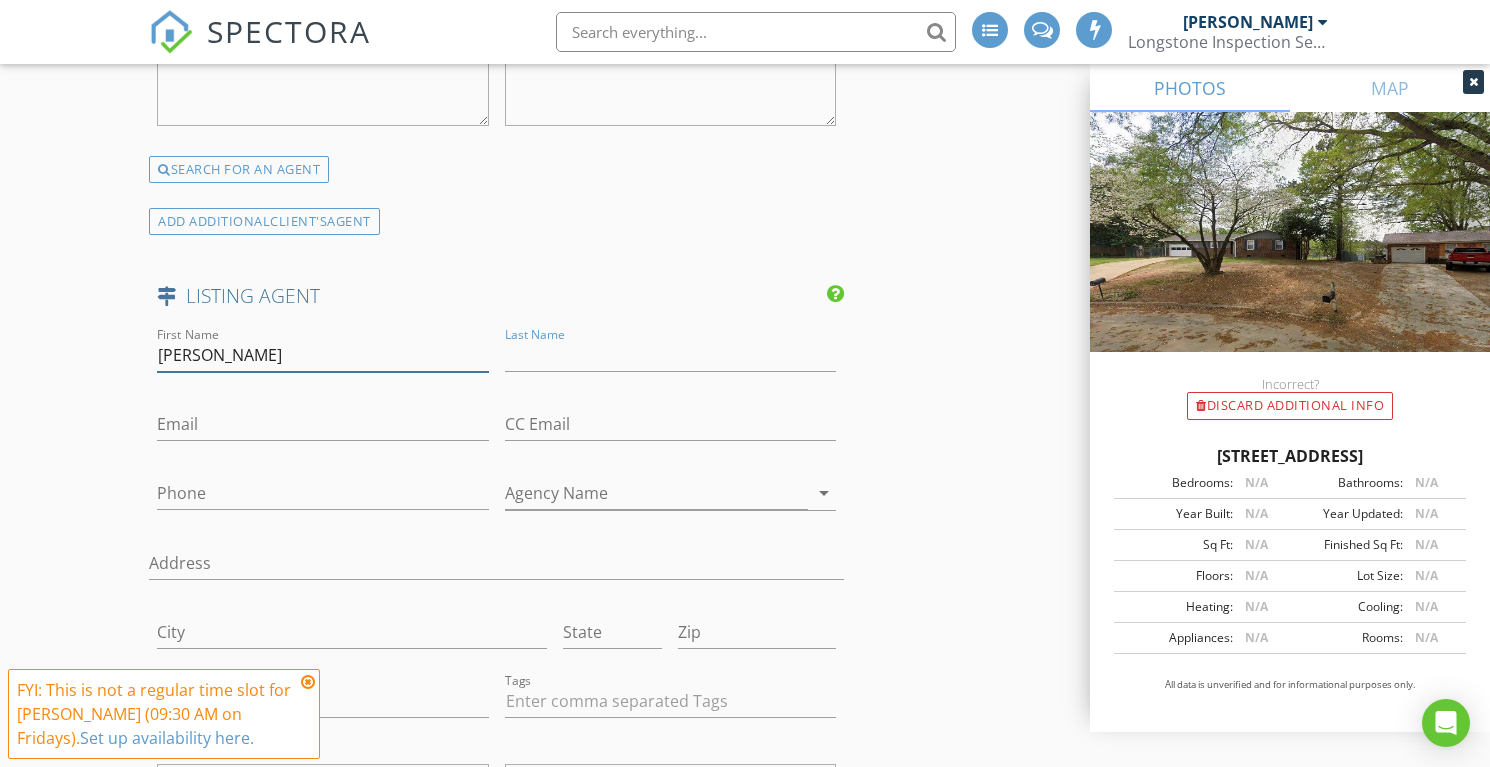 click on "TOm" at bounding box center [323, 355] 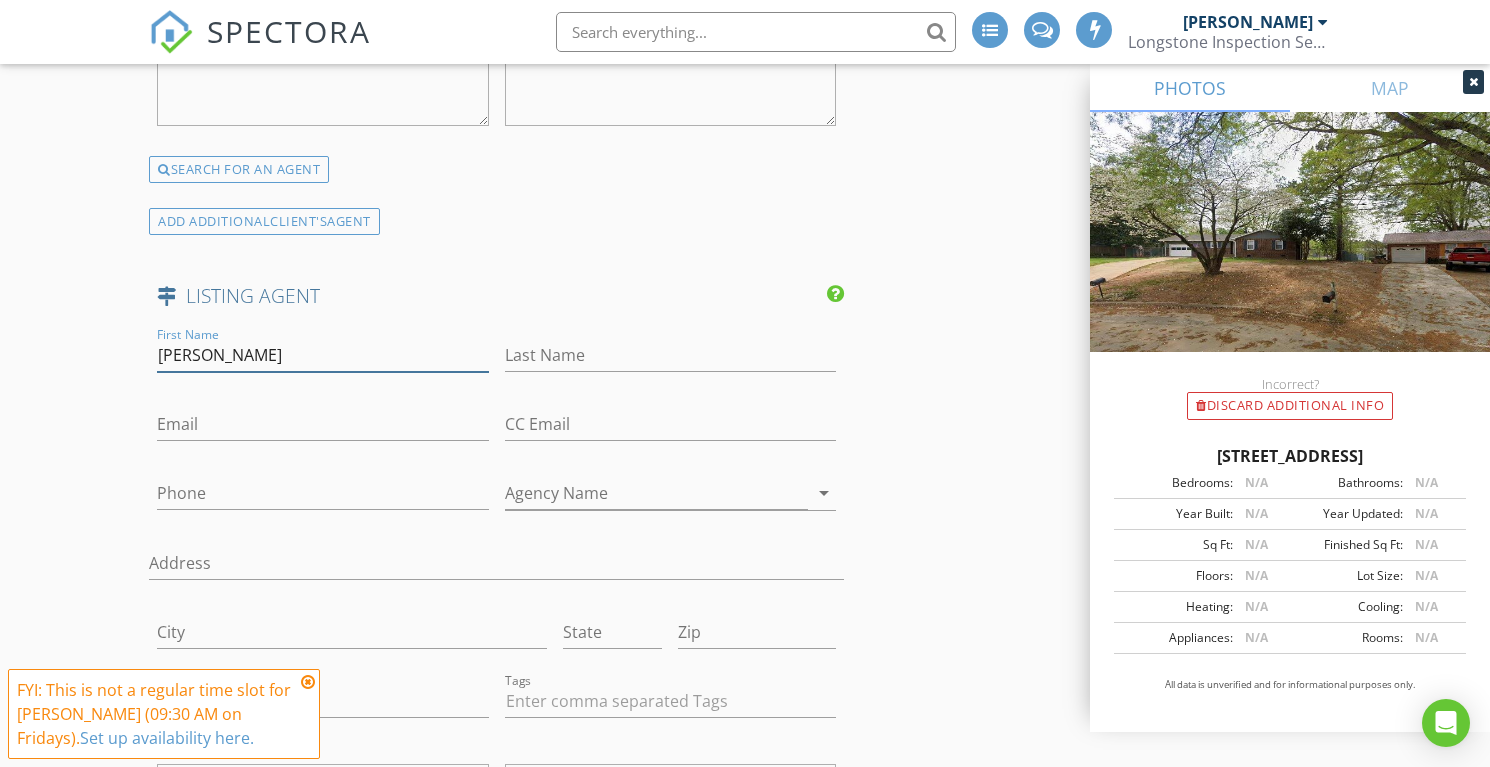 type on "Tom" 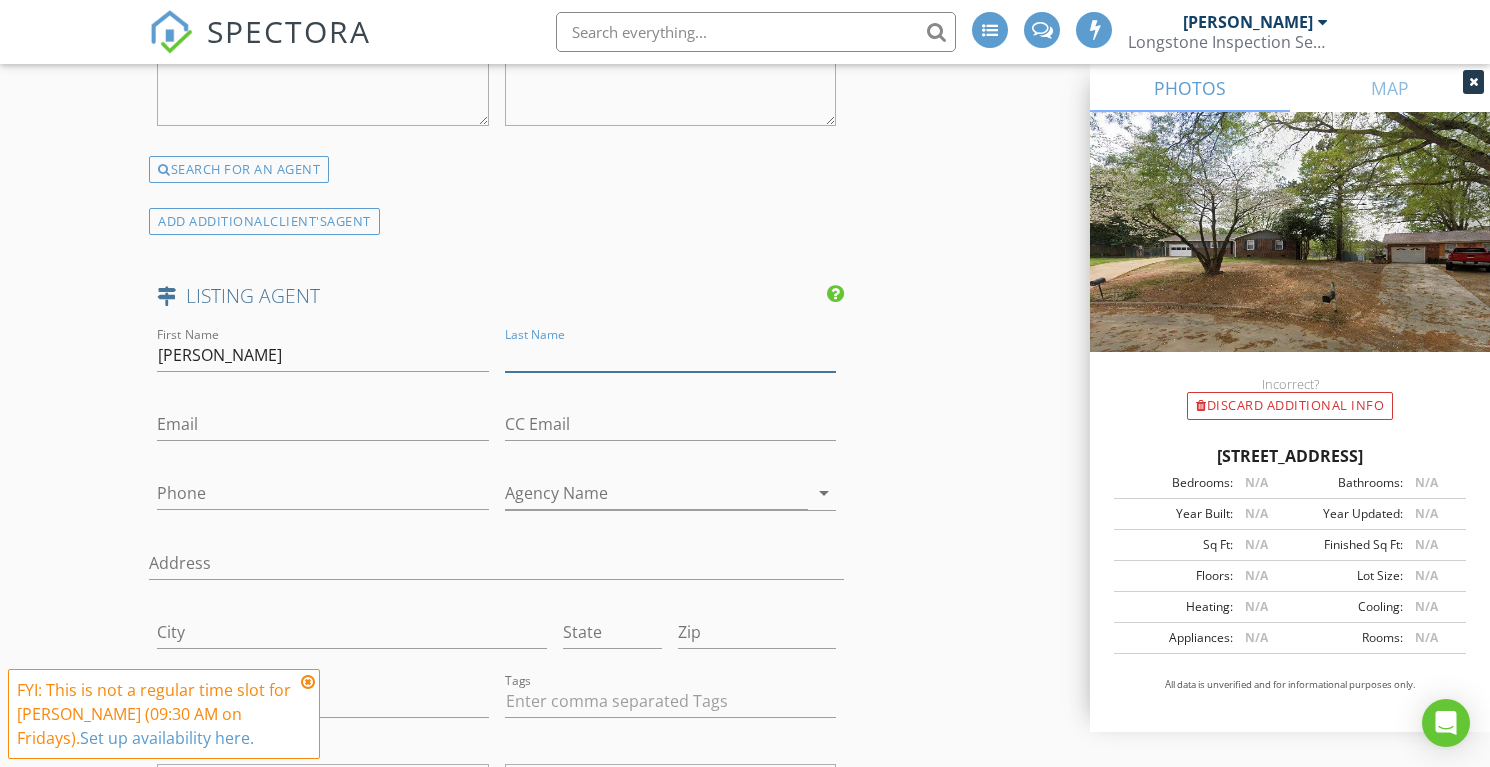 click on "Last Name" at bounding box center (671, 355) 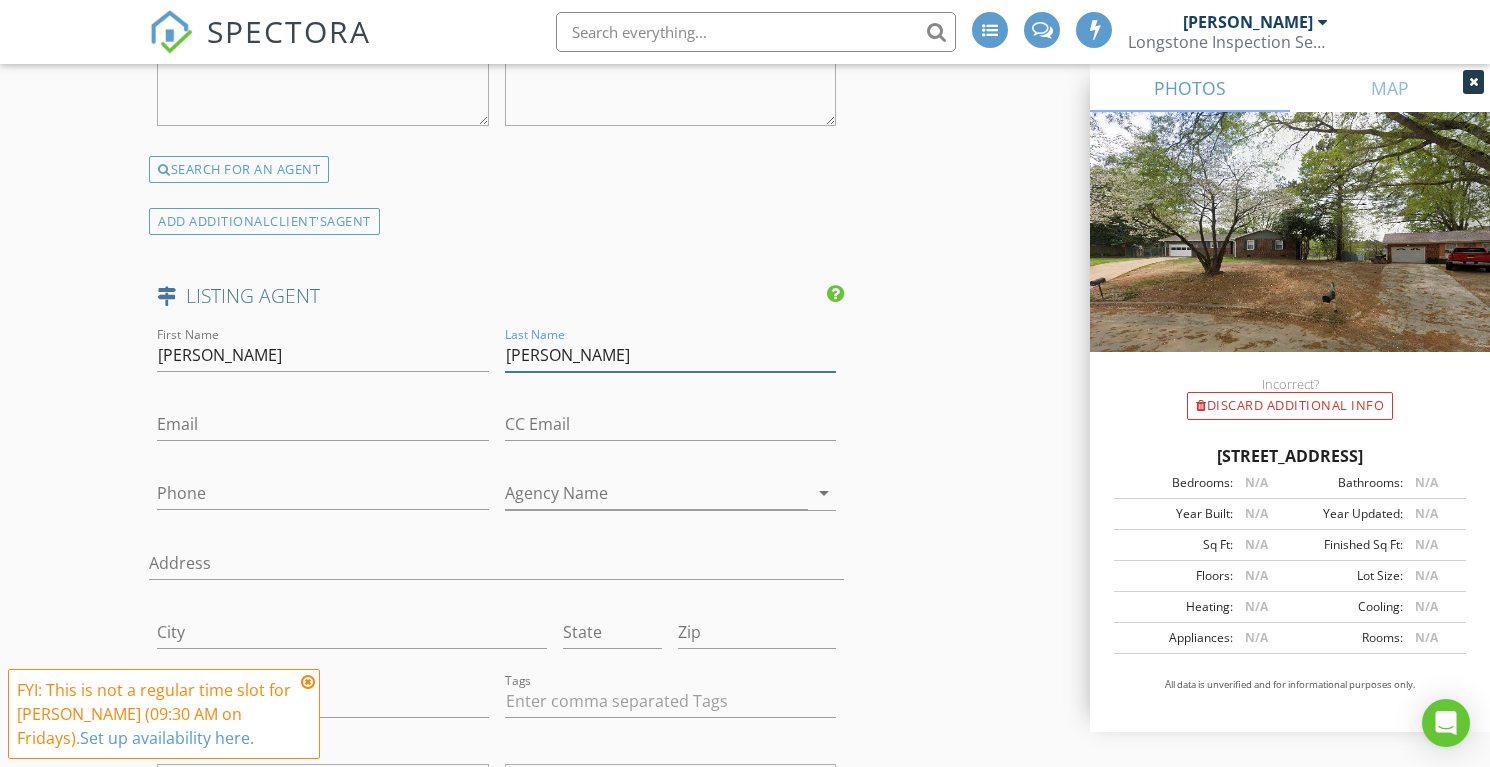 type on "Bohlmann" 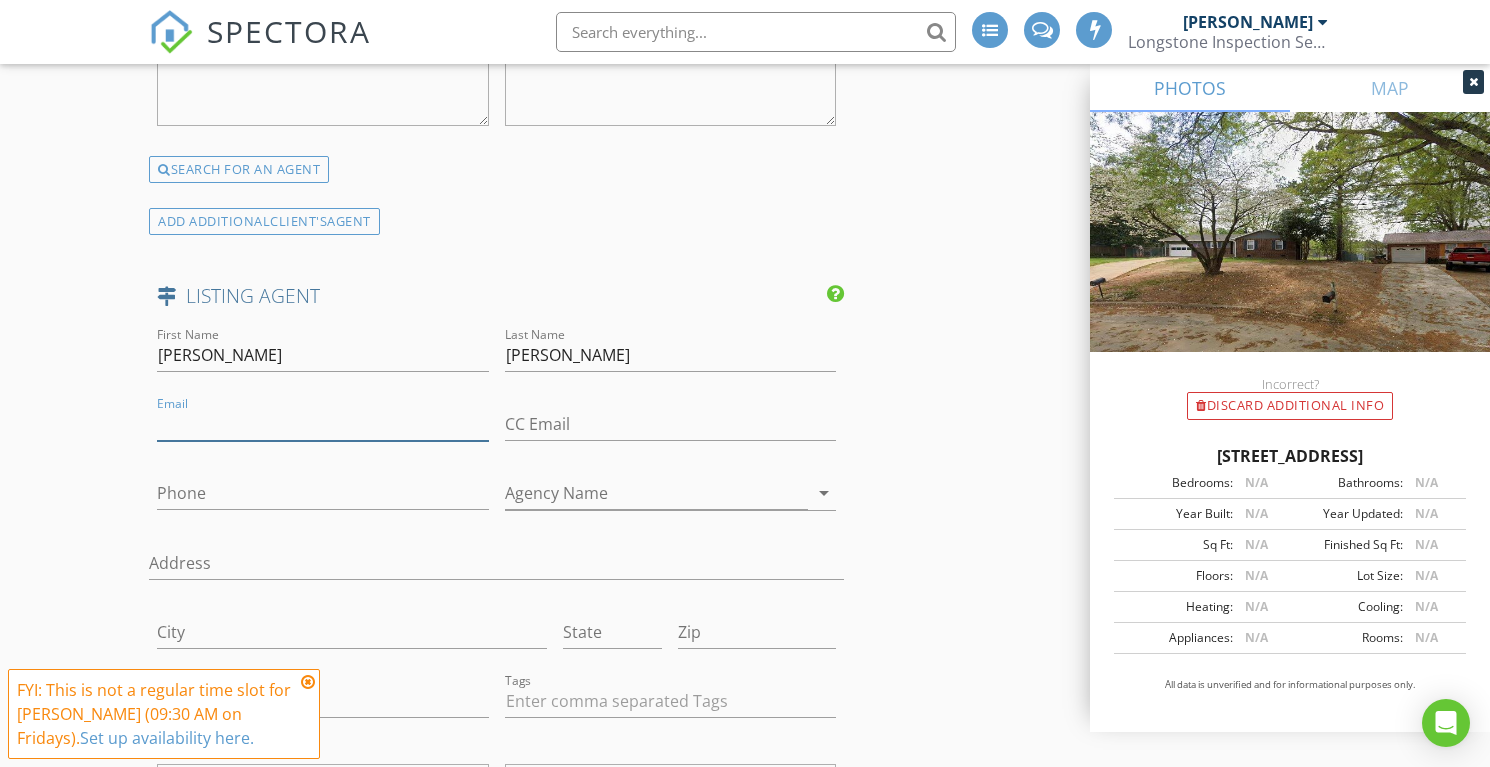 click on "Email" at bounding box center (323, 424) 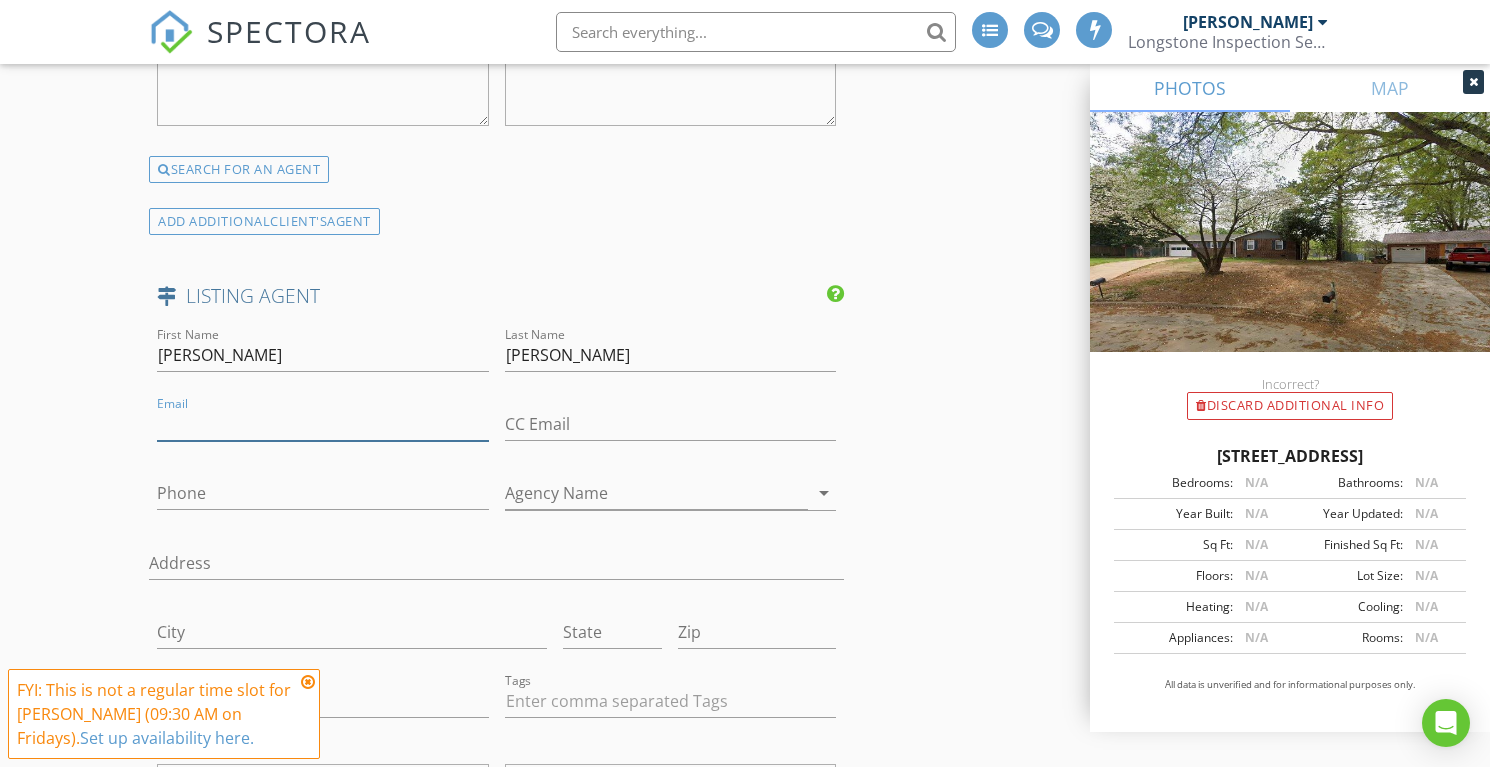 paste on "bohlmann50@gmail.com" 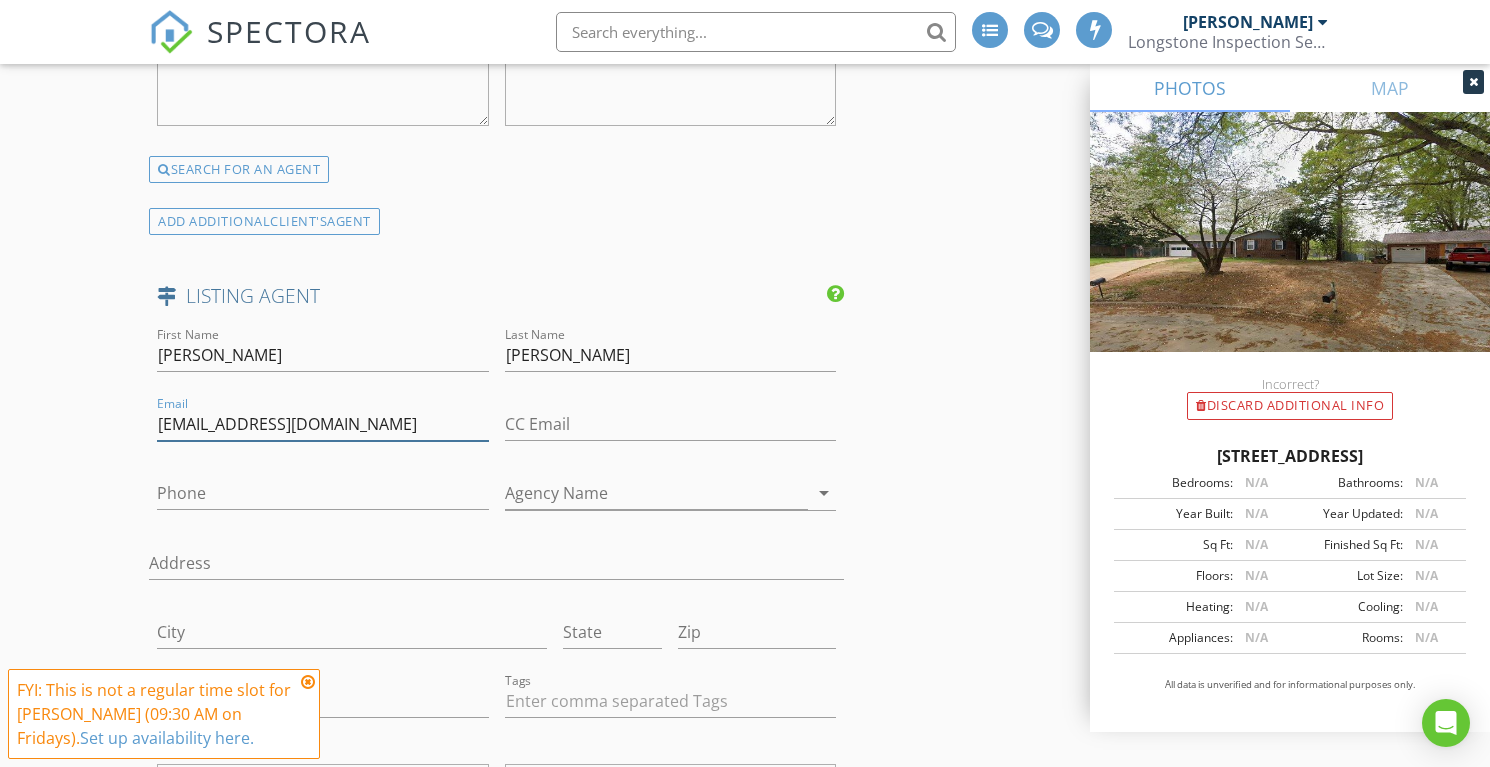 type on "bohlmann50@gmail.com" 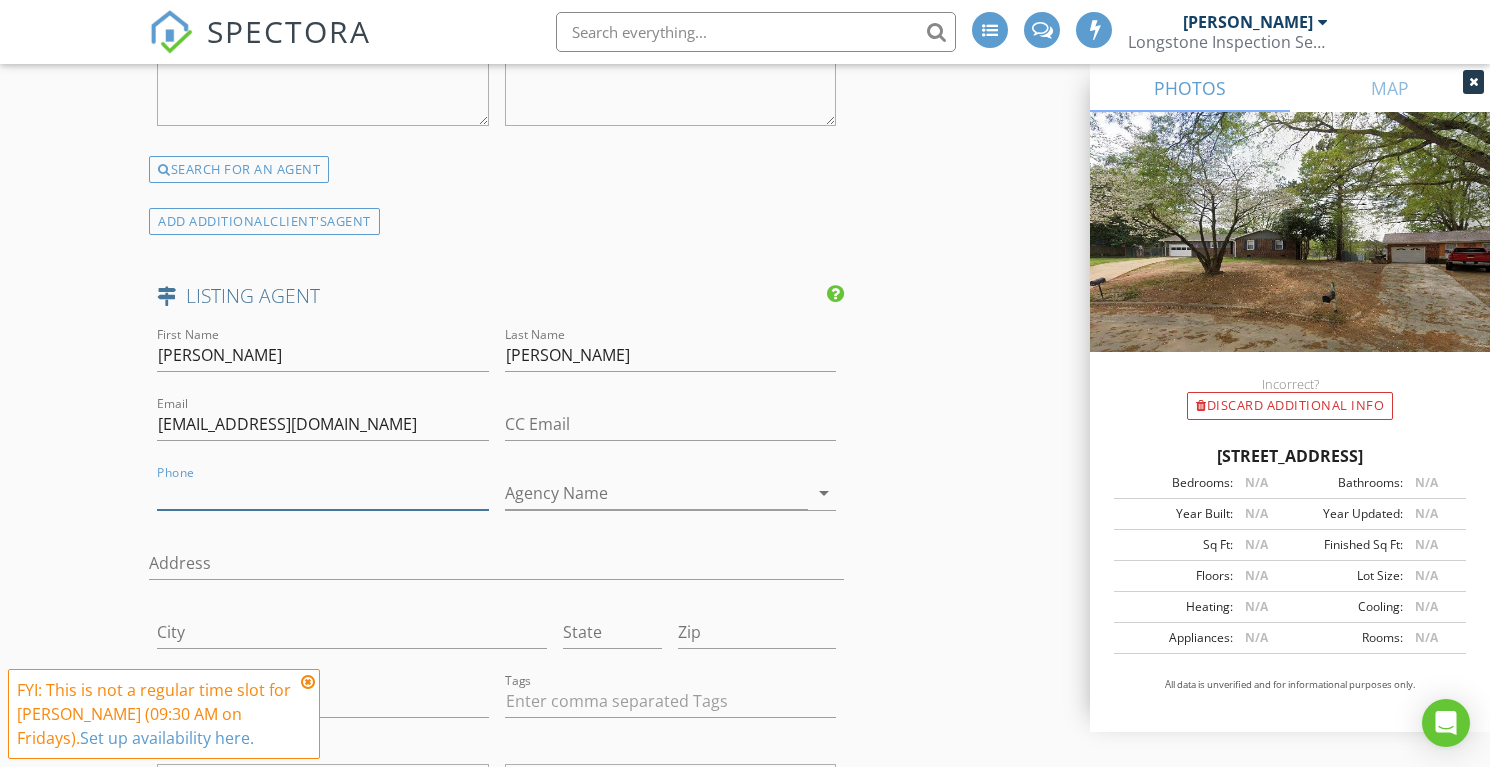 click on "Phone" at bounding box center [323, 493] 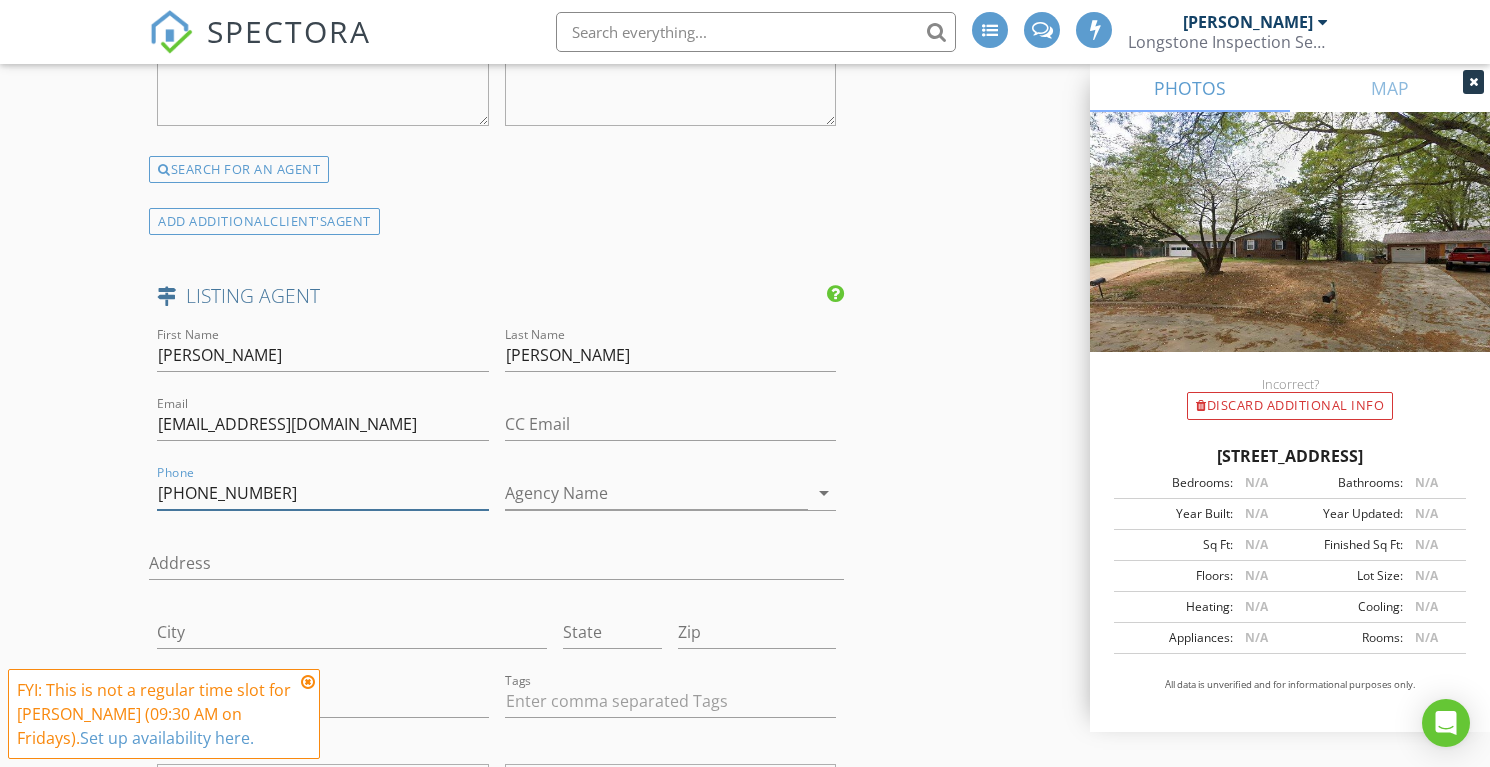 type on "919-434-4100" 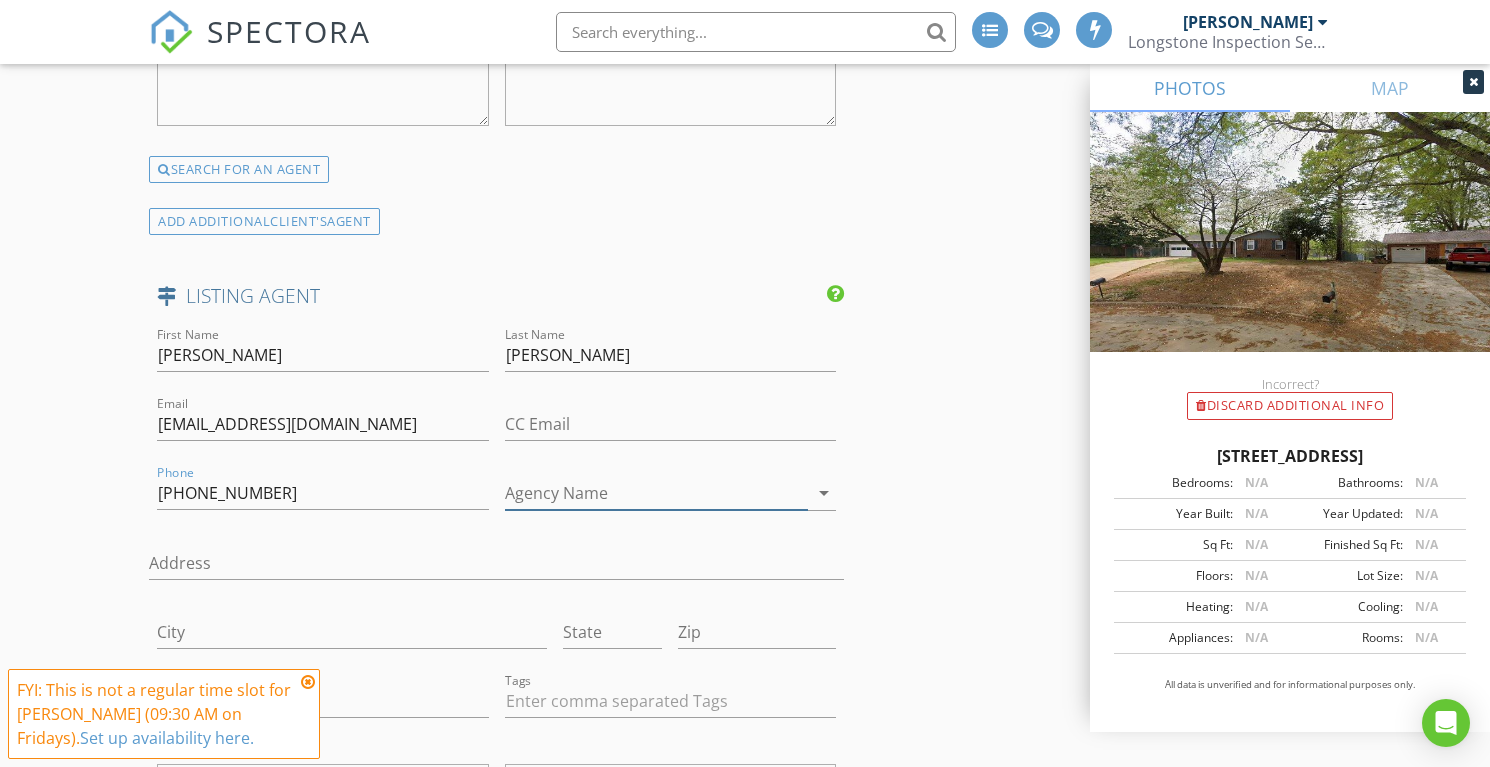 click on "Agency Name" at bounding box center (657, 493) 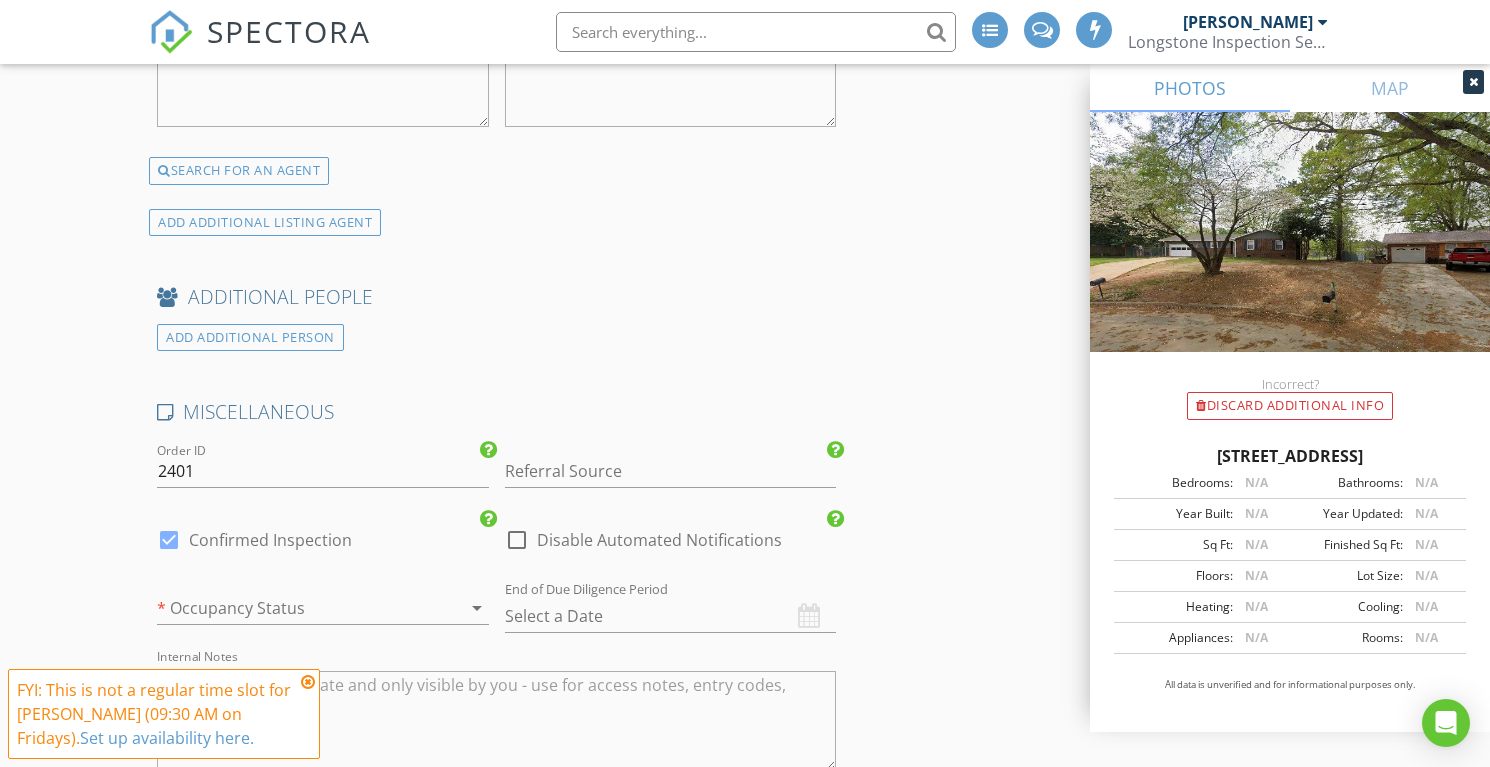 scroll, scrollTop: 4087, scrollLeft: 0, axis: vertical 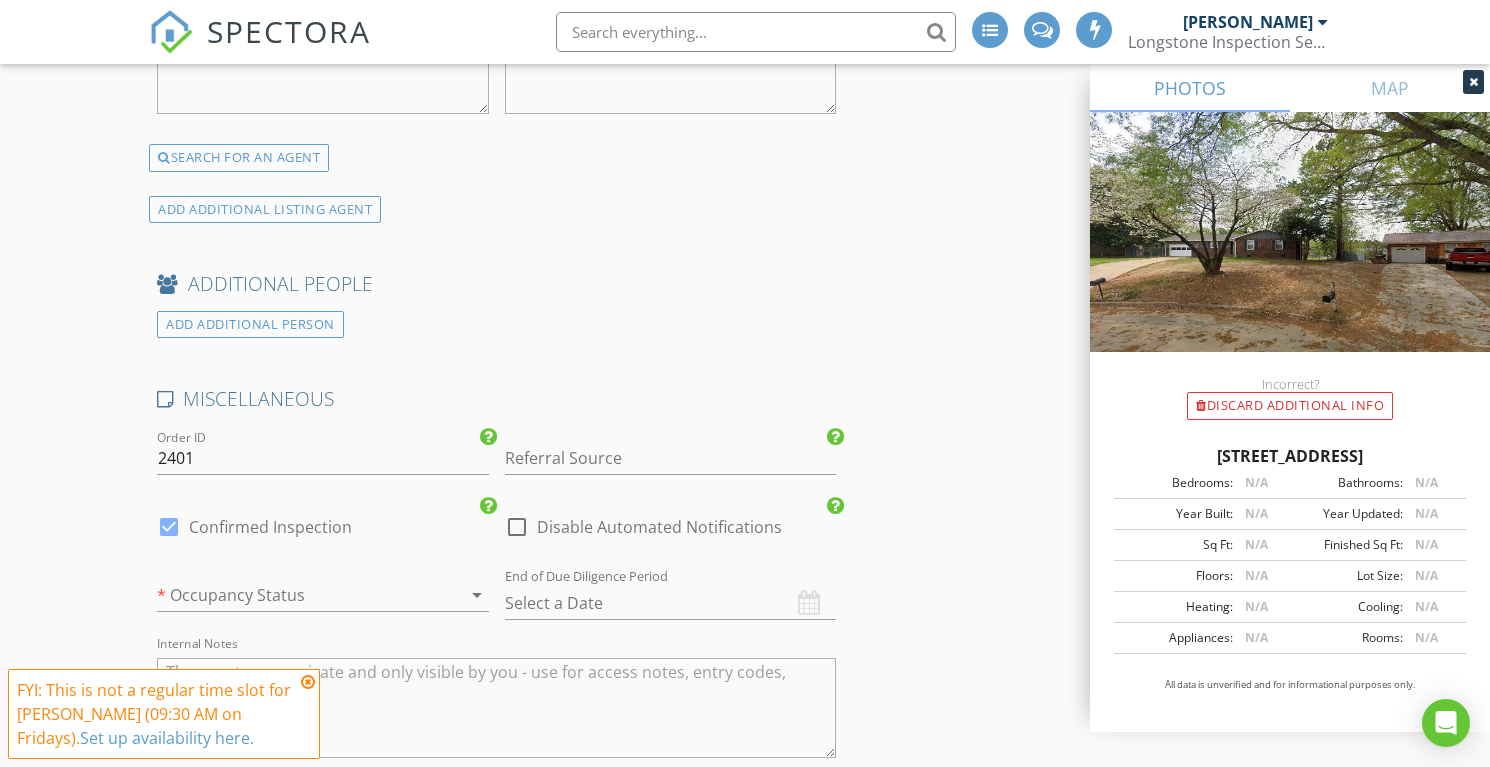type on "Bohlmann Realty Group" 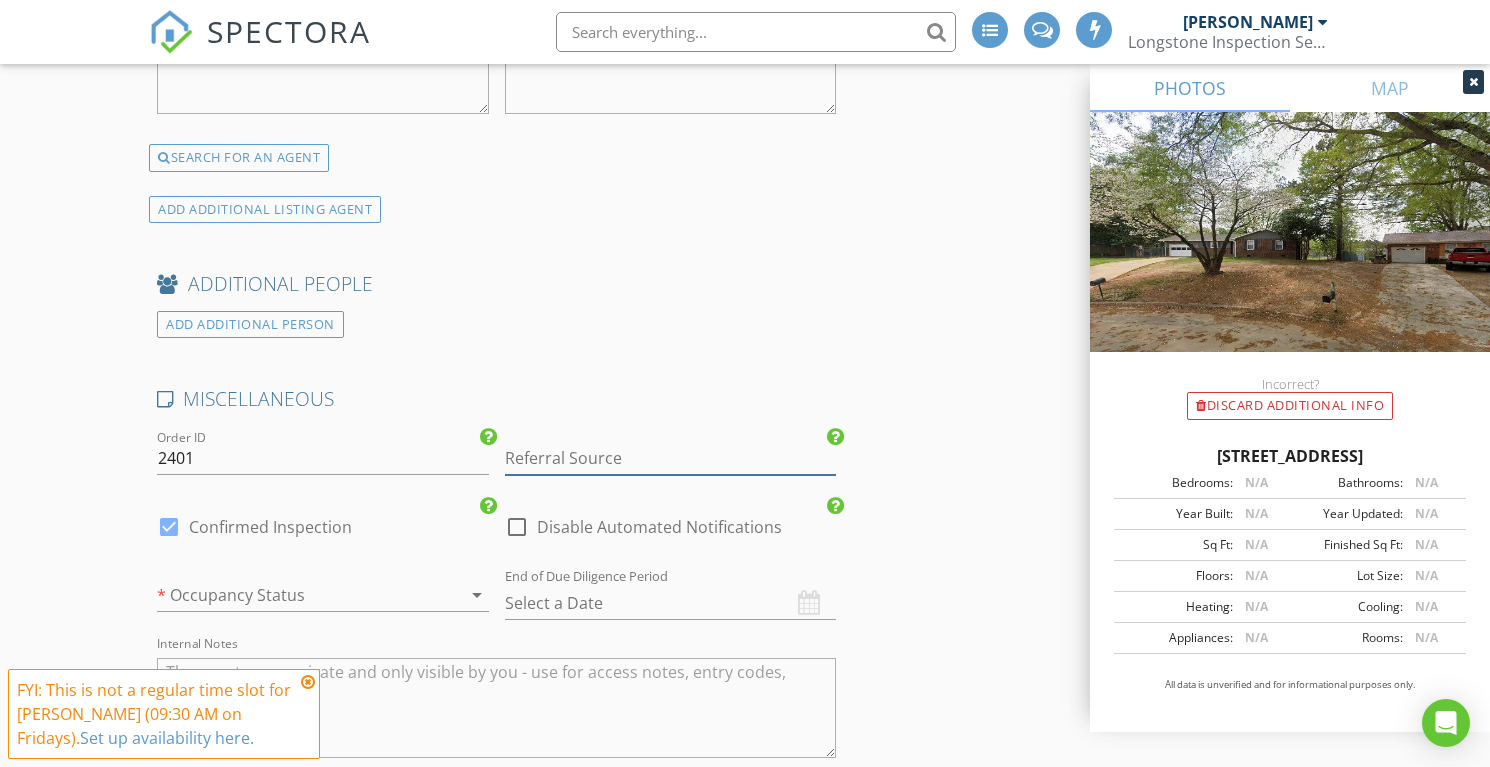 click at bounding box center (671, 458) 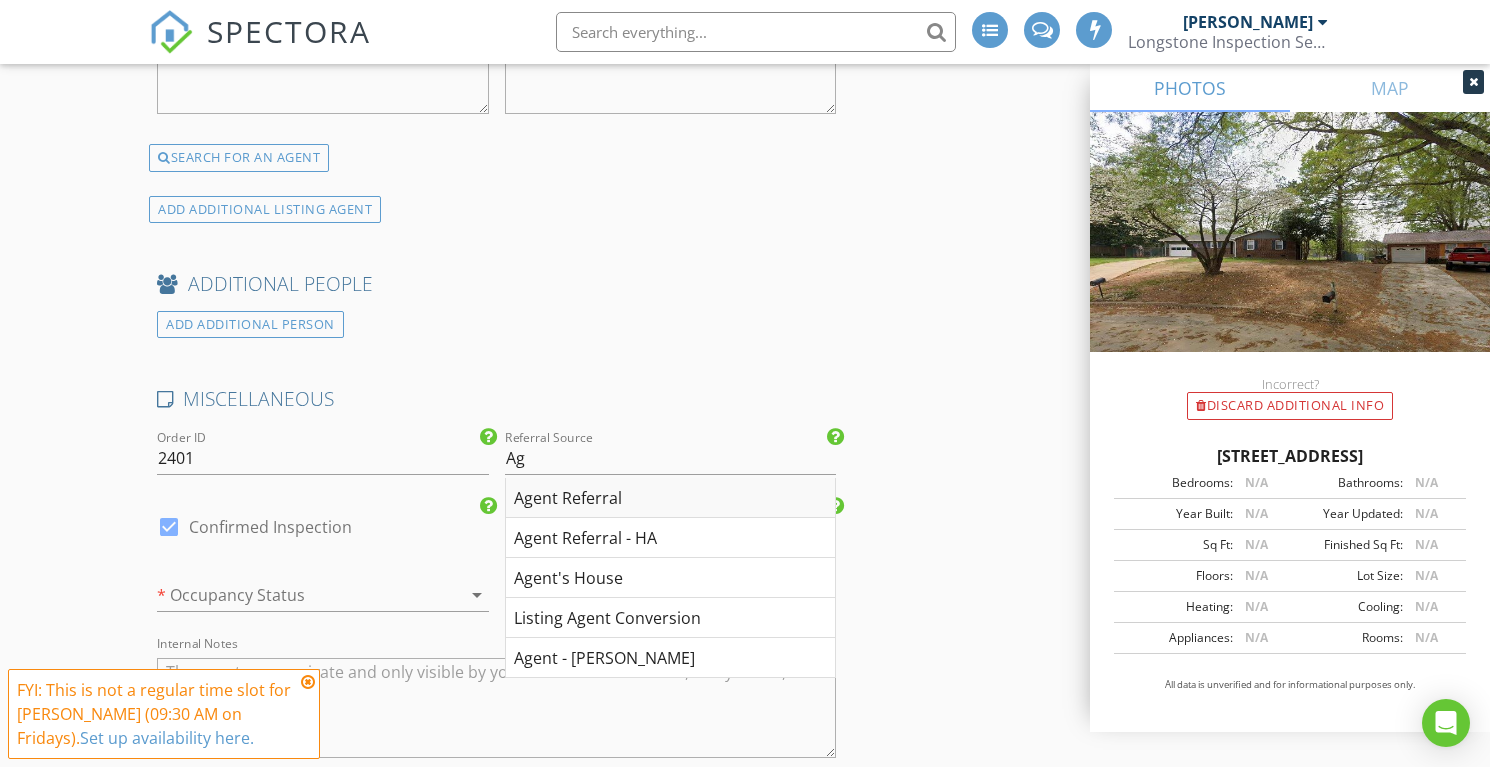 click on "Agent Referral" at bounding box center [671, 498] 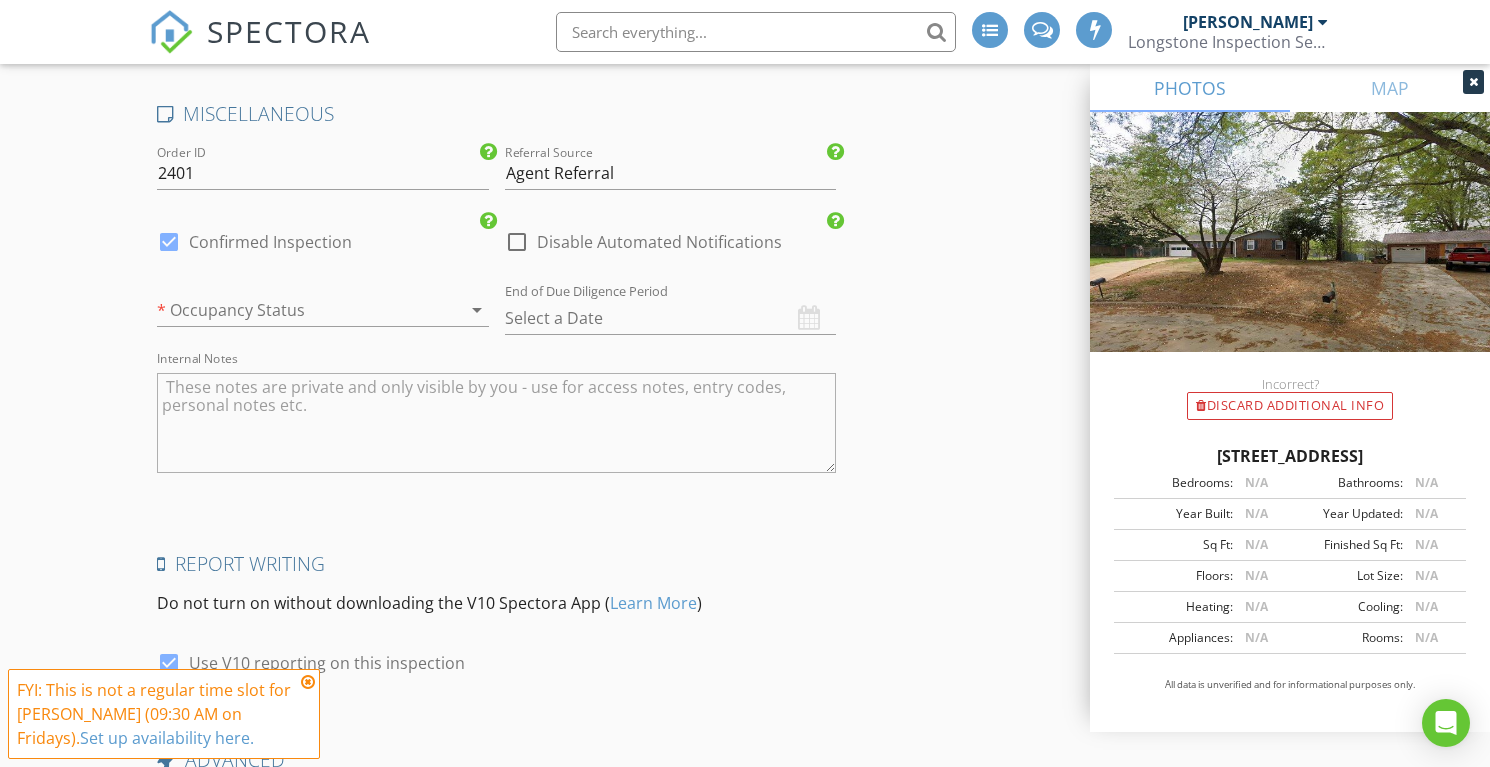 scroll, scrollTop: 4383, scrollLeft: 0, axis: vertical 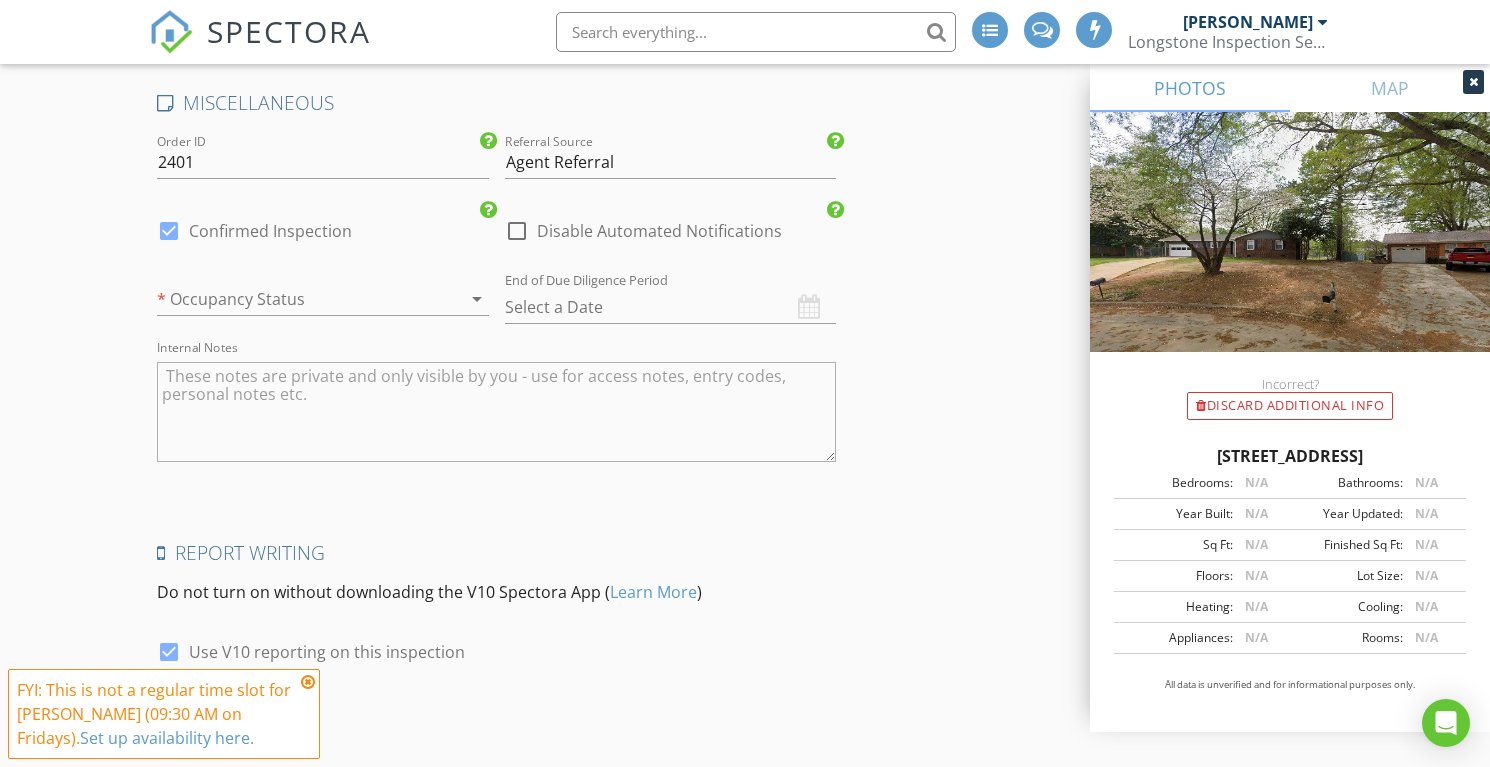 click at bounding box center [295, 299] 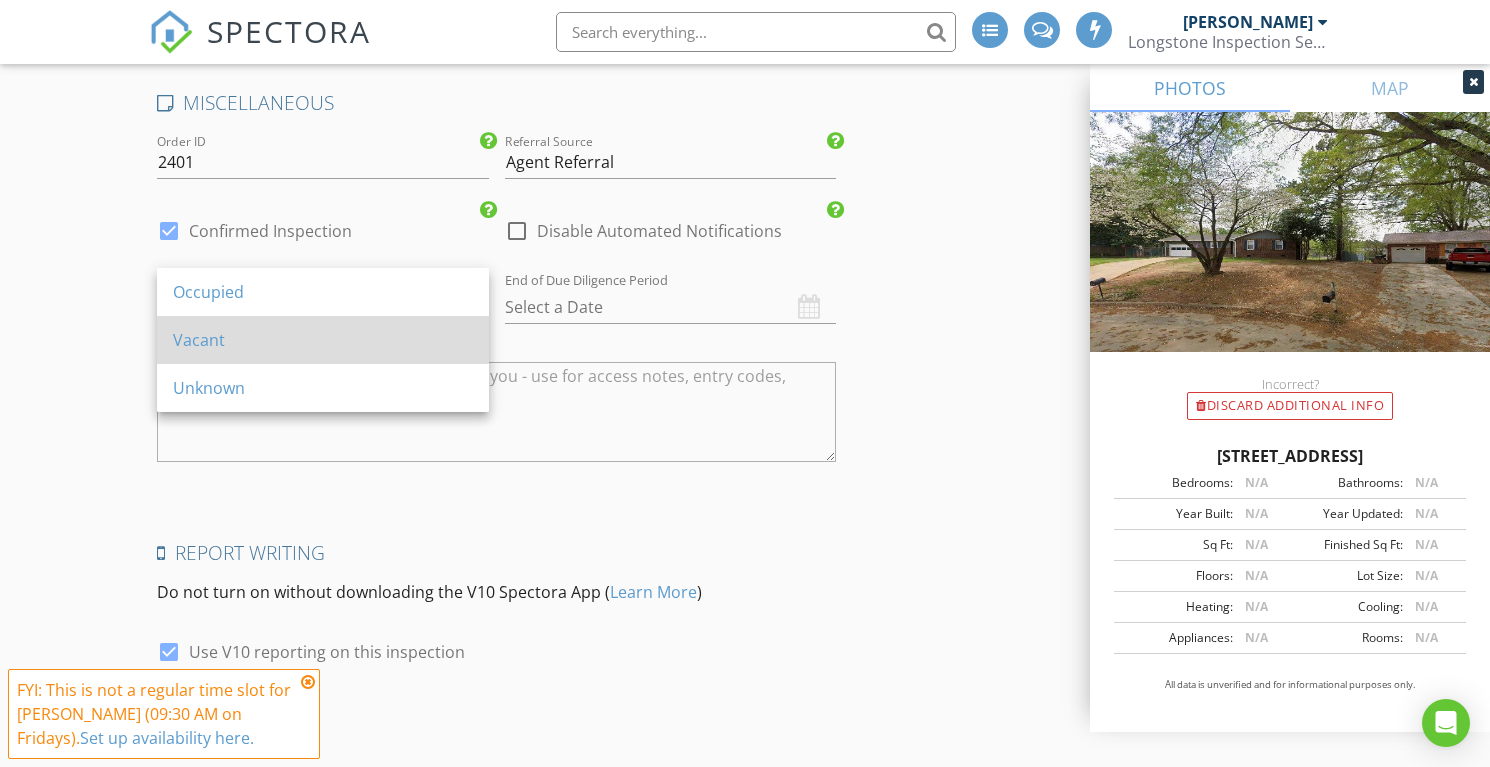 click on "Vacant" at bounding box center (323, 340) 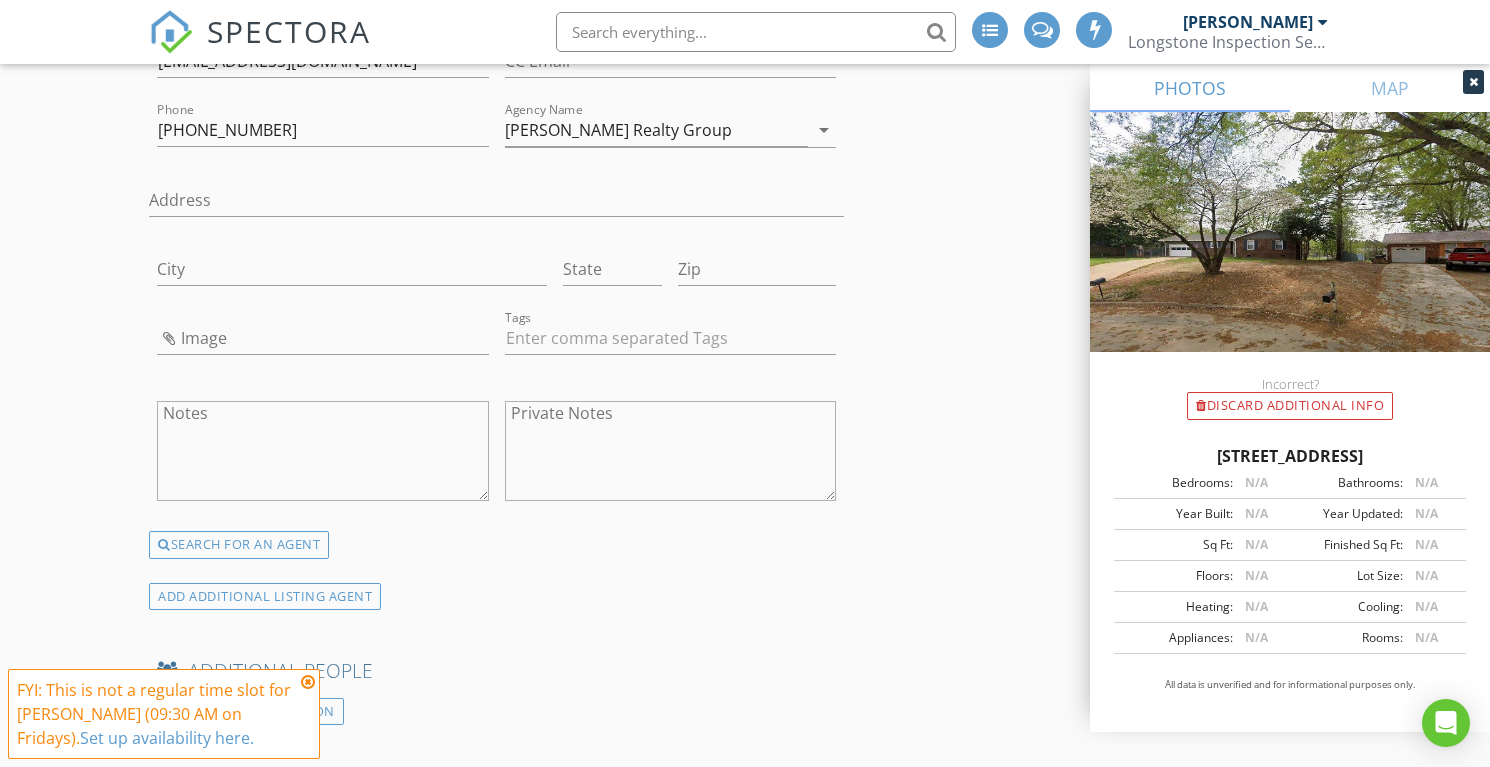 scroll, scrollTop: 4570, scrollLeft: 0, axis: vertical 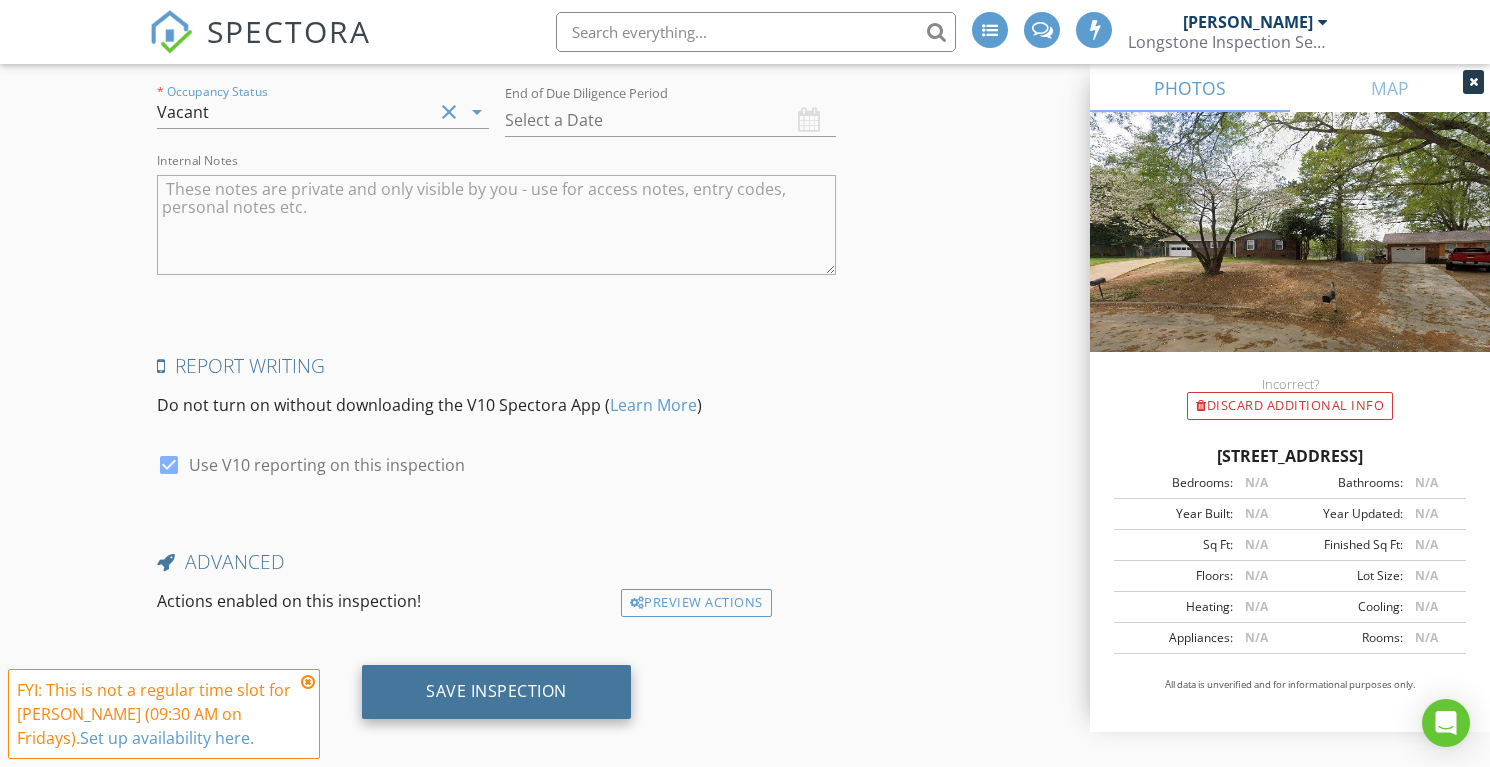 click on "Save Inspection" at bounding box center [496, 691] 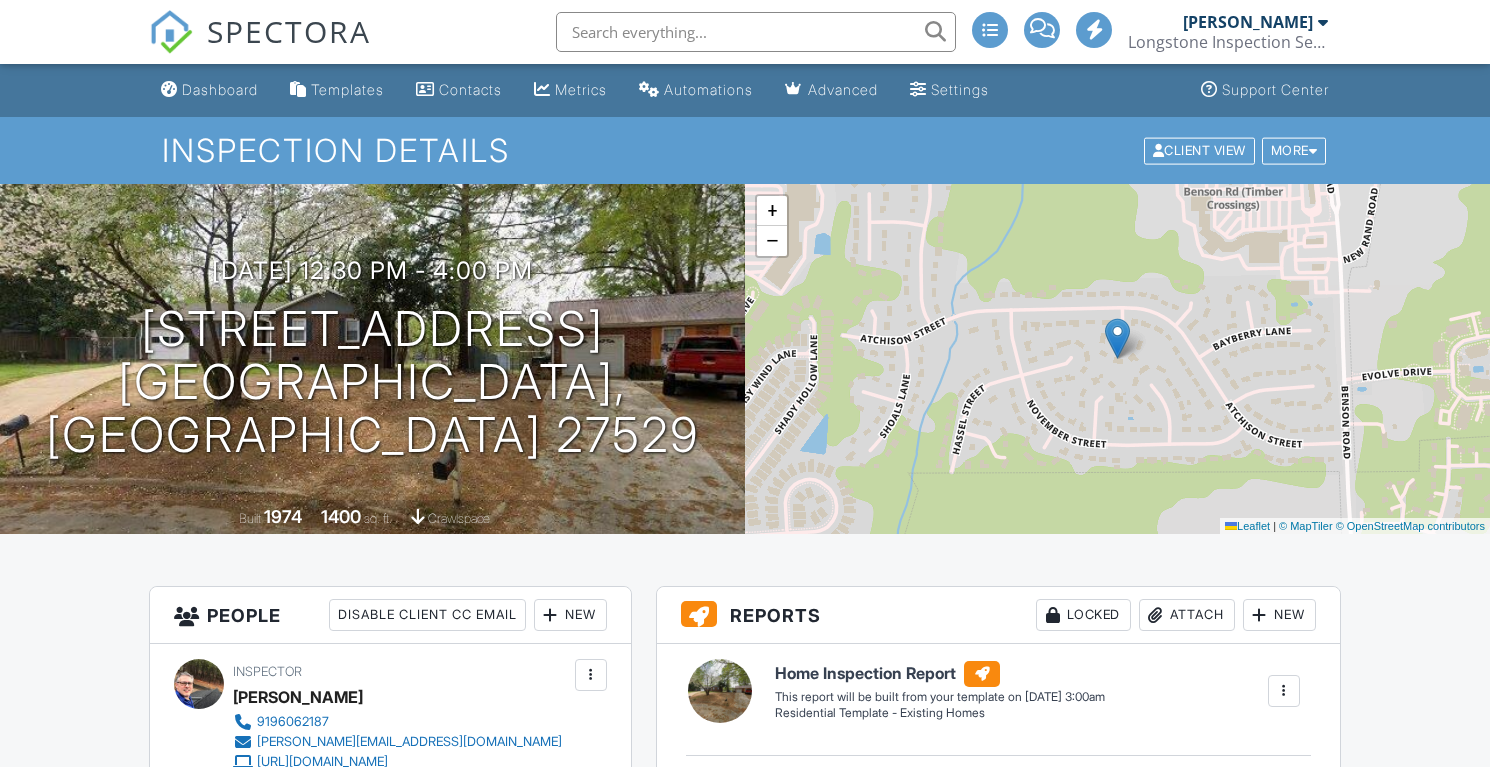scroll, scrollTop: 0, scrollLeft: 0, axis: both 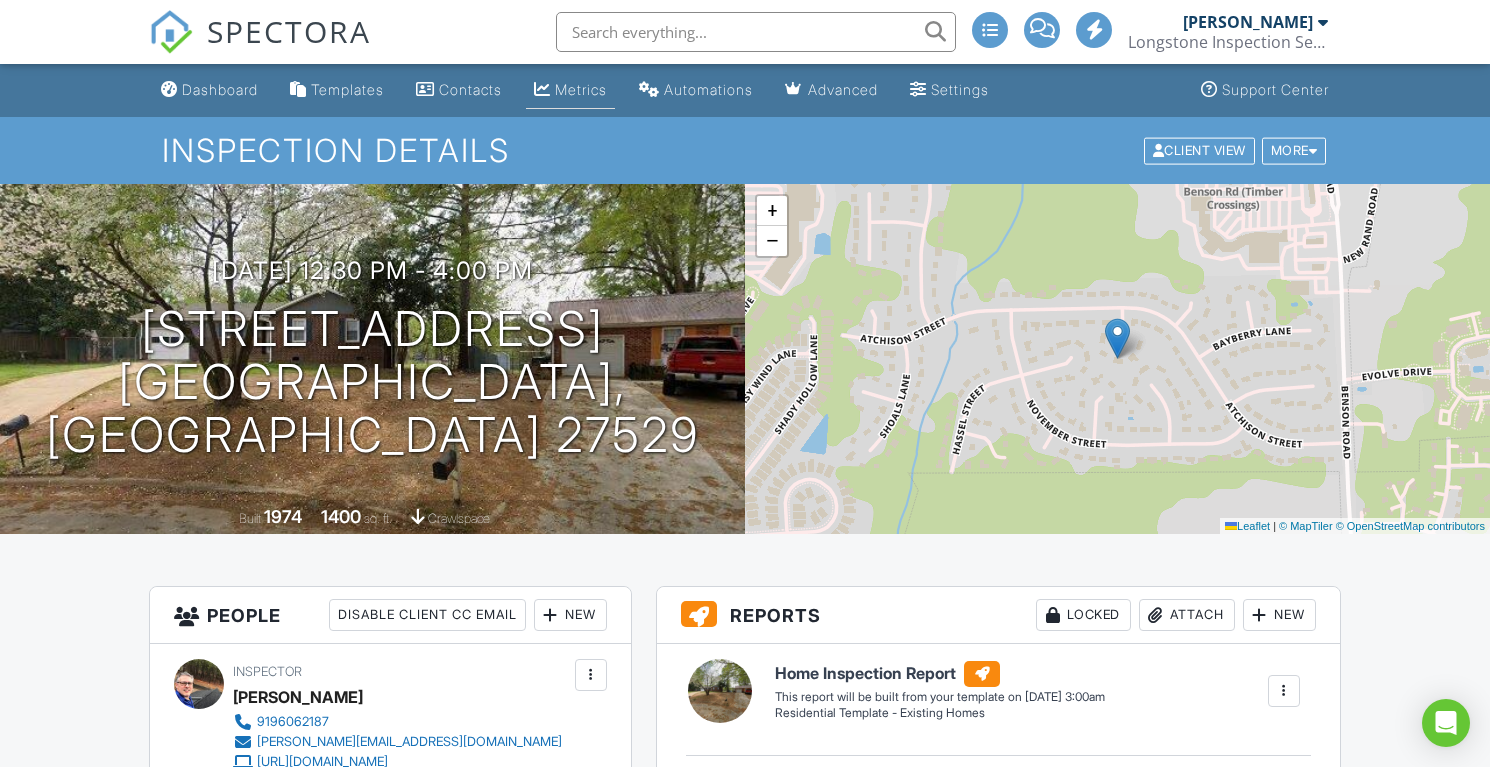 click on "Metrics" at bounding box center [570, 90] 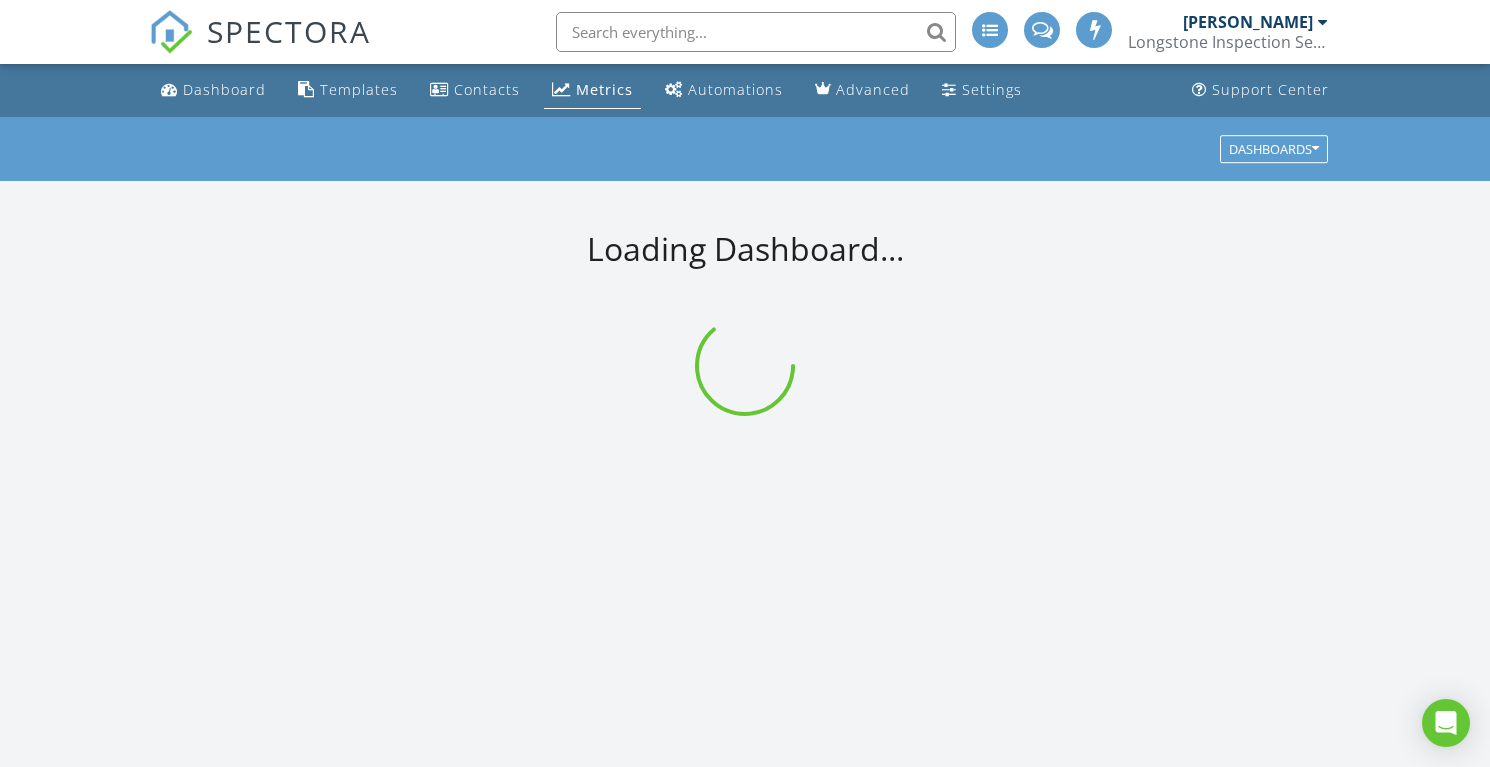 scroll, scrollTop: 0, scrollLeft: 0, axis: both 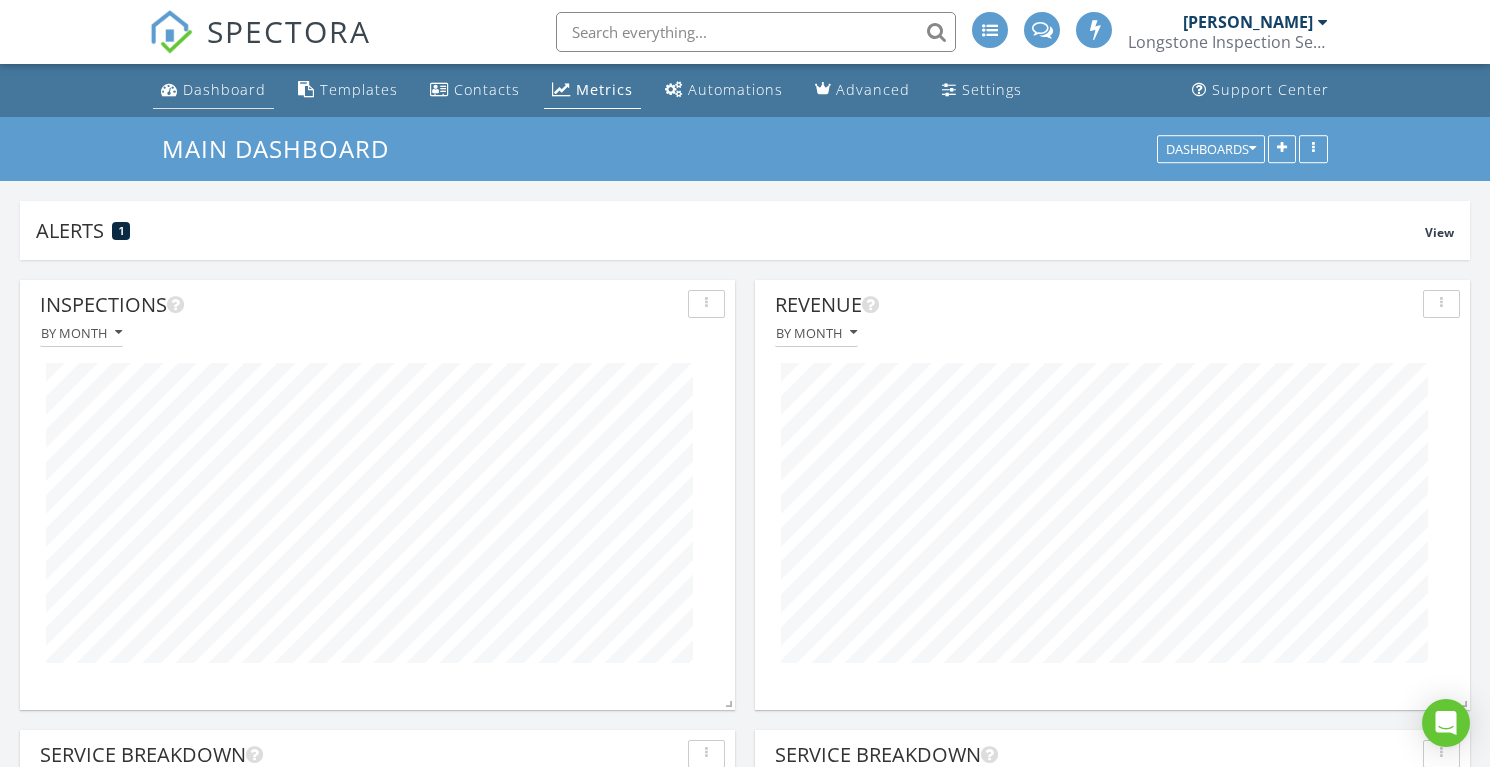 click on "Dashboard" at bounding box center [224, 89] 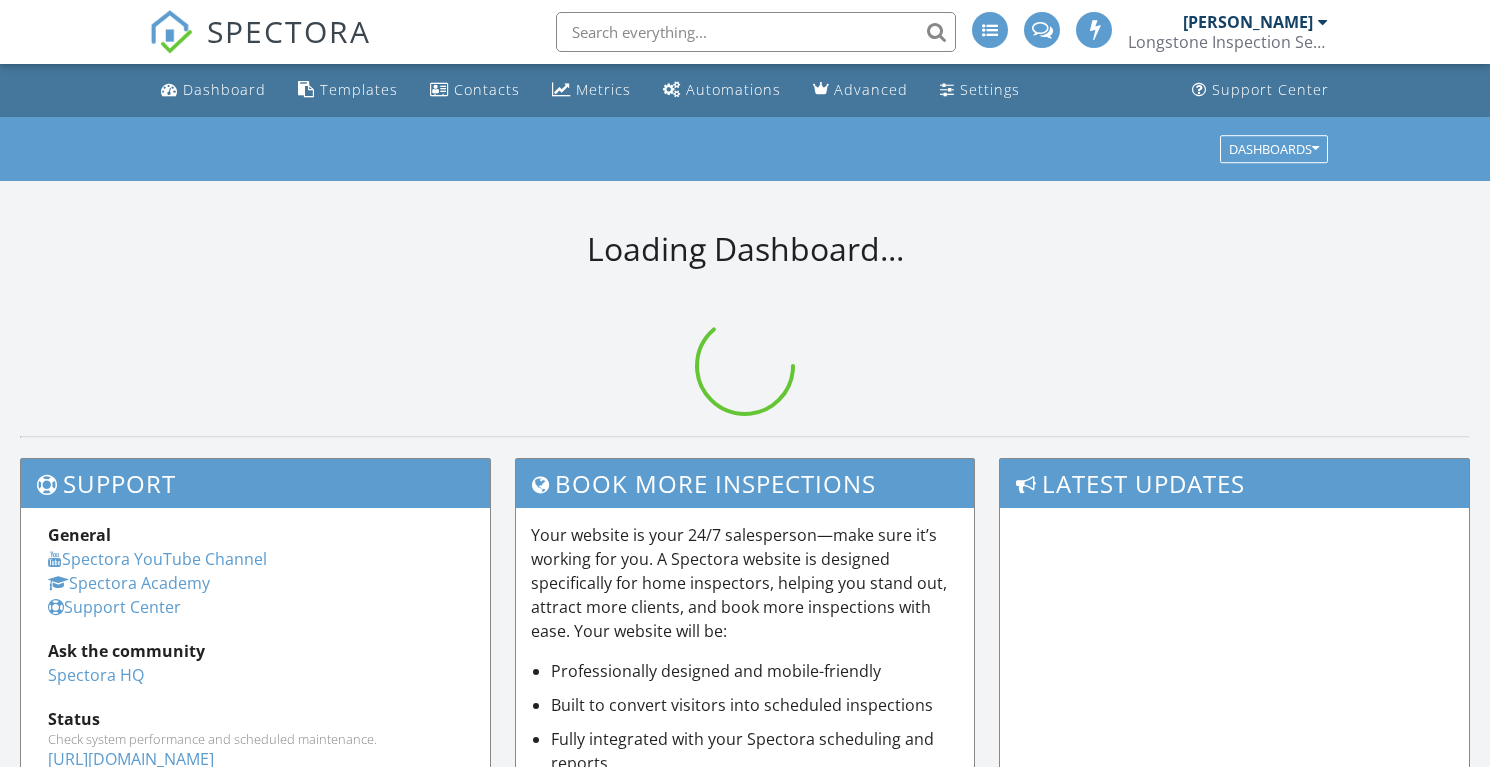 scroll, scrollTop: 0, scrollLeft: 0, axis: both 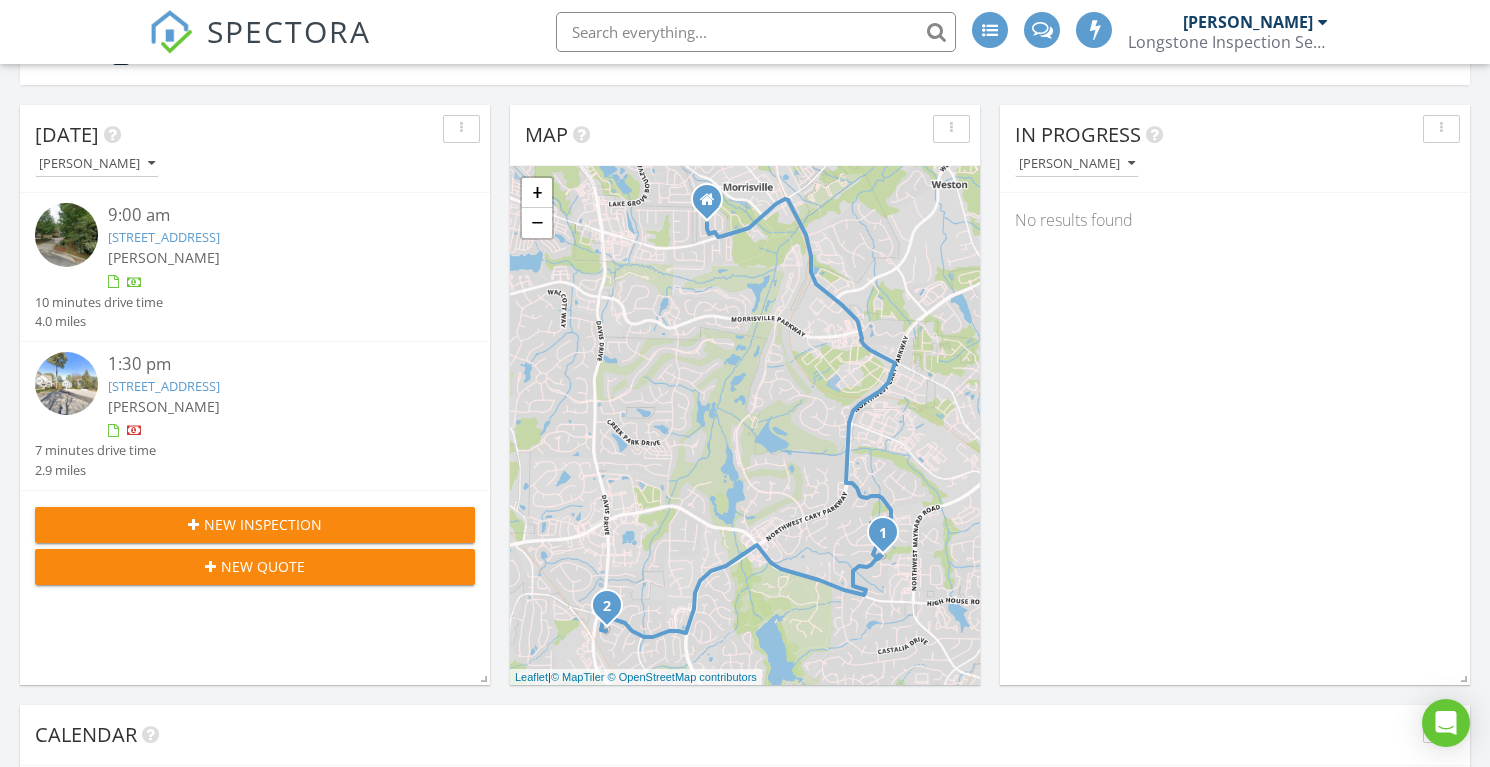 click on "New Inspection" at bounding box center (263, 524) 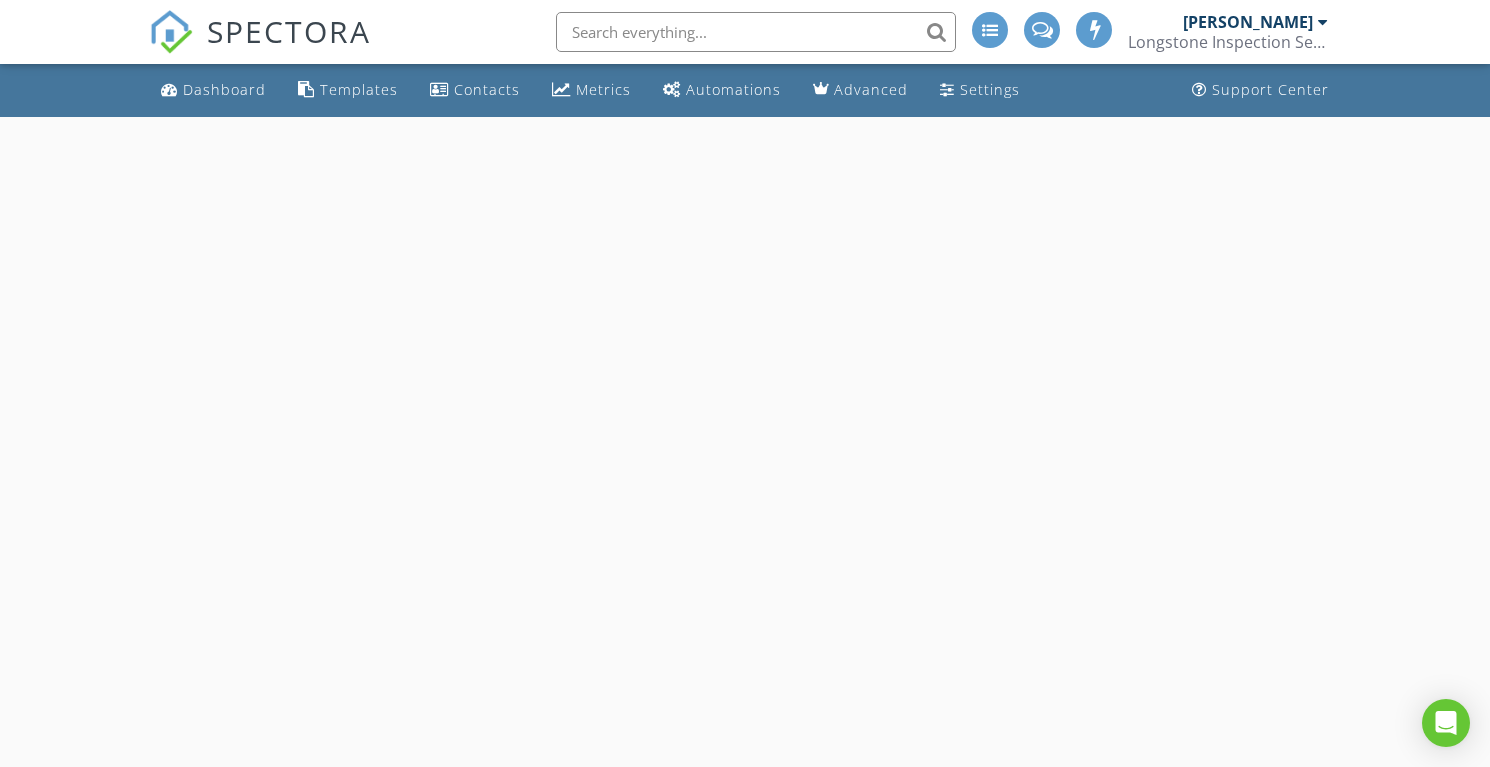 scroll, scrollTop: 0, scrollLeft: 0, axis: both 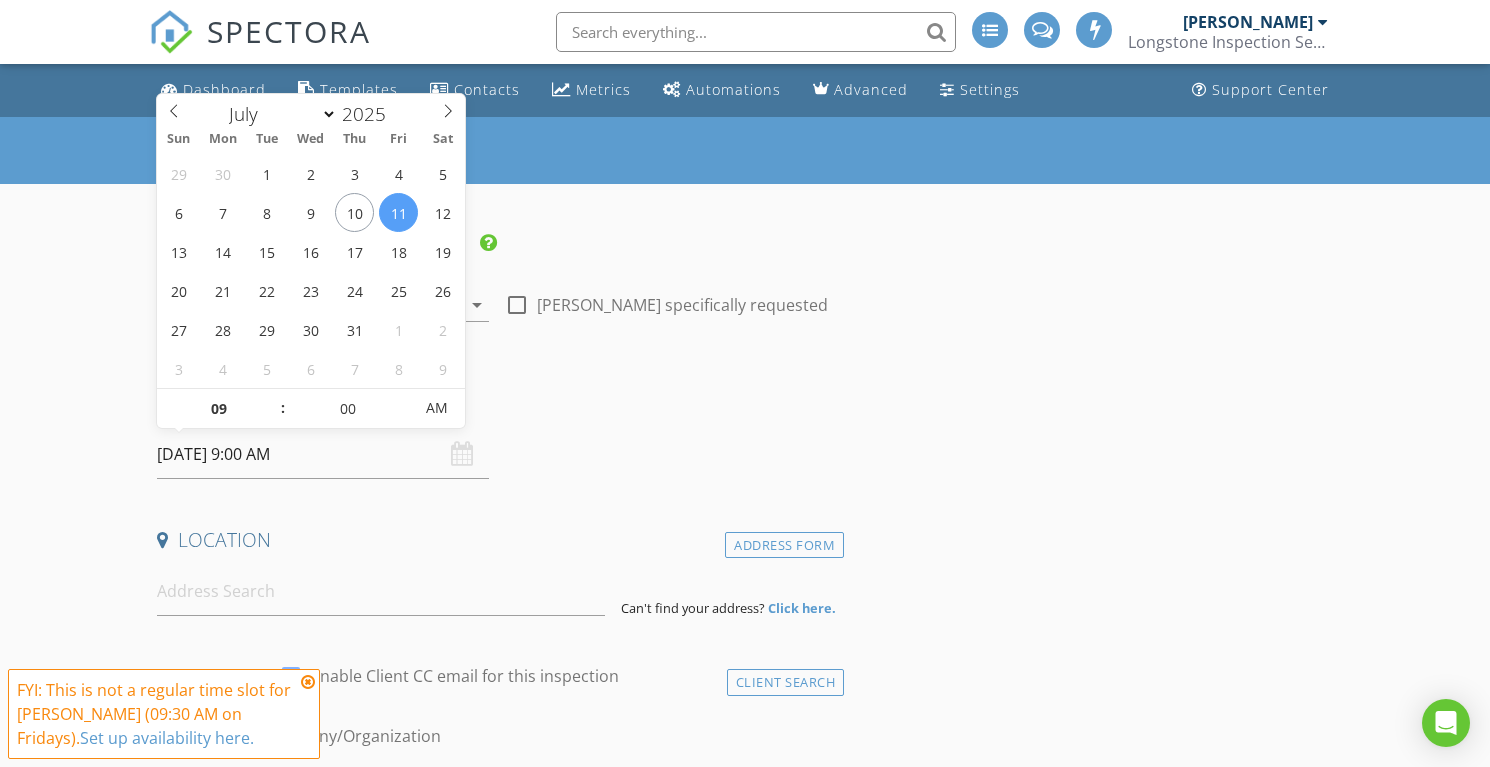 click on "07/11/2025 9:00 AM" at bounding box center [323, 454] 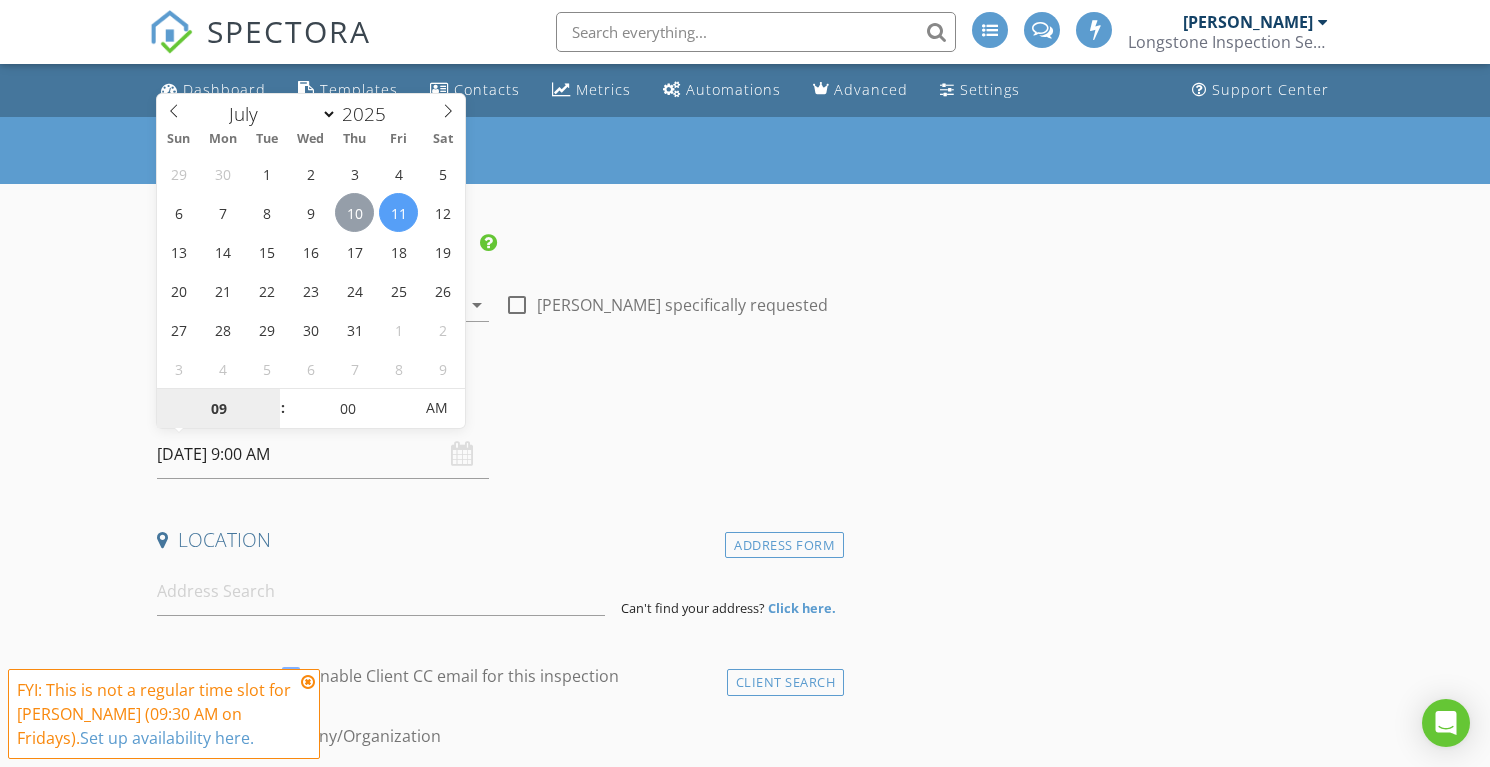 type on "07/10/2025 9:00 AM" 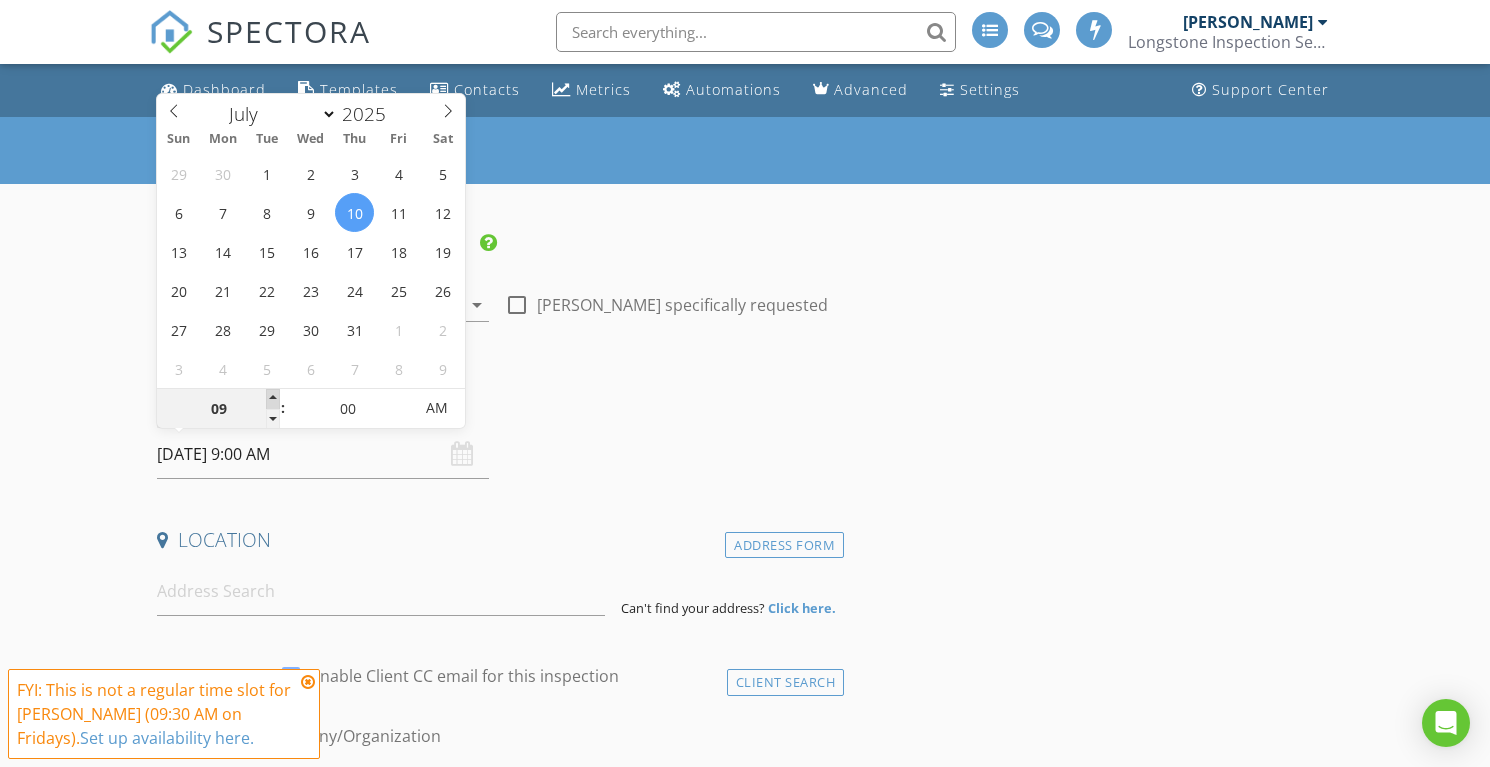 type on "10" 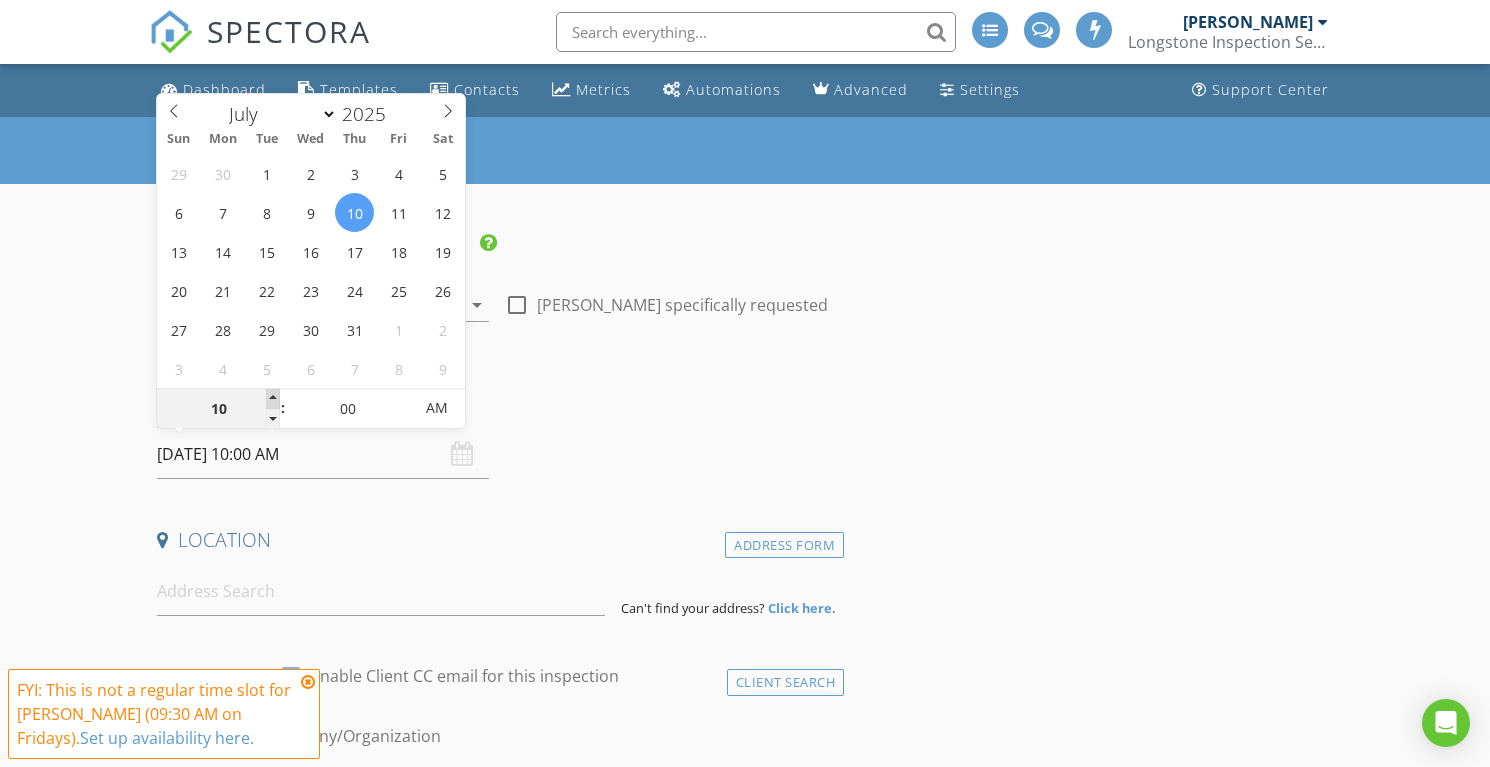 click at bounding box center (273, 399) 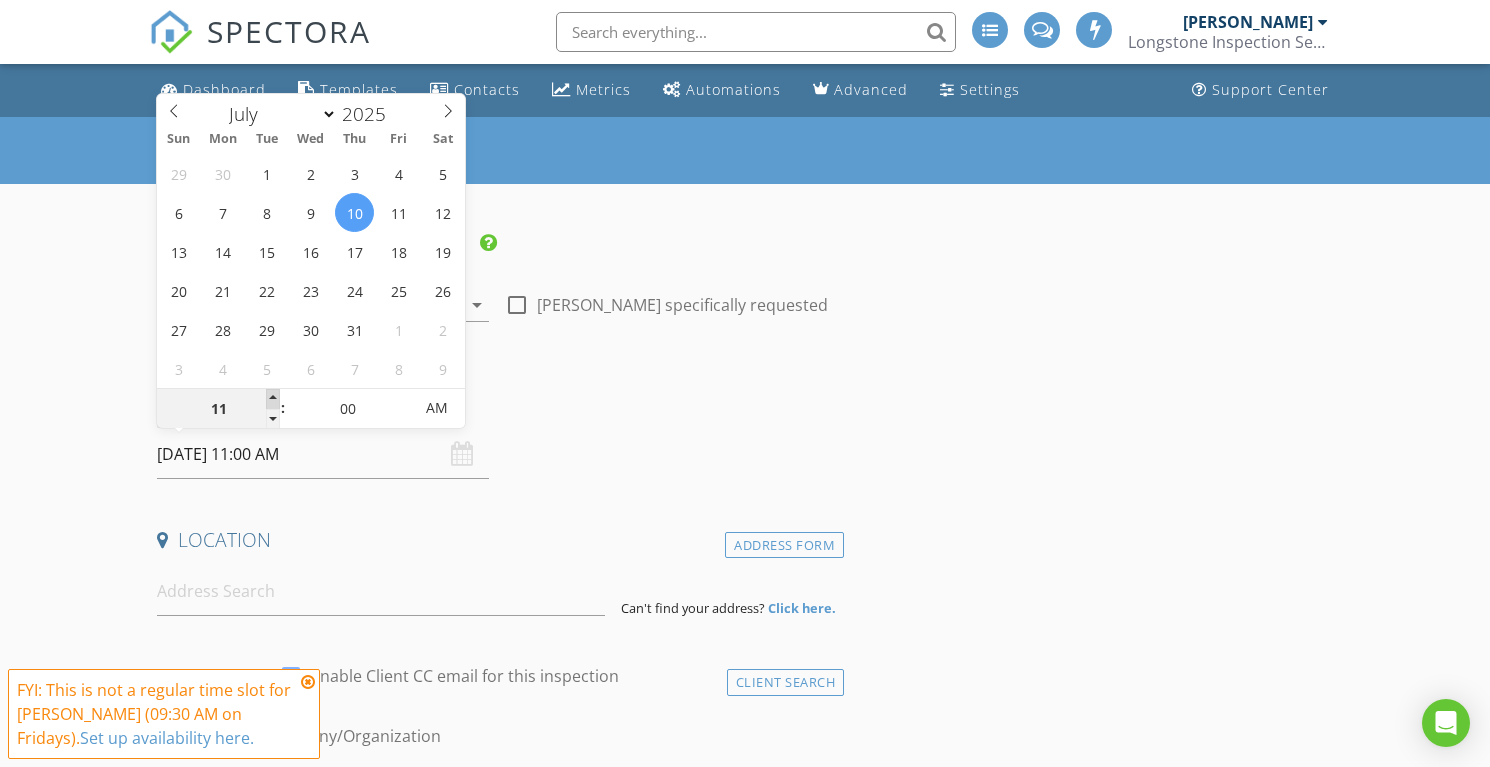 click at bounding box center [273, 399] 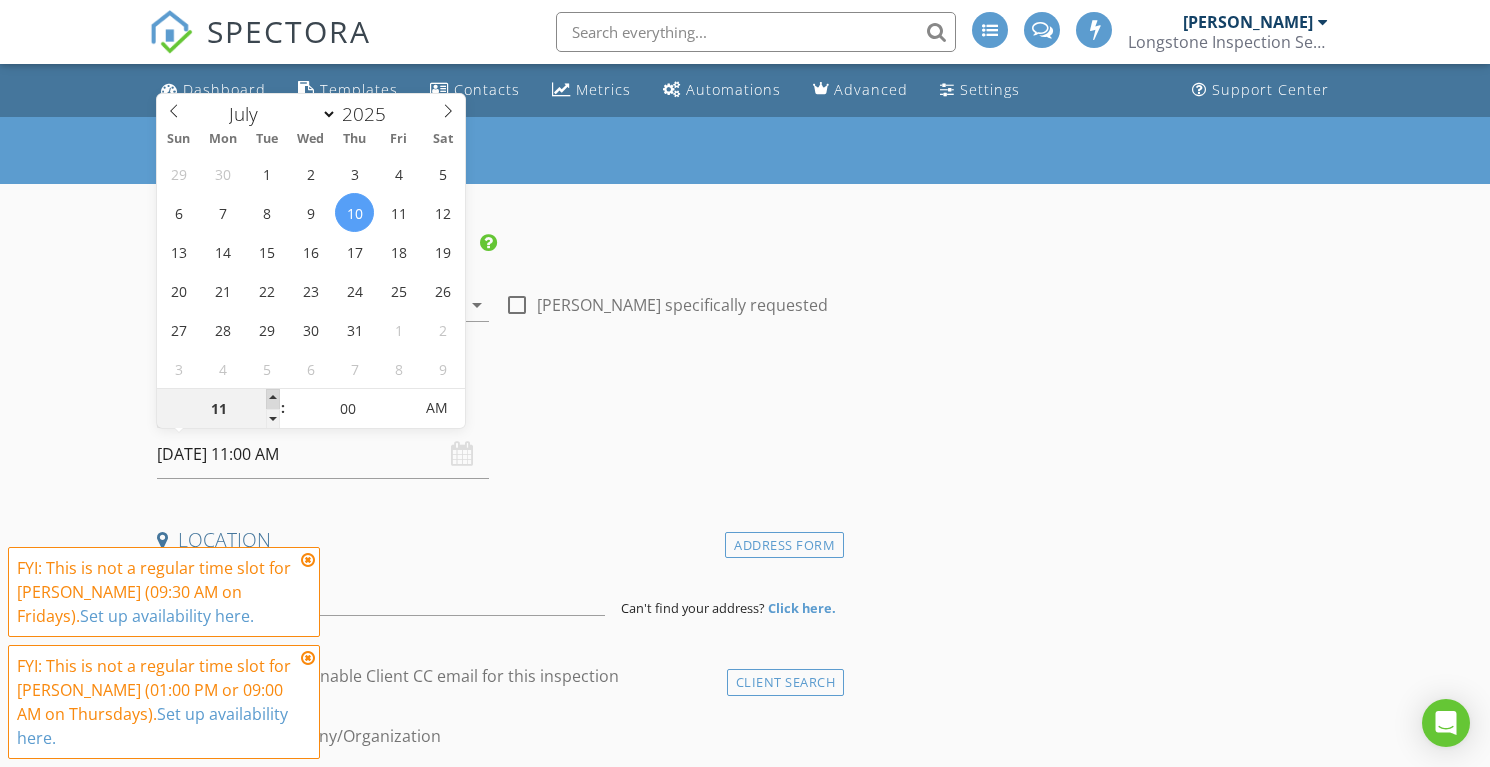 type on "12" 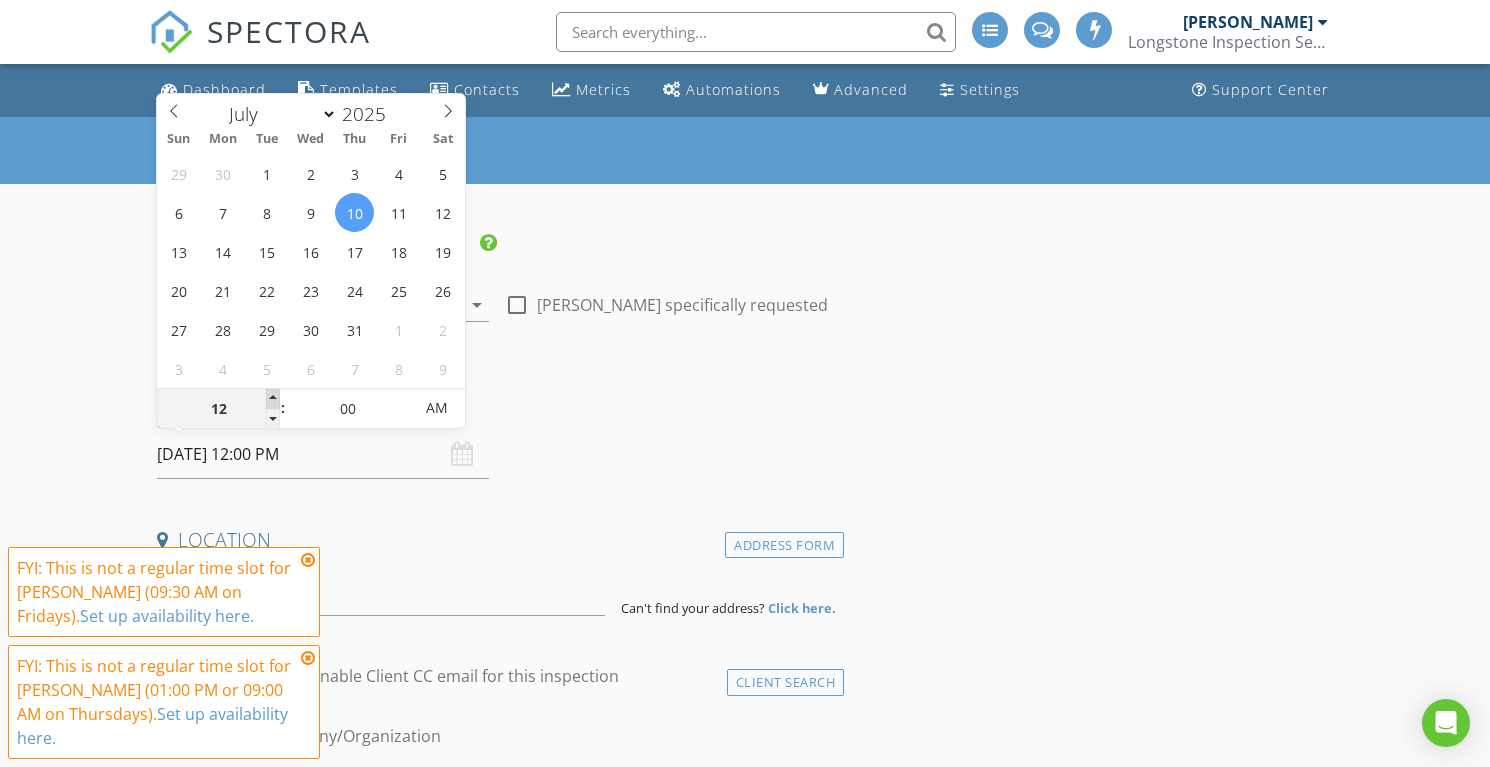 click at bounding box center (273, 399) 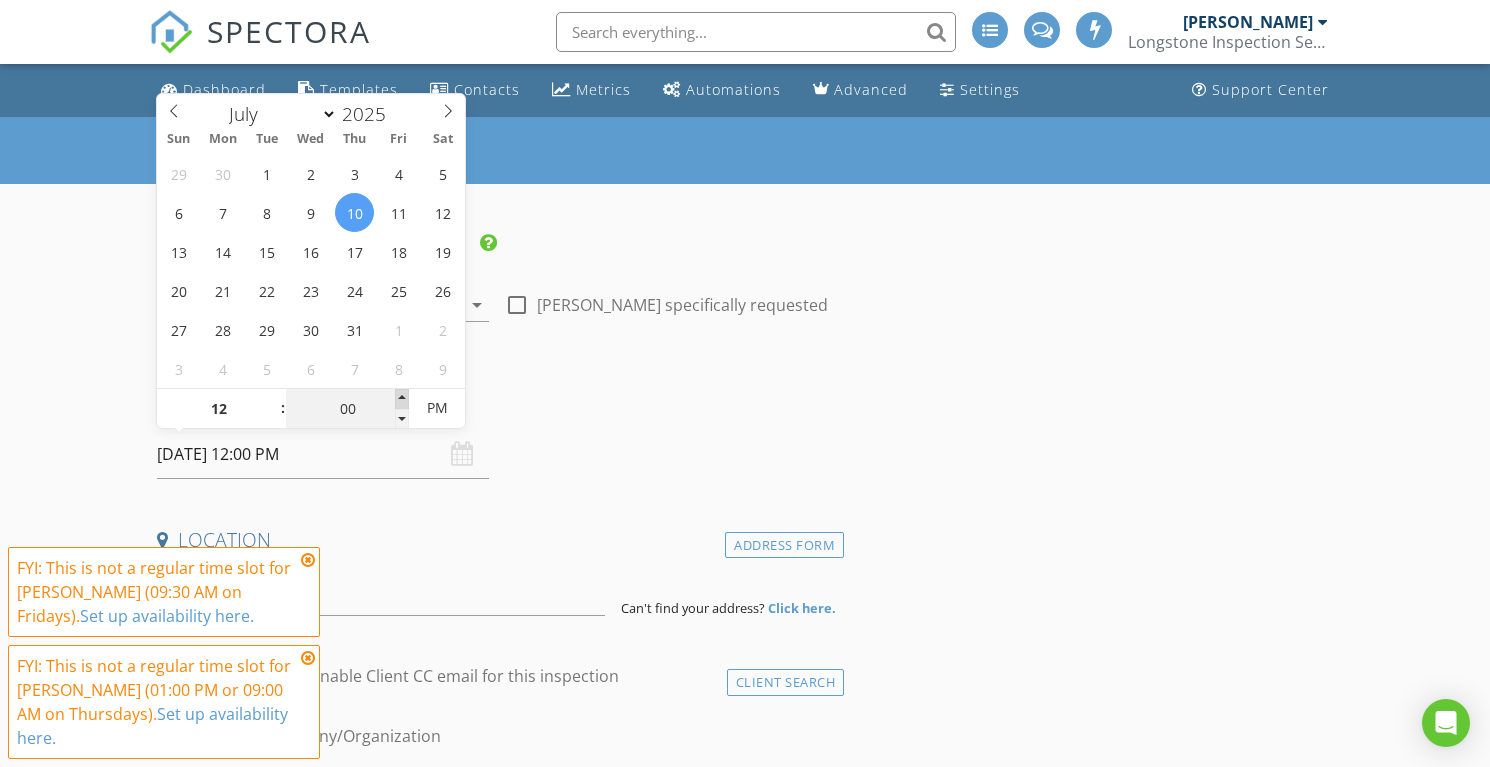 type on "05" 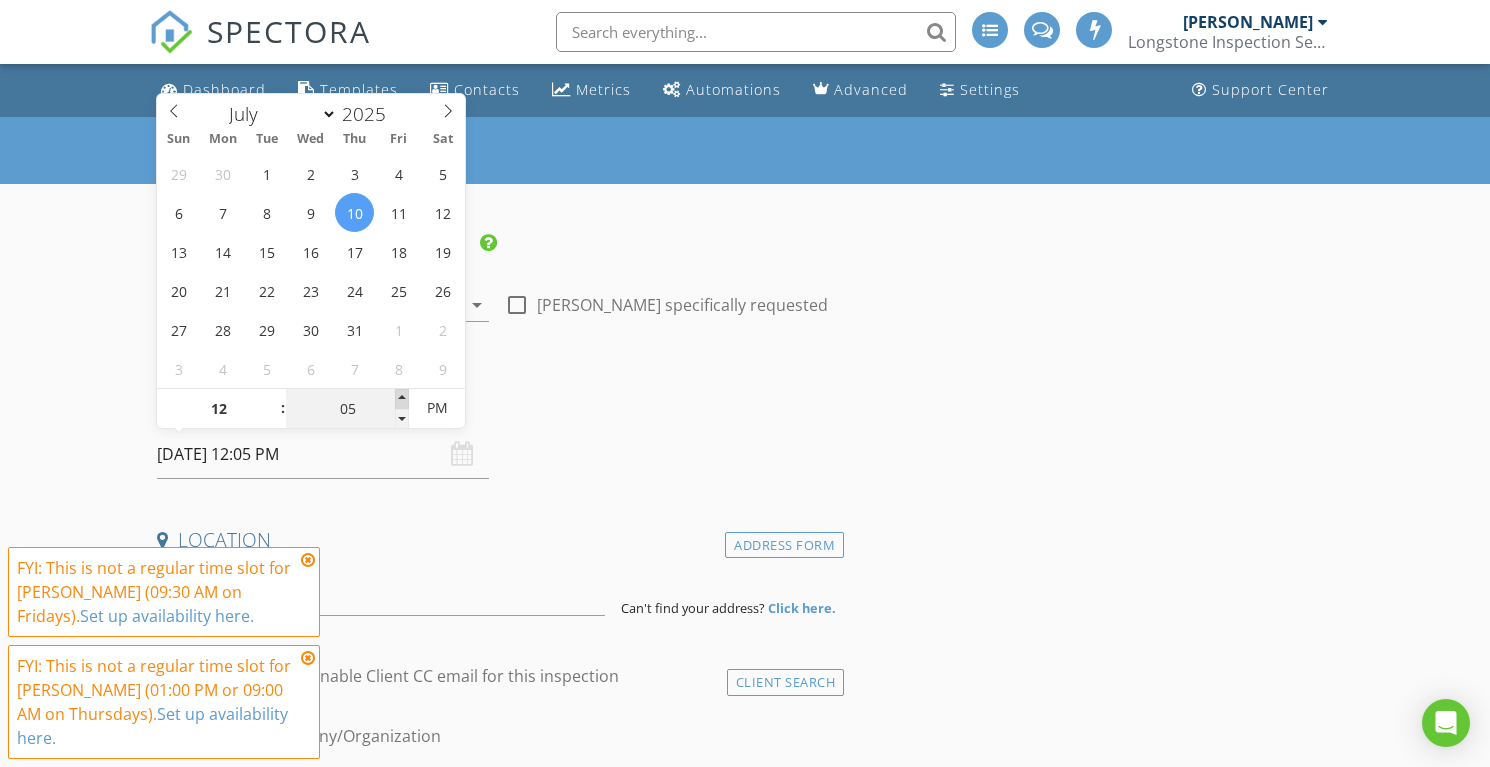 click at bounding box center [402, 399] 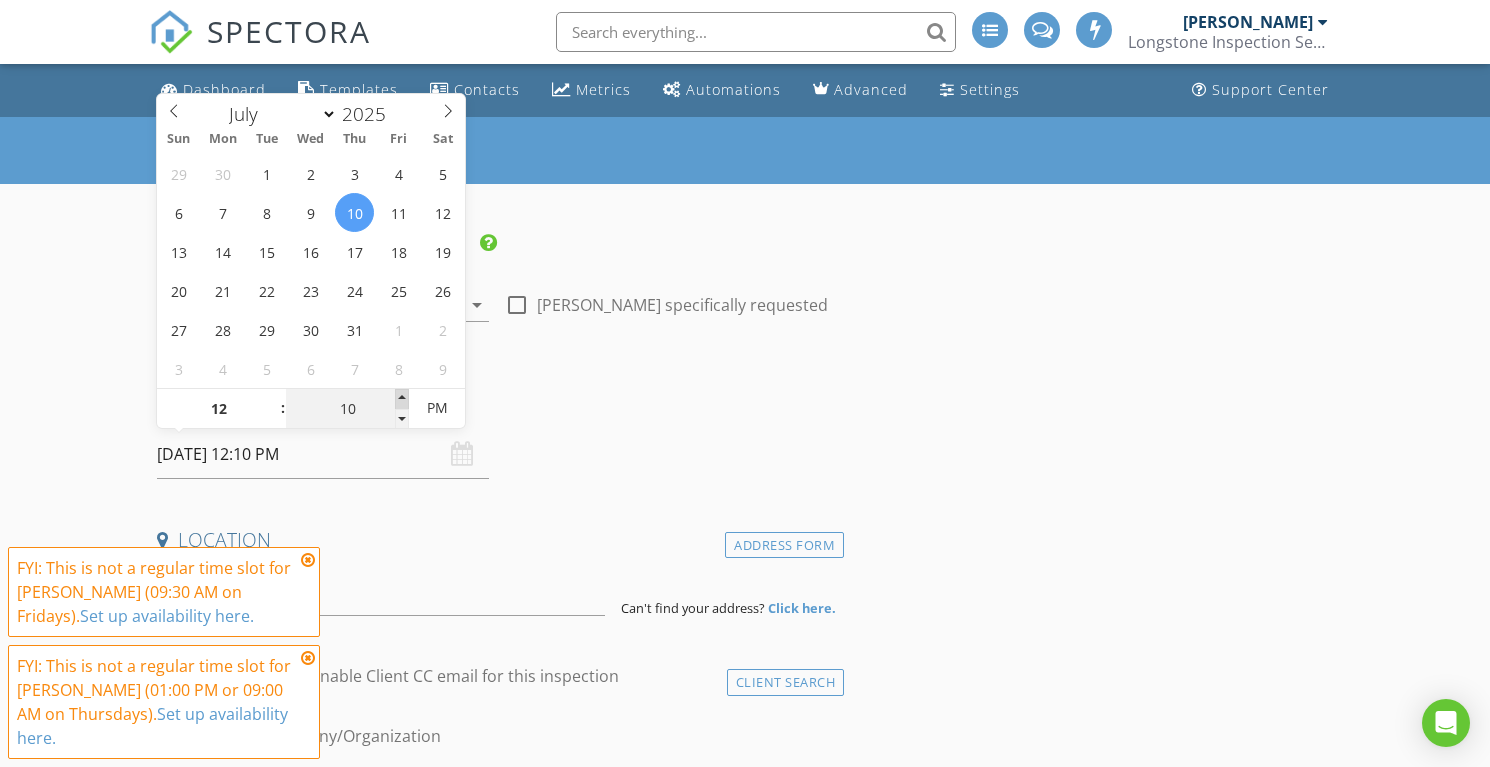 click at bounding box center [402, 399] 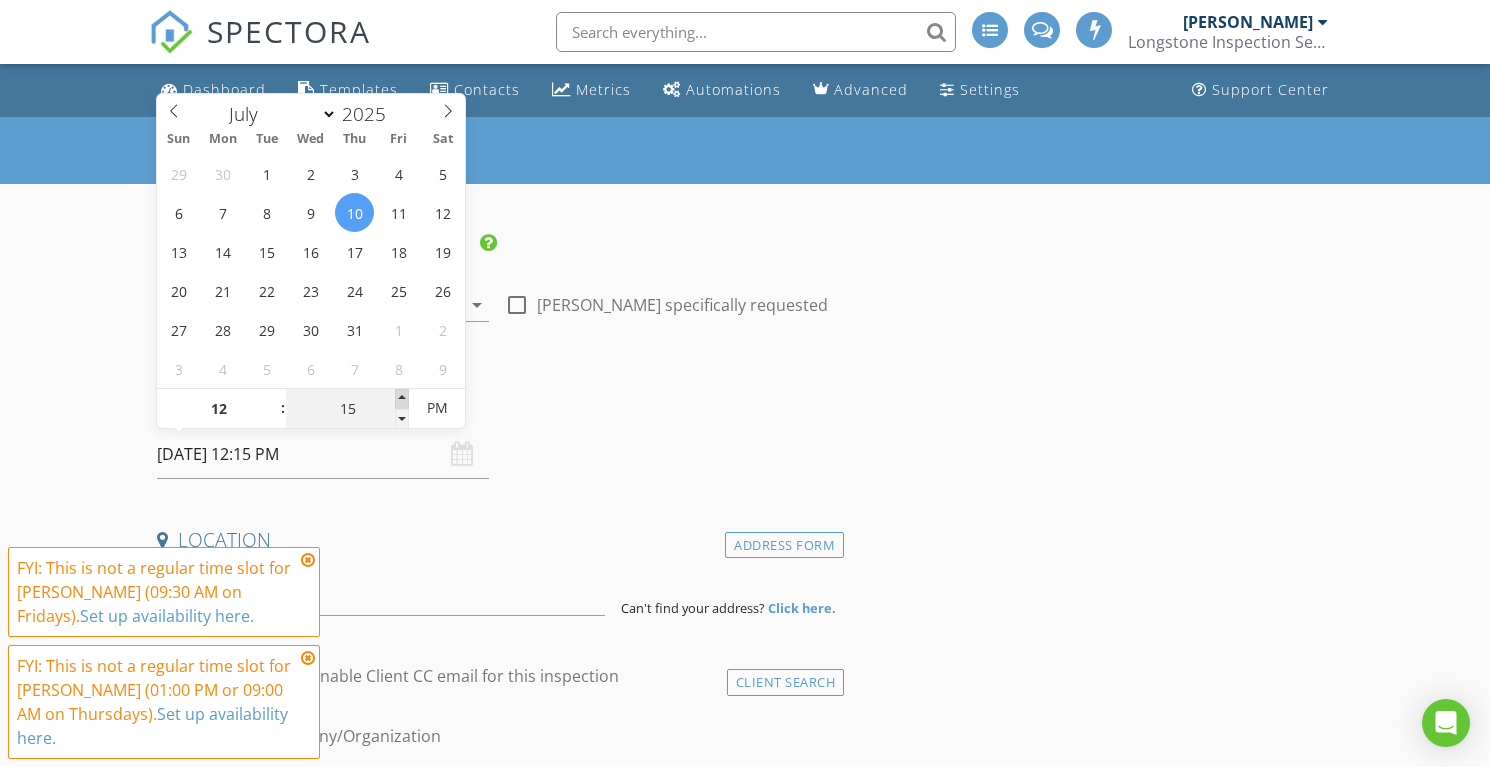 click at bounding box center (402, 399) 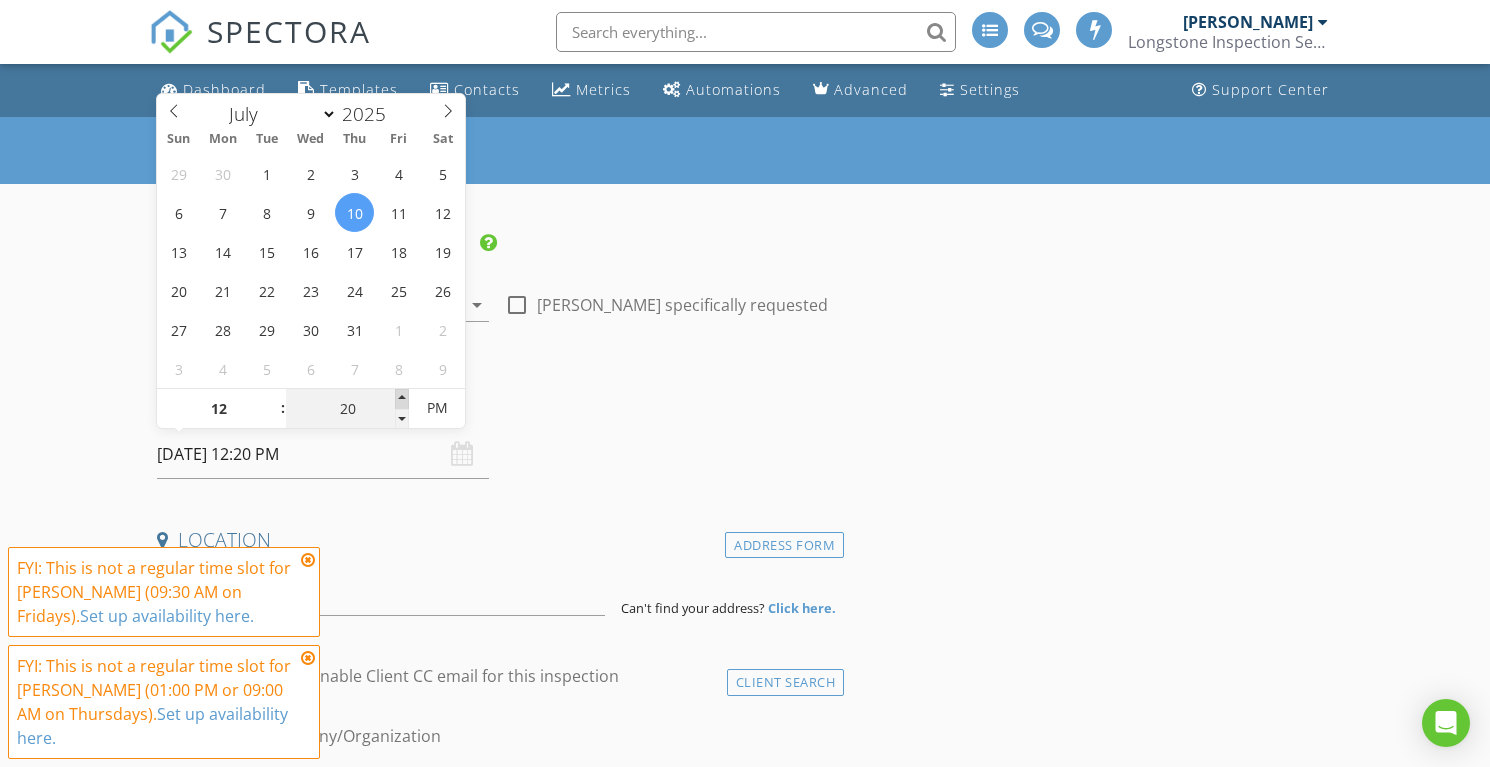 click at bounding box center (402, 399) 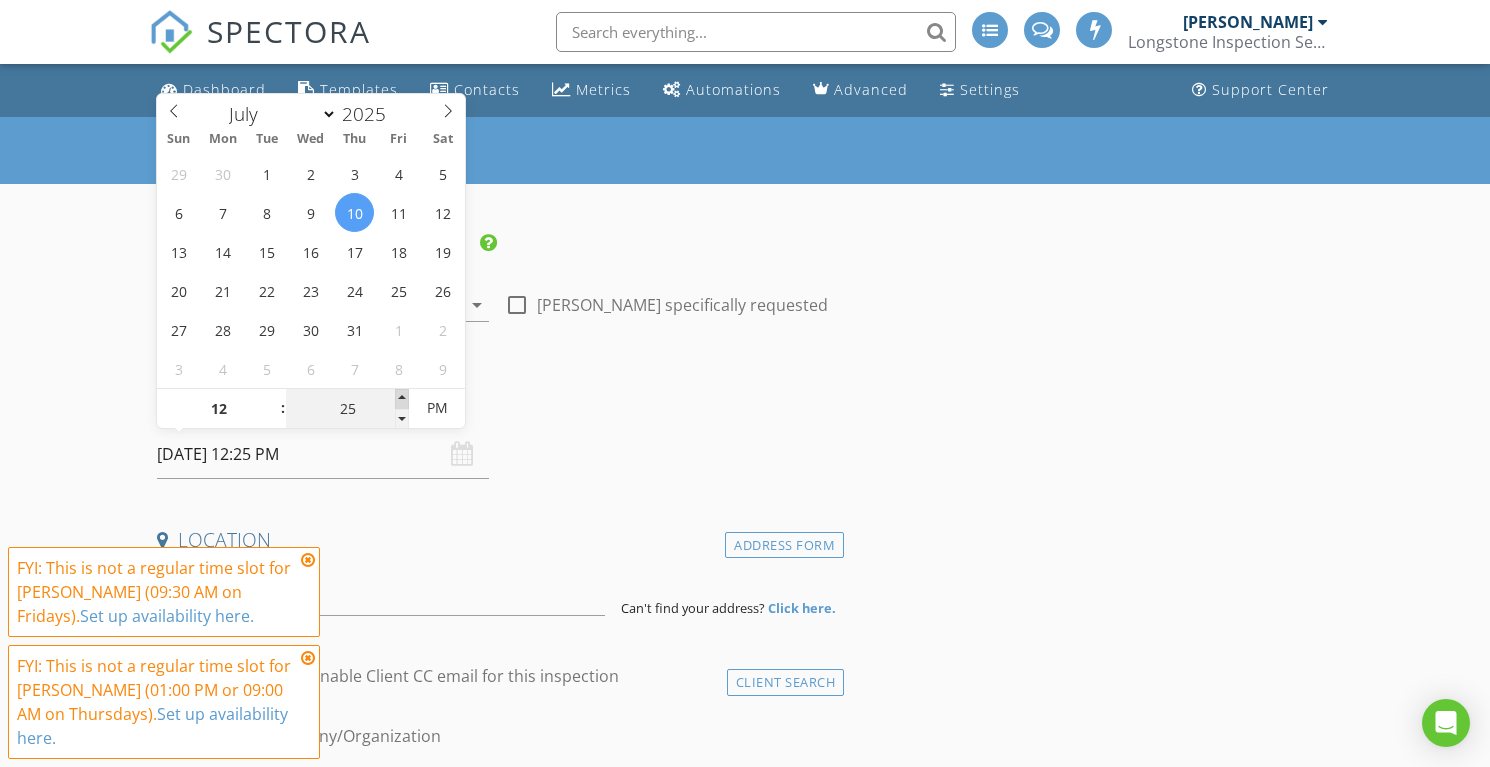 click at bounding box center [402, 399] 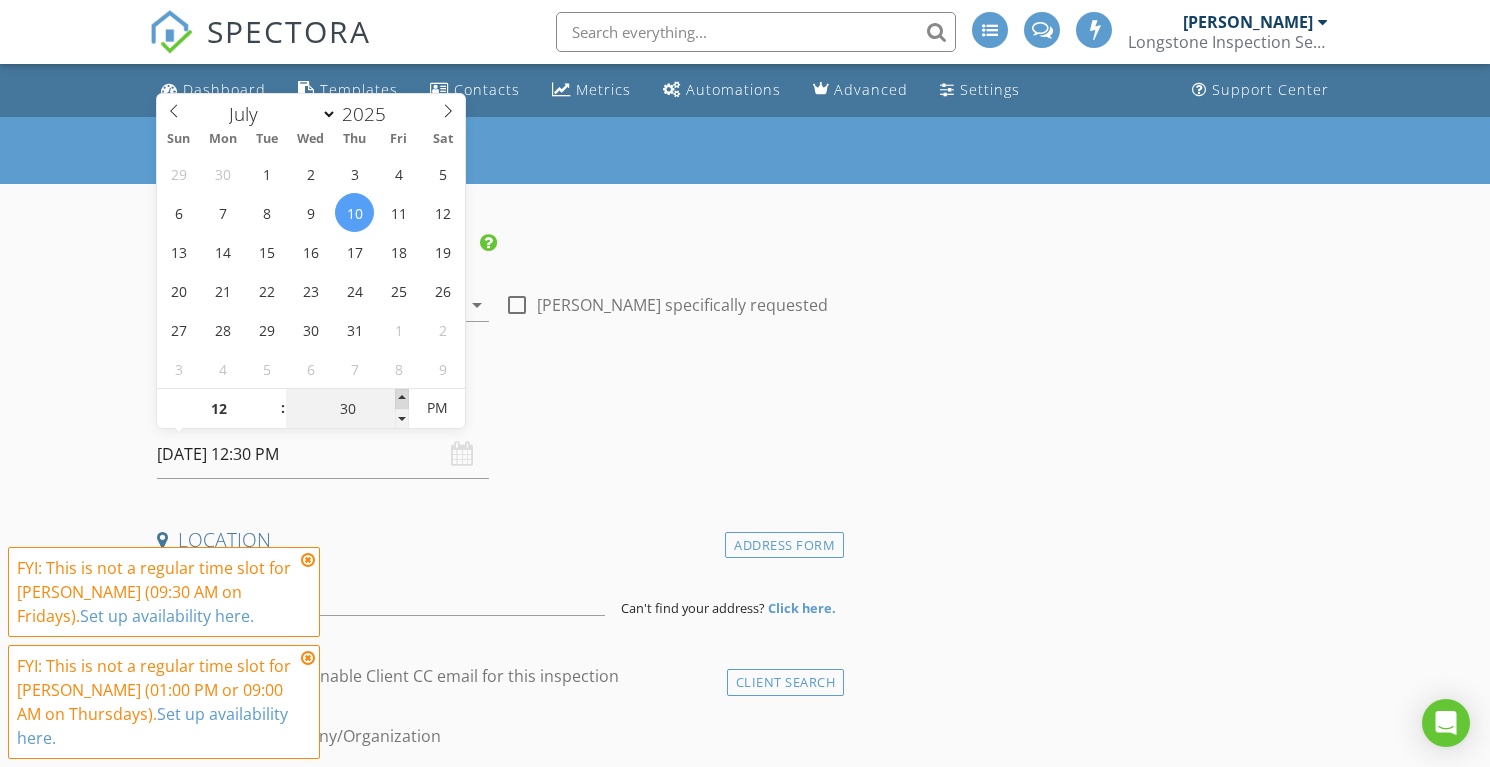 click at bounding box center [402, 399] 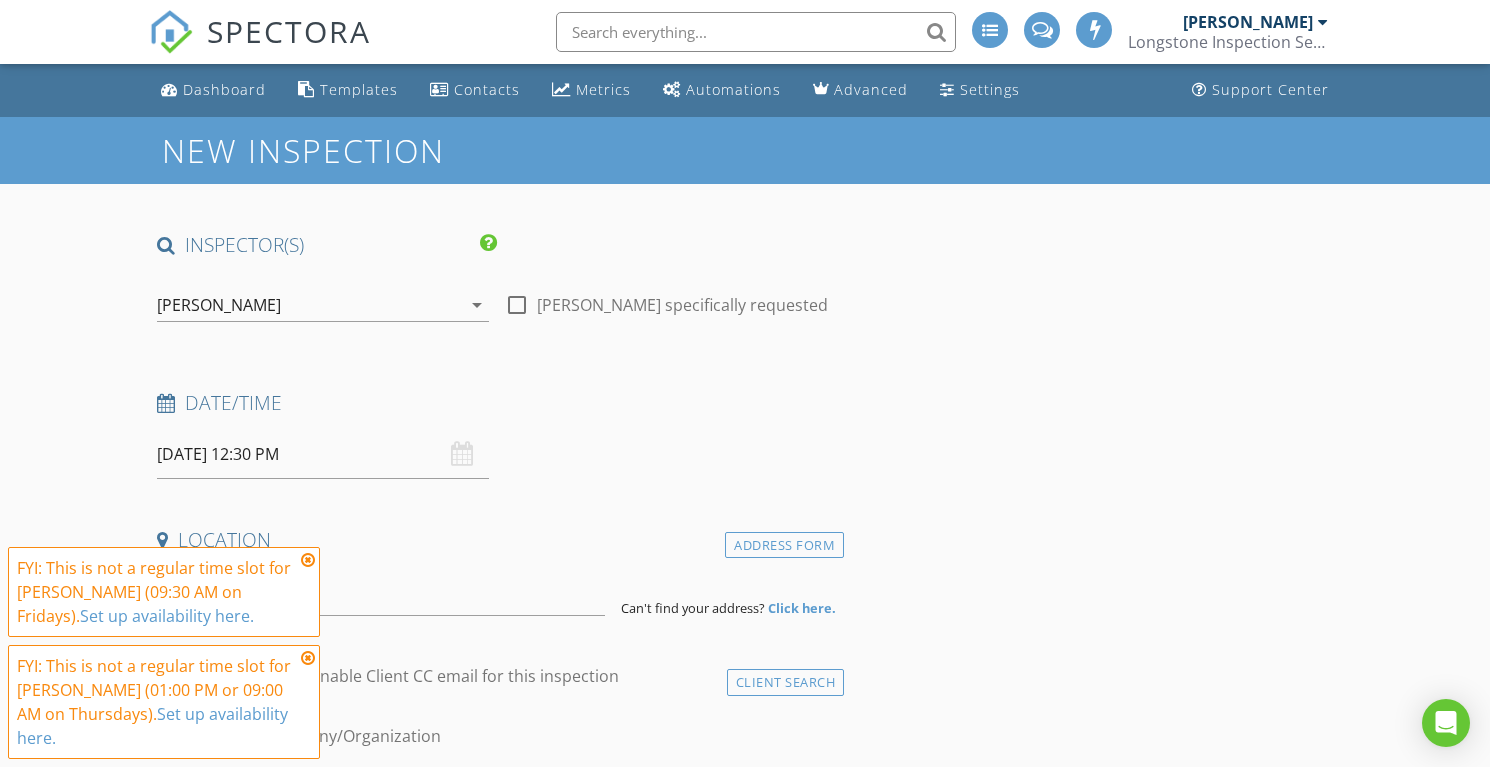 click on "INSPECTOR(S)
check_box   Lee Langston   PRIMARY   Lee Langston arrow_drop_down   check_box_outline_blank Lee Langston specifically requested
Date/Time
07/10/2025 12:30 PM
Location
Address Form       Can't find your address?   Click here.
client
check_box Enable Client CC email for this inspection   Client Search     check_box_outline_blank Client is a Company/Organization     First Name   Last Name   Email   CC Email   Phone   Address   City   State   Zip     Tags         Notes   Private Notes
ADD ADDITIONAL client
SERVICES
check_box_outline_blank   Existing Home Inspection   check_box_outline_blank   Pre Drywall Inspection   check_box_outline_blank   New Construction Home Inspection   check_box_outline_blank   New Construction 11 Month Warranty Inspection   check_box_outline_blank" at bounding box center [496, 1893] 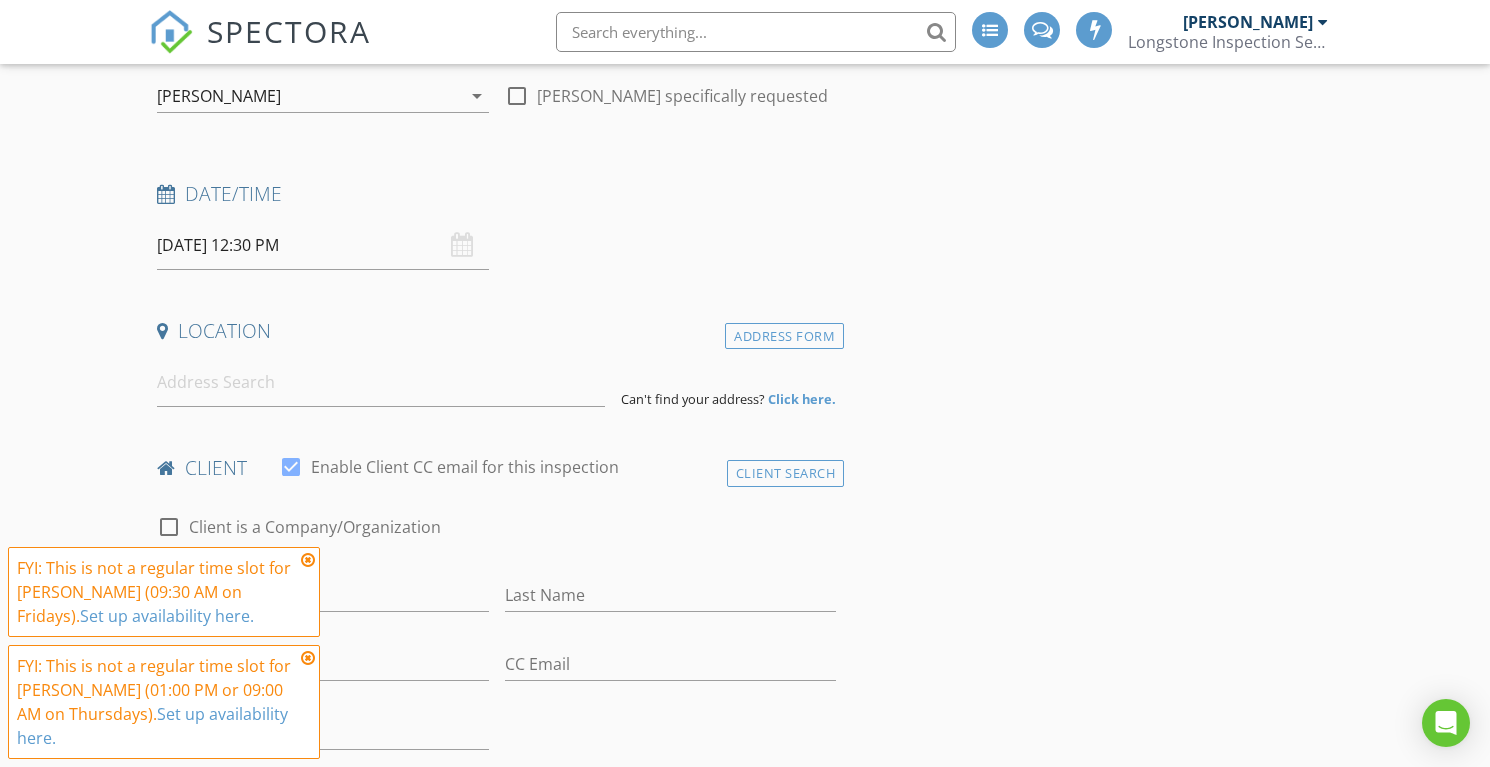 scroll, scrollTop: 225, scrollLeft: 0, axis: vertical 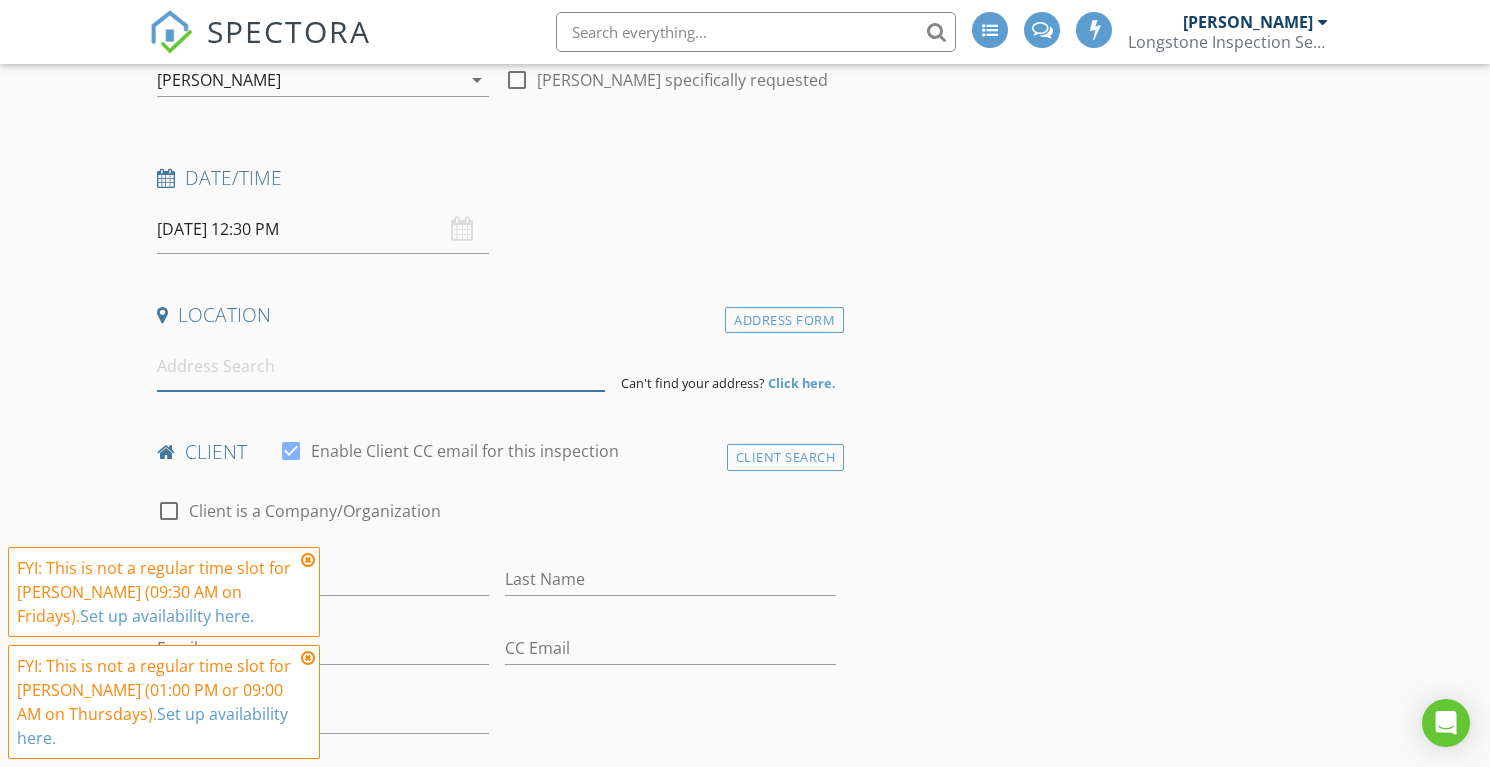 click at bounding box center (381, 366) 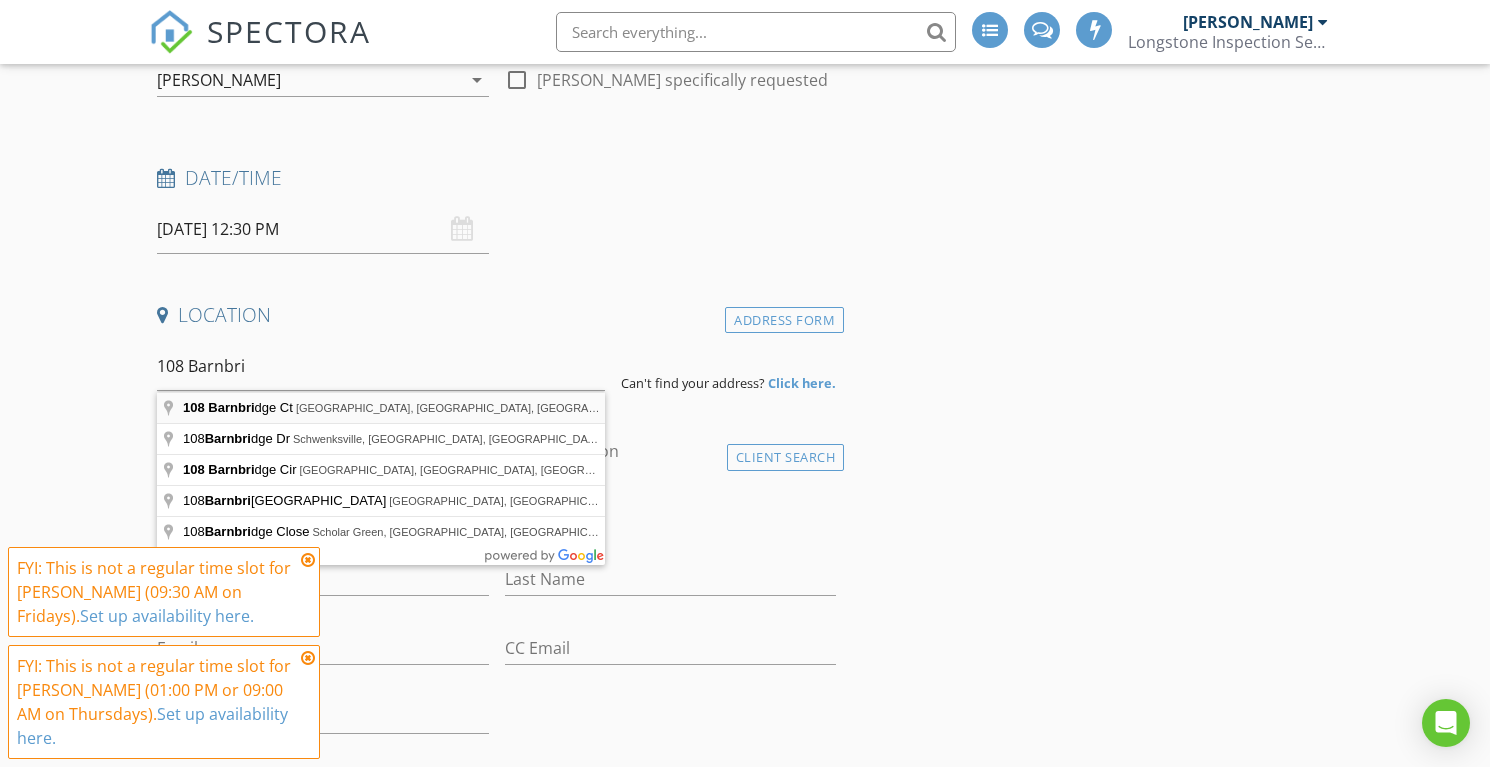 type on "108 Barnbridge Ct, Cary, NC, USA" 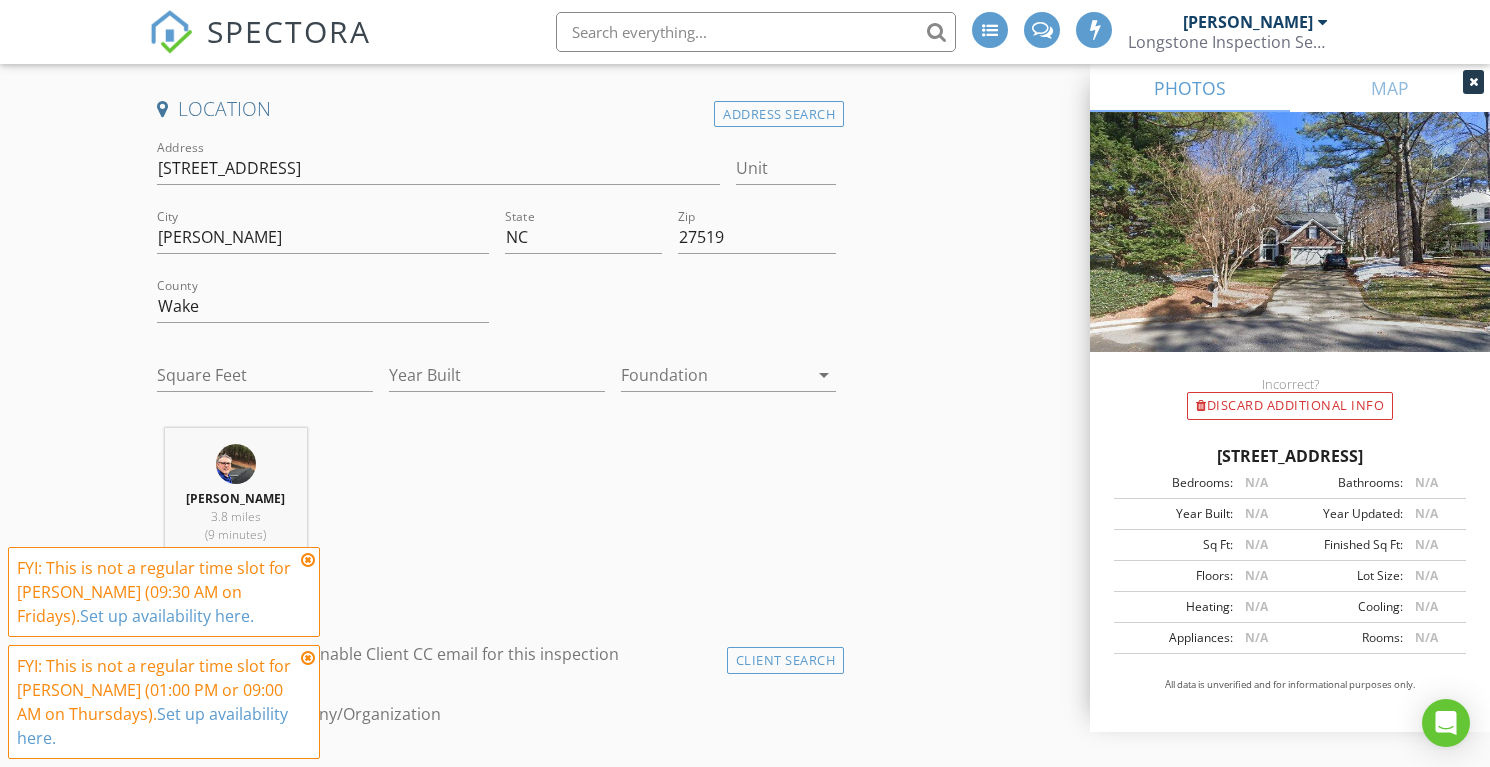scroll, scrollTop: 454, scrollLeft: 0, axis: vertical 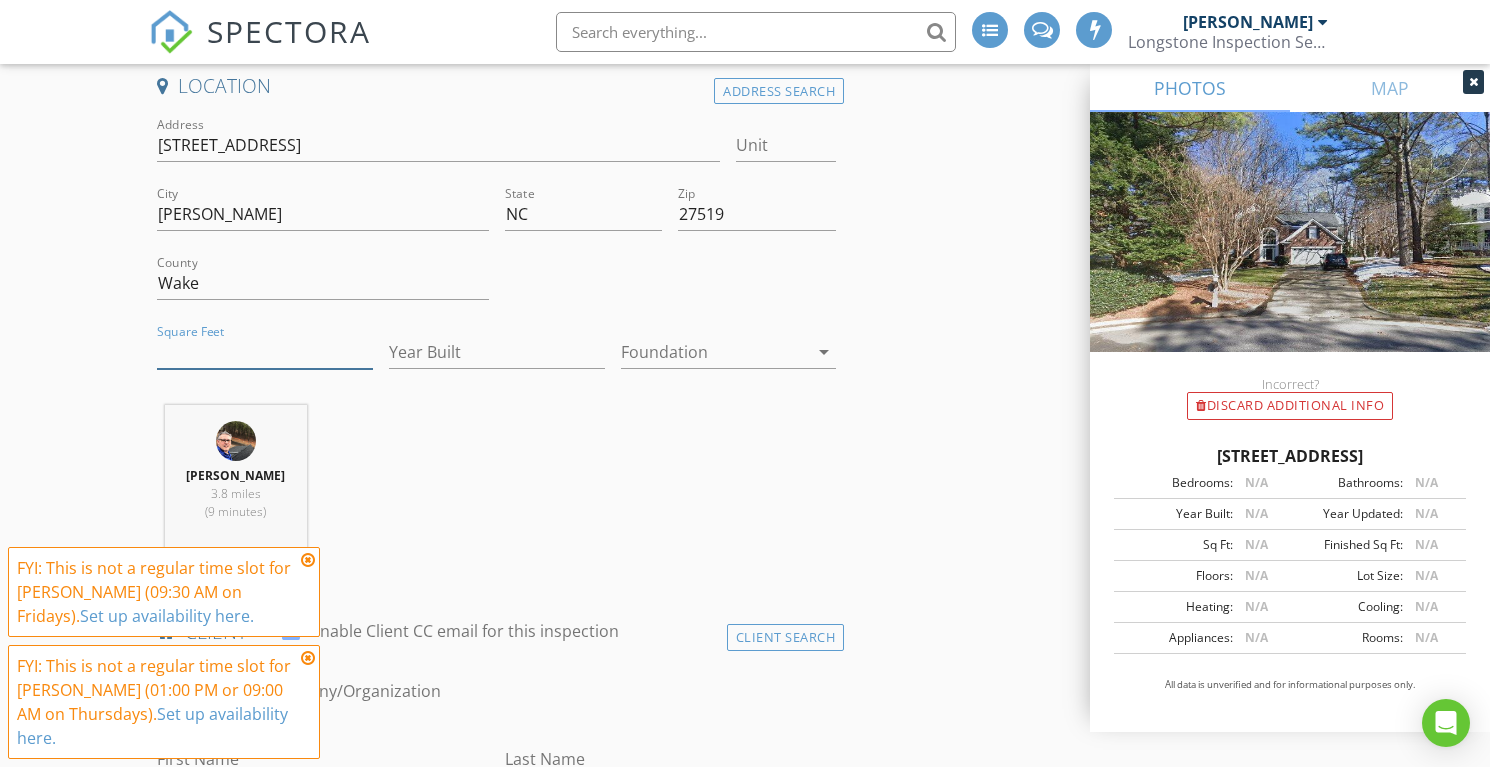 click on "Square Feet" at bounding box center (265, 352) 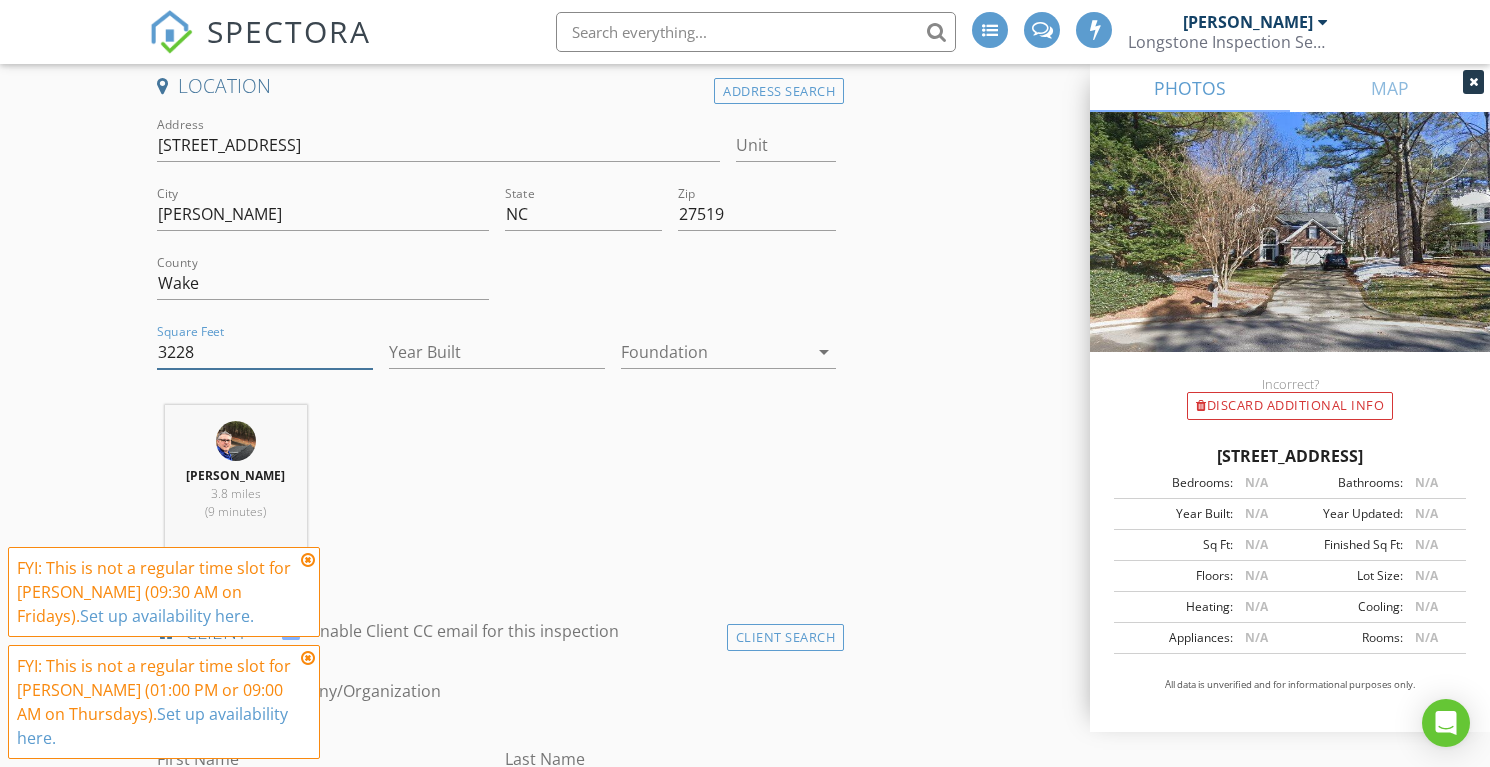 type on "3228" 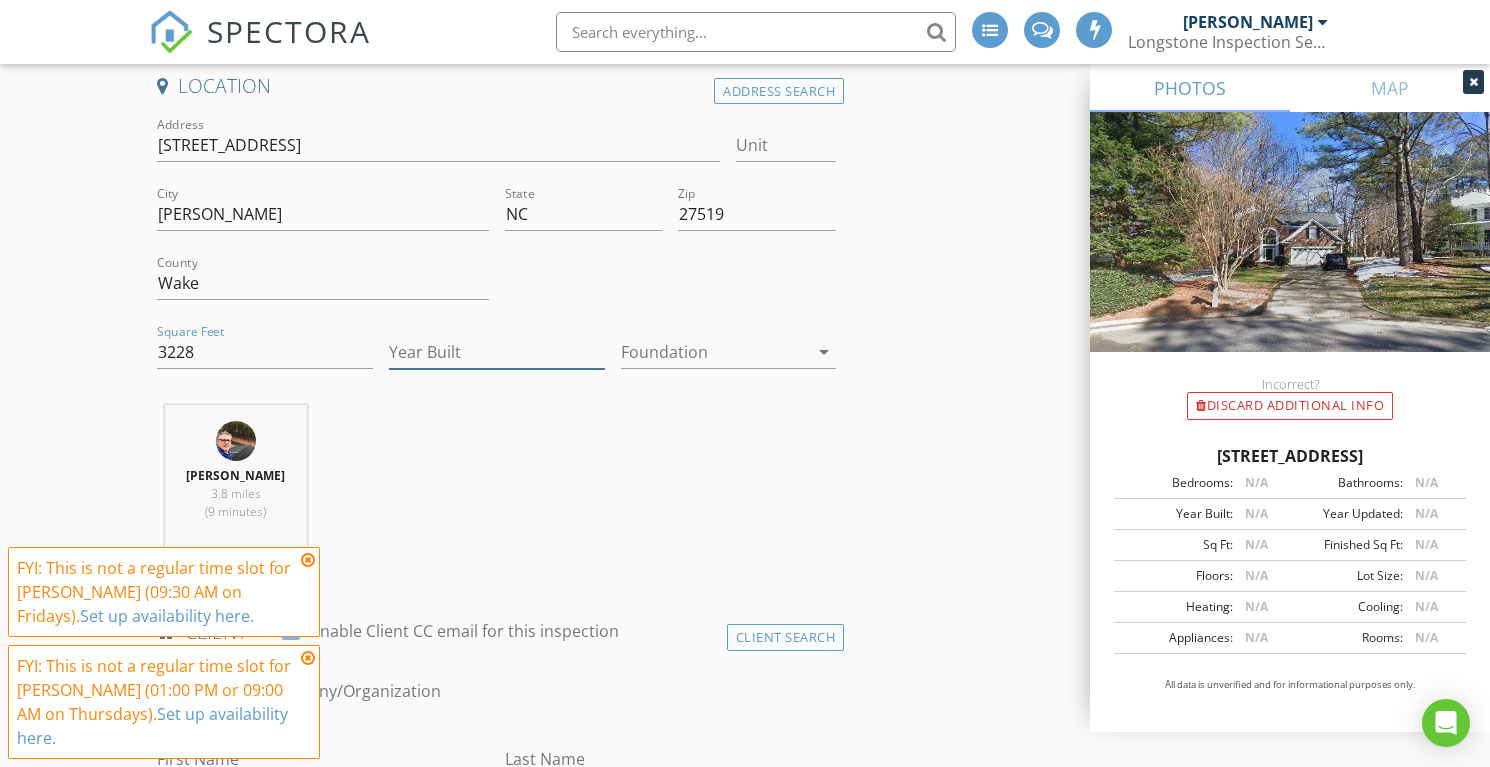 click on "Year Built" at bounding box center [497, 352] 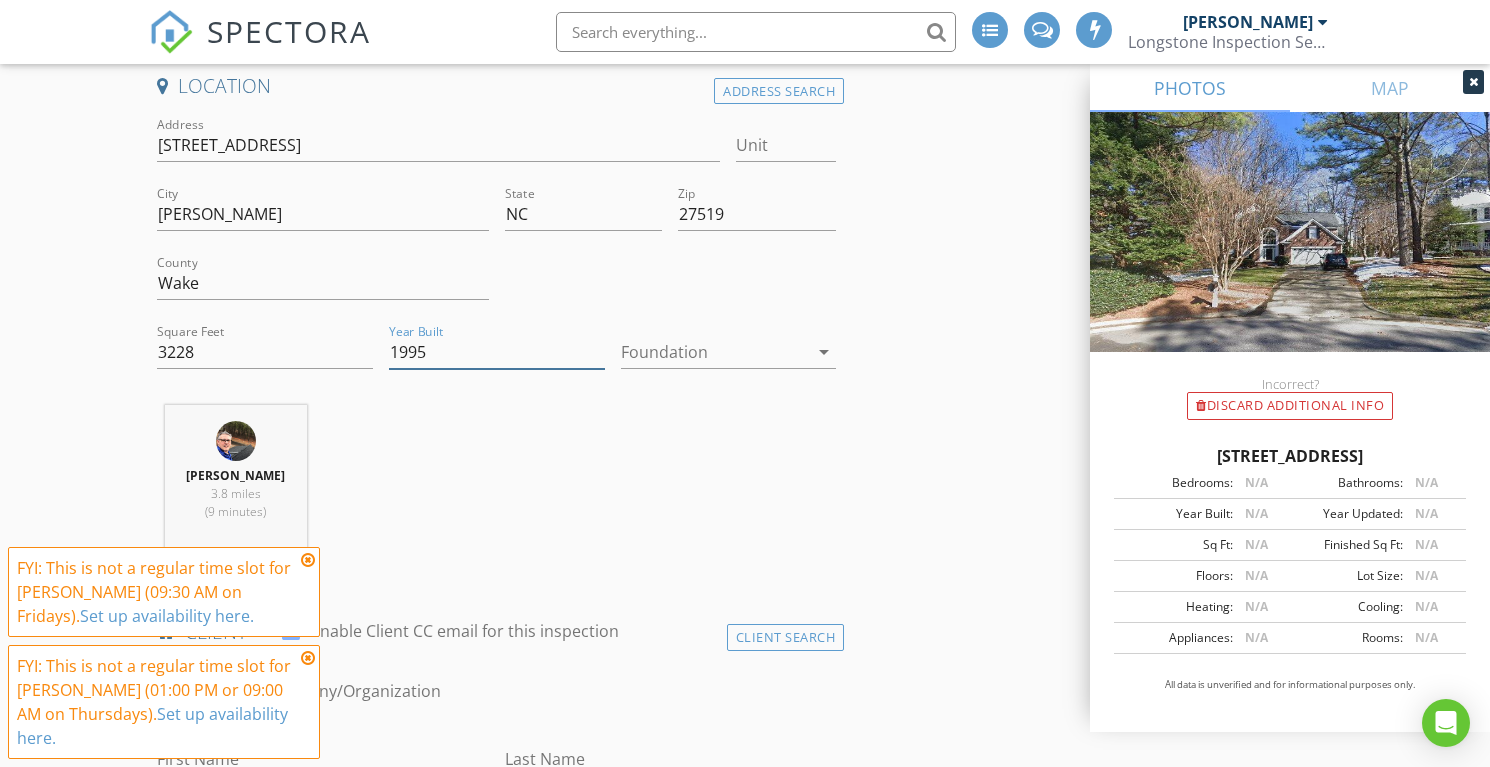 type on "1995" 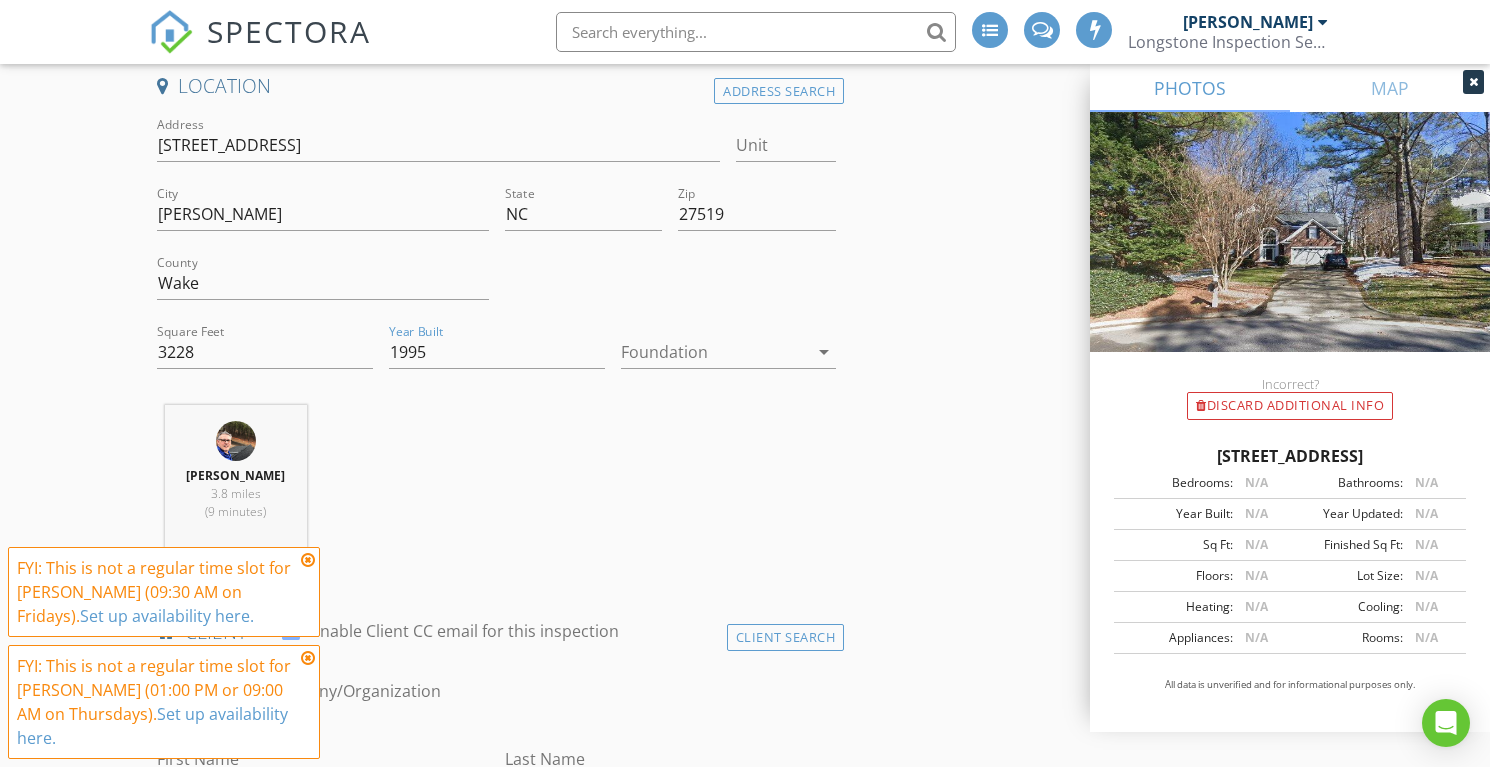 click at bounding box center (715, 352) 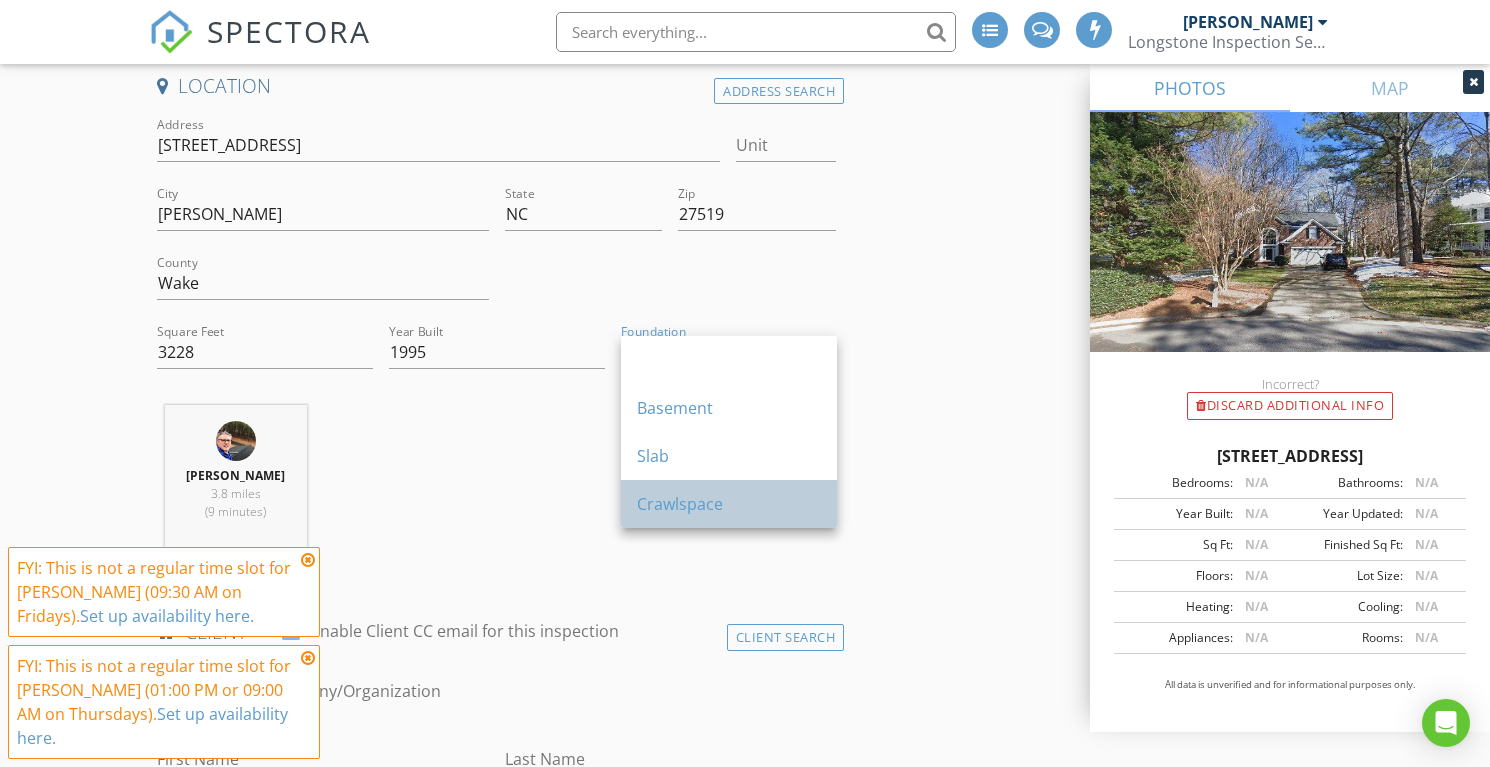 click on "Crawlspace" at bounding box center (729, 504) 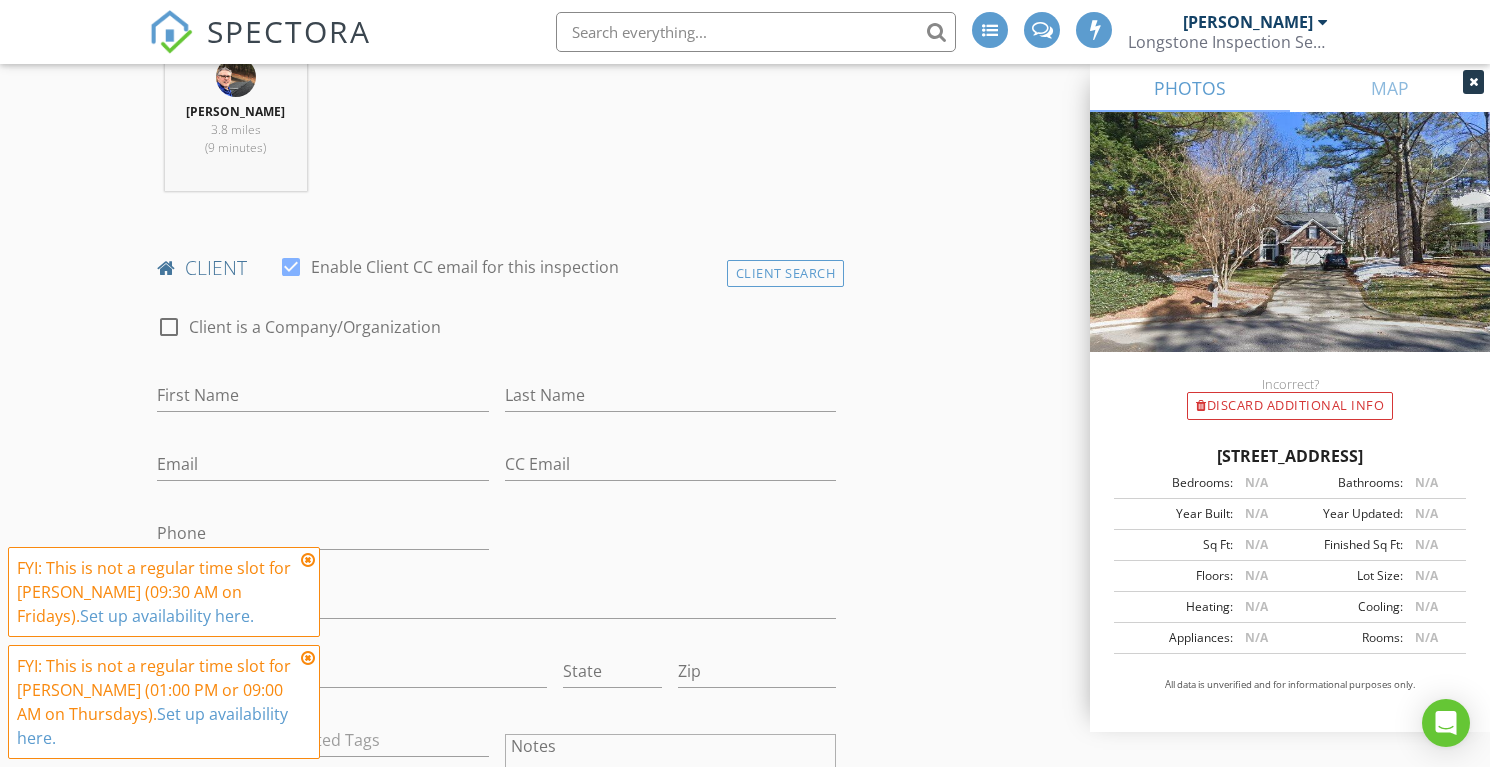 scroll, scrollTop: 827, scrollLeft: 0, axis: vertical 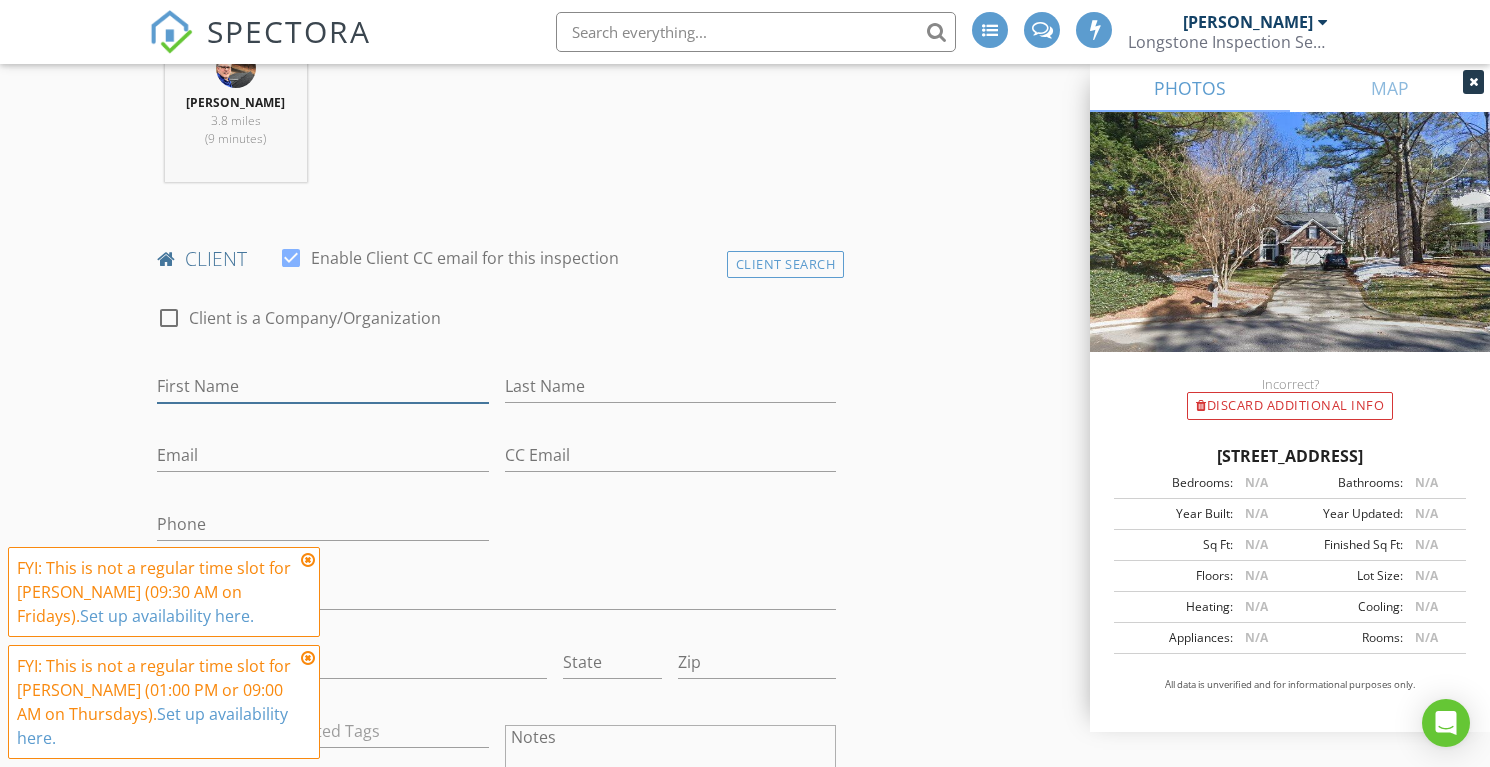 click on "First Name" at bounding box center [323, 386] 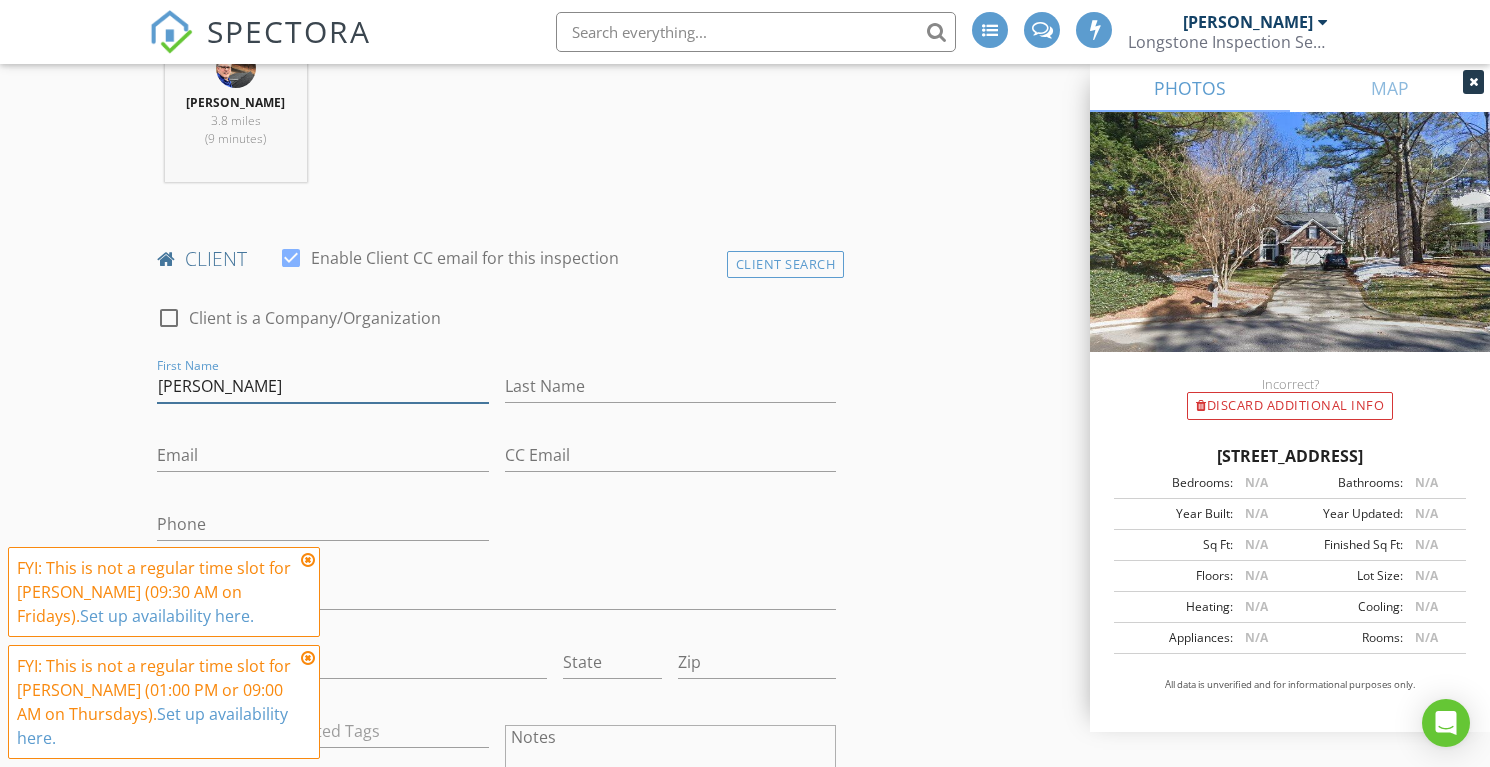 type on "Milton" 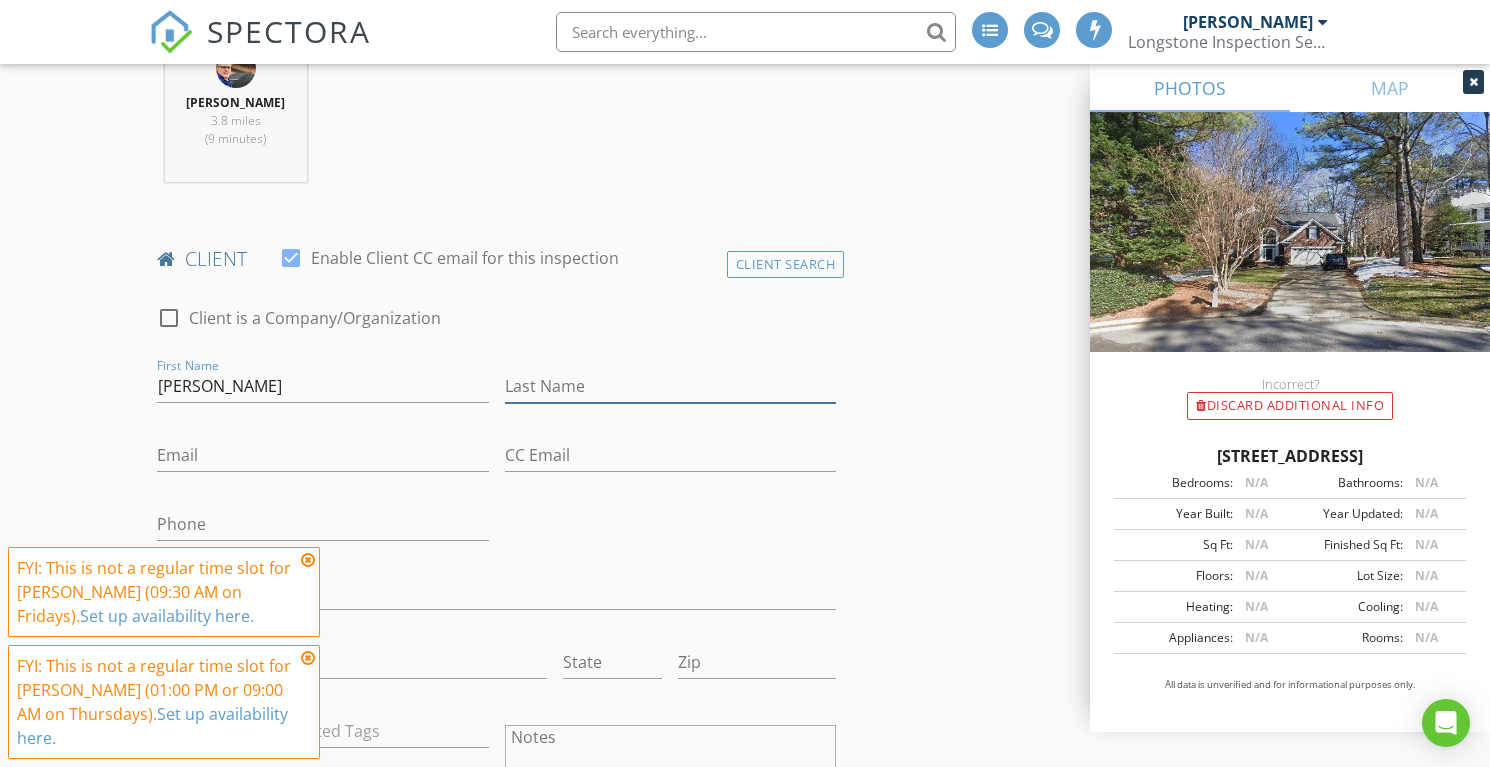 click on "Last Name" at bounding box center (671, 386) 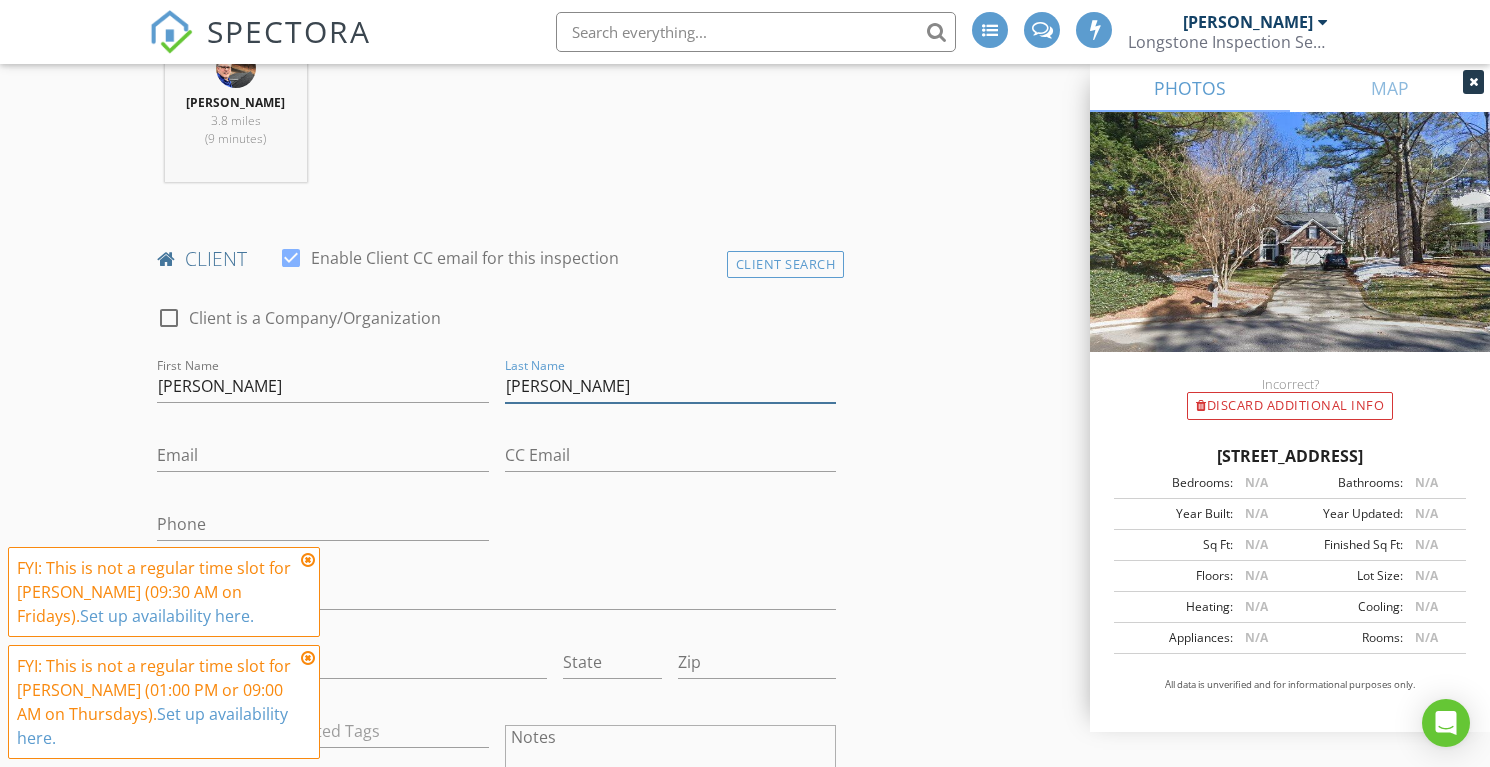scroll, scrollTop: 846, scrollLeft: 0, axis: vertical 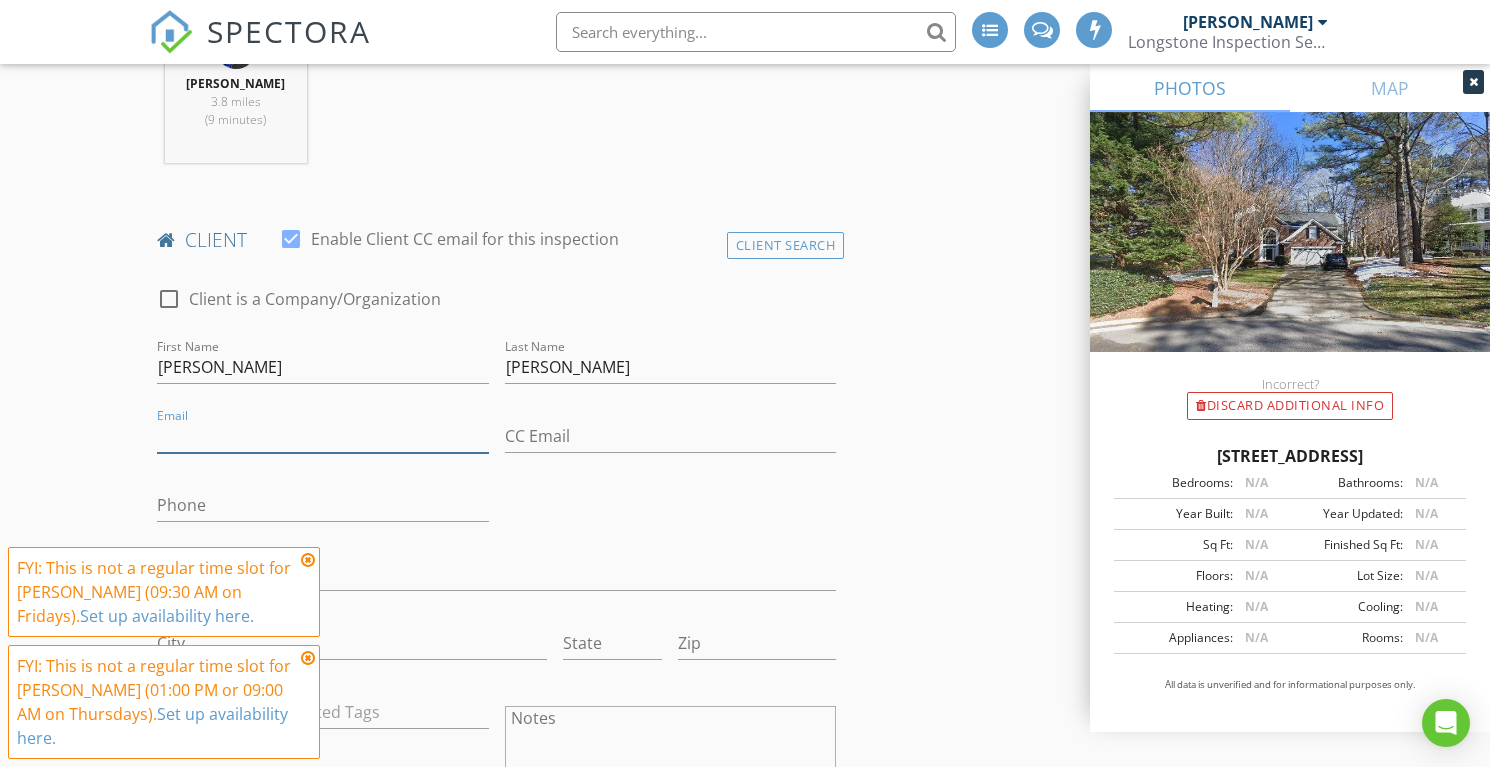 click on "Email" at bounding box center [323, 436] 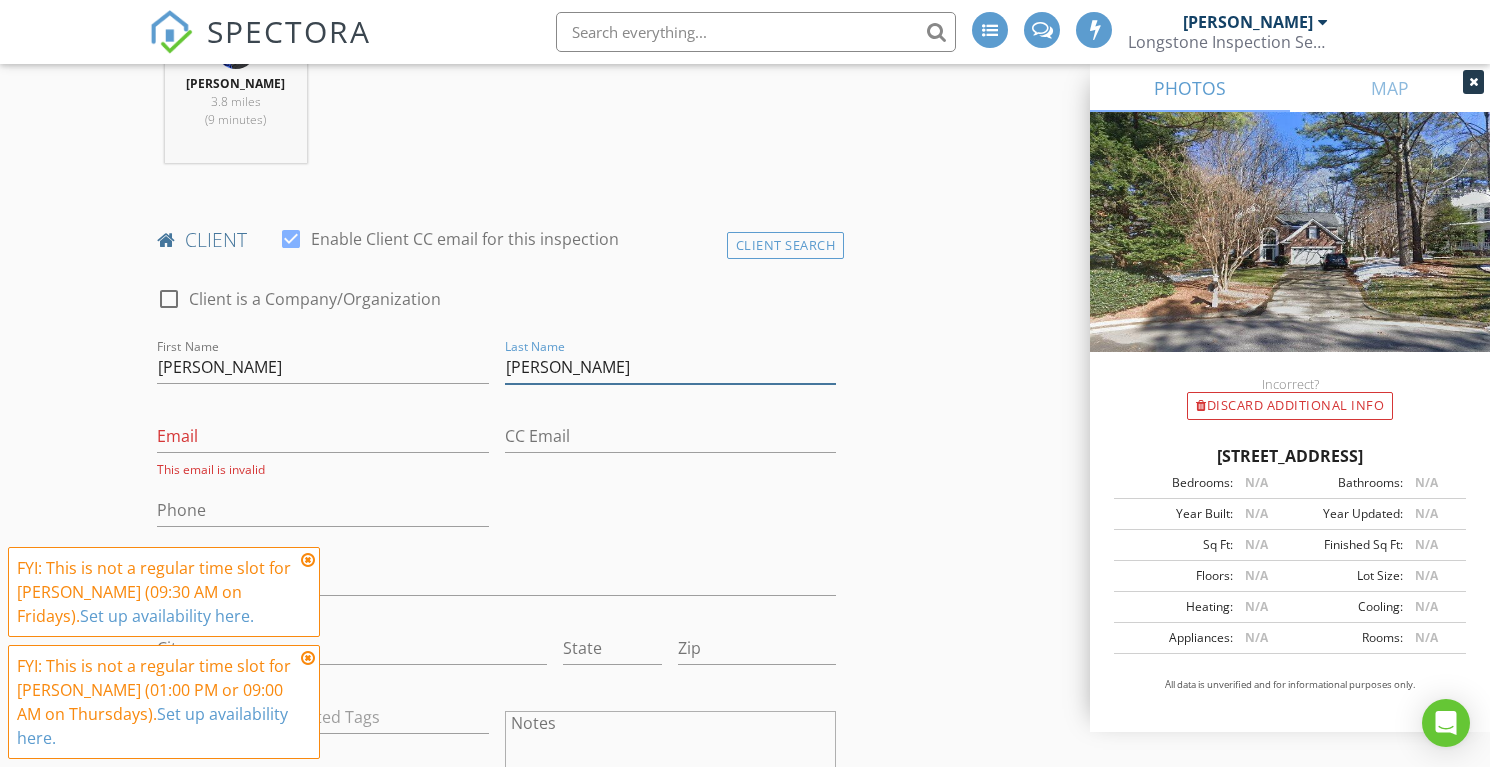 click on "Molina-Sanchez" at bounding box center (671, 367) 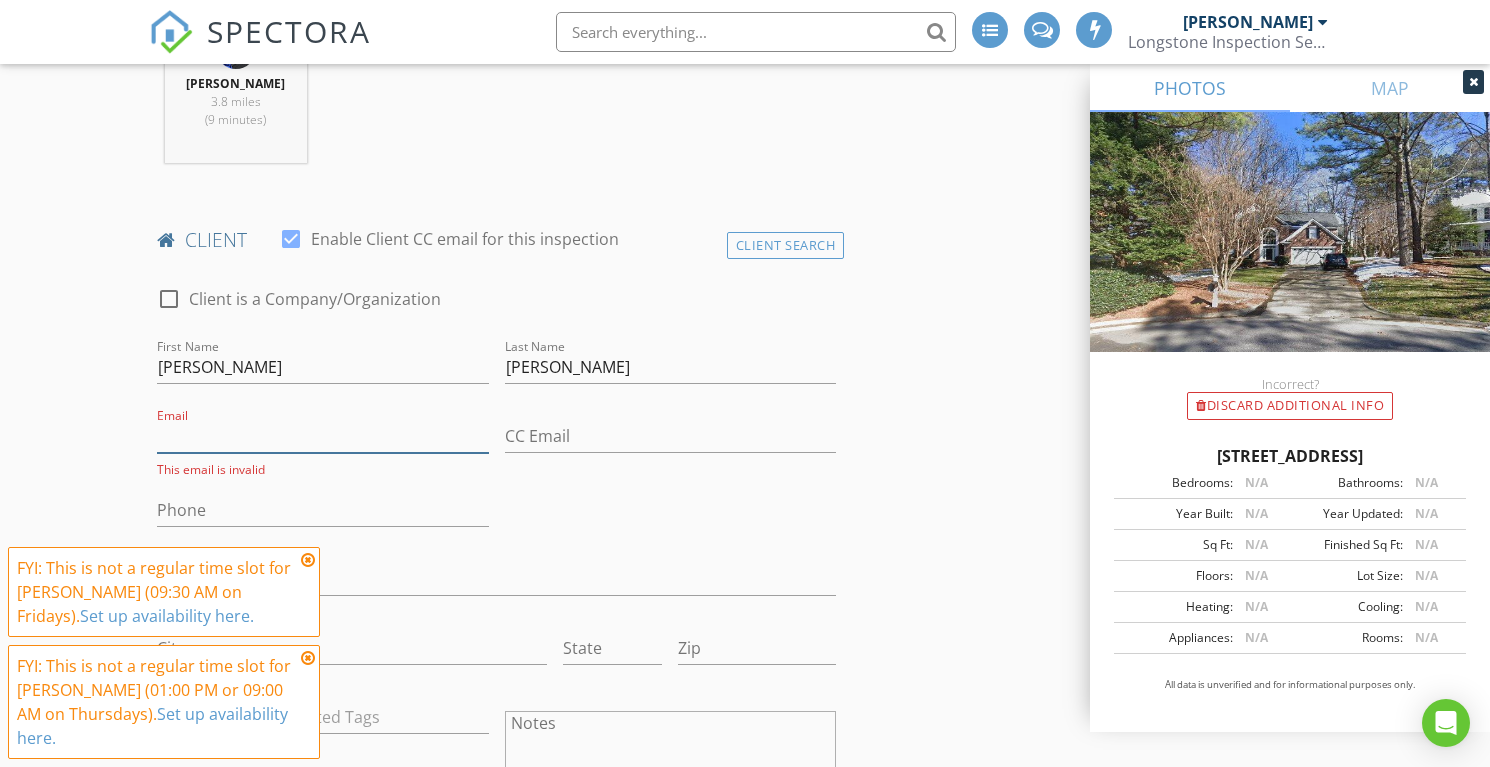 paste on "milton.molina@gmail.com" 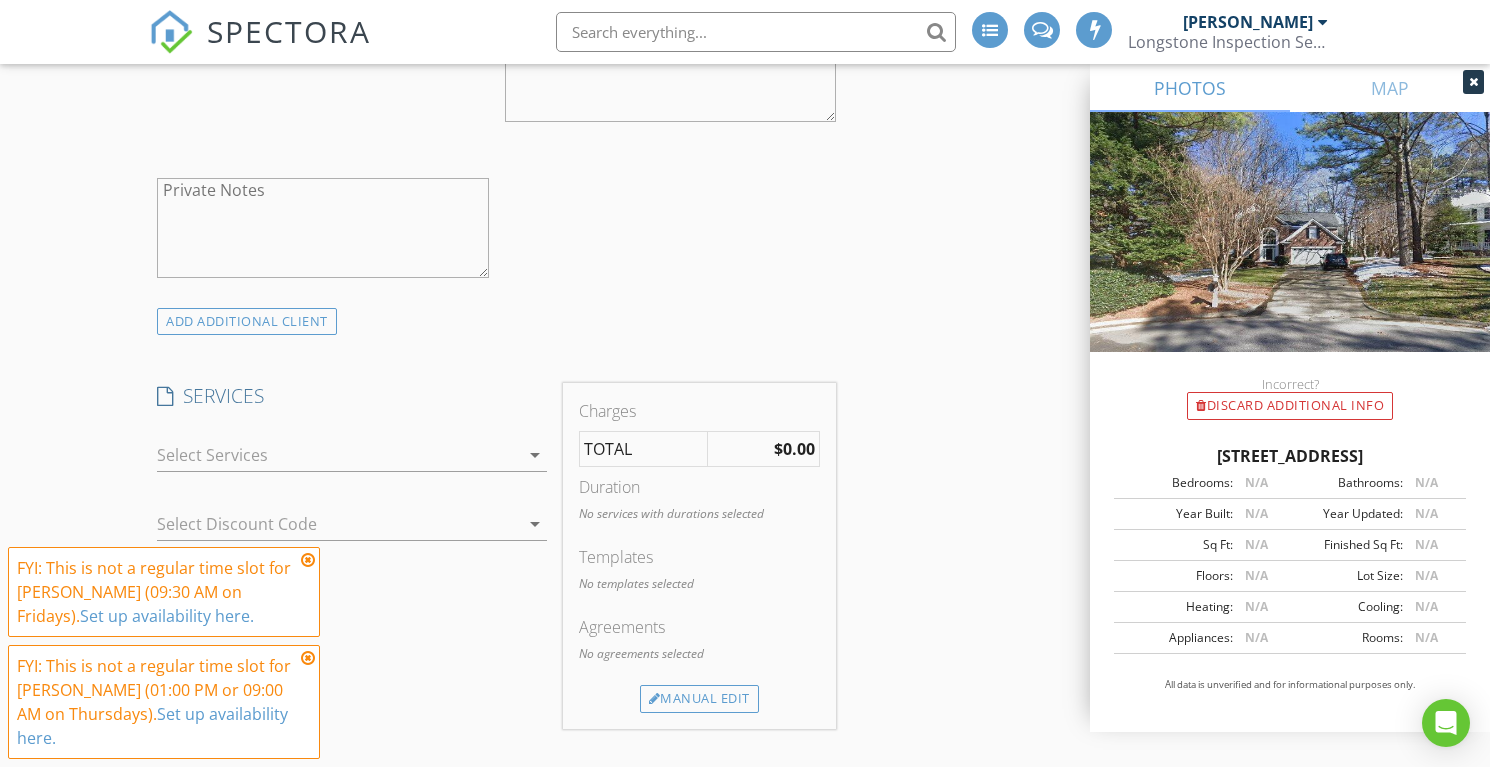scroll, scrollTop: 1552, scrollLeft: 0, axis: vertical 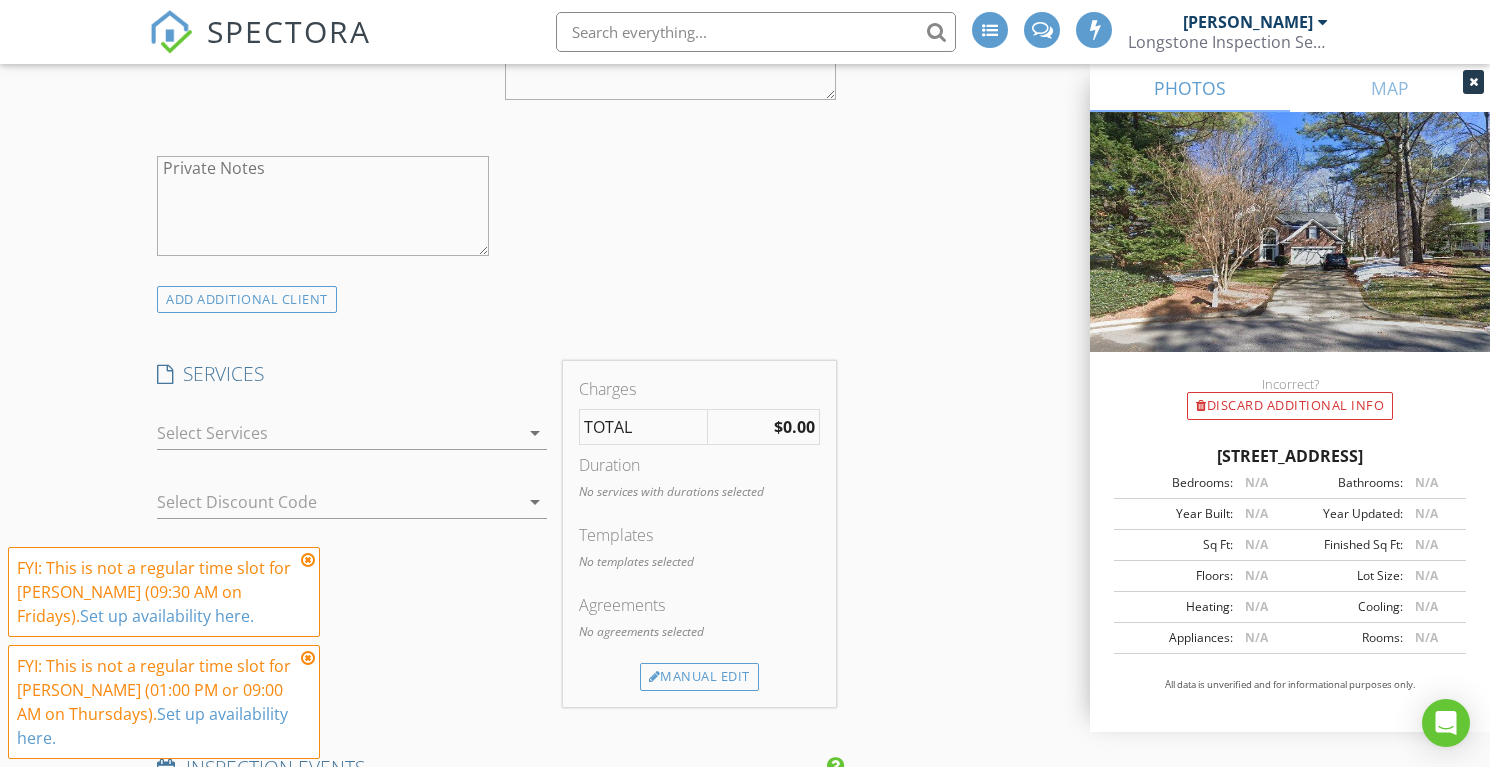 type on "milton.molina@gmail.com" 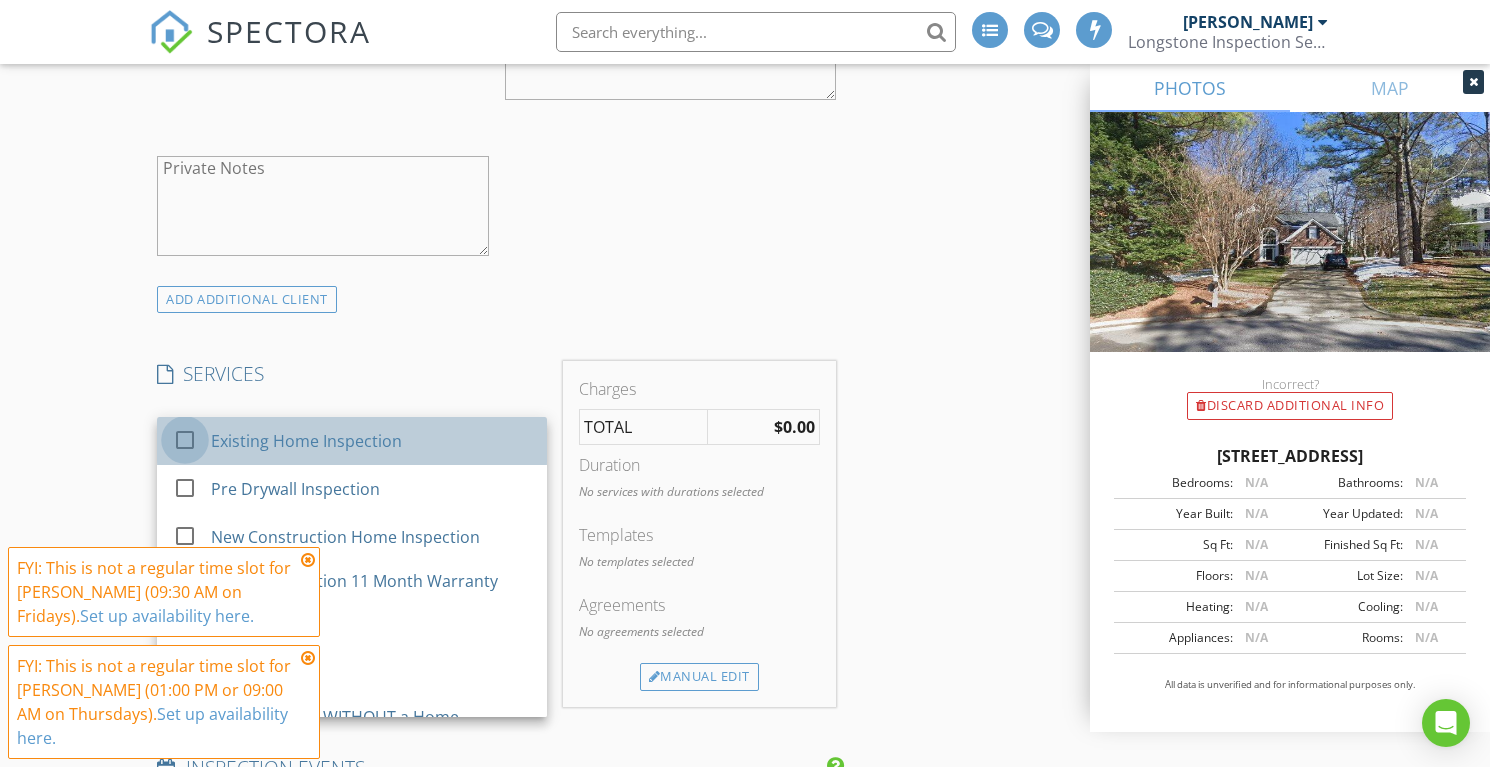 click at bounding box center (185, 440) 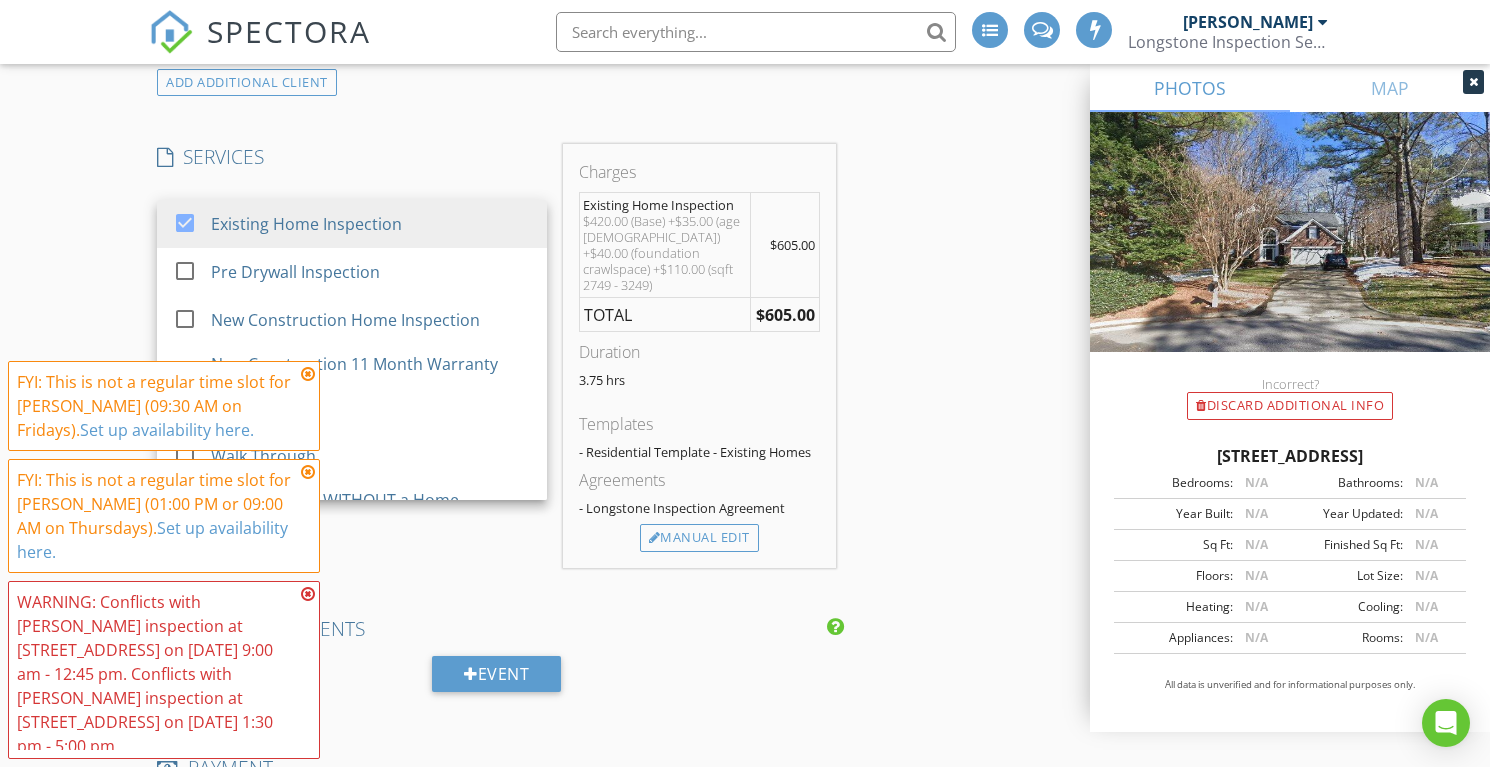 scroll, scrollTop: 1814, scrollLeft: 0, axis: vertical 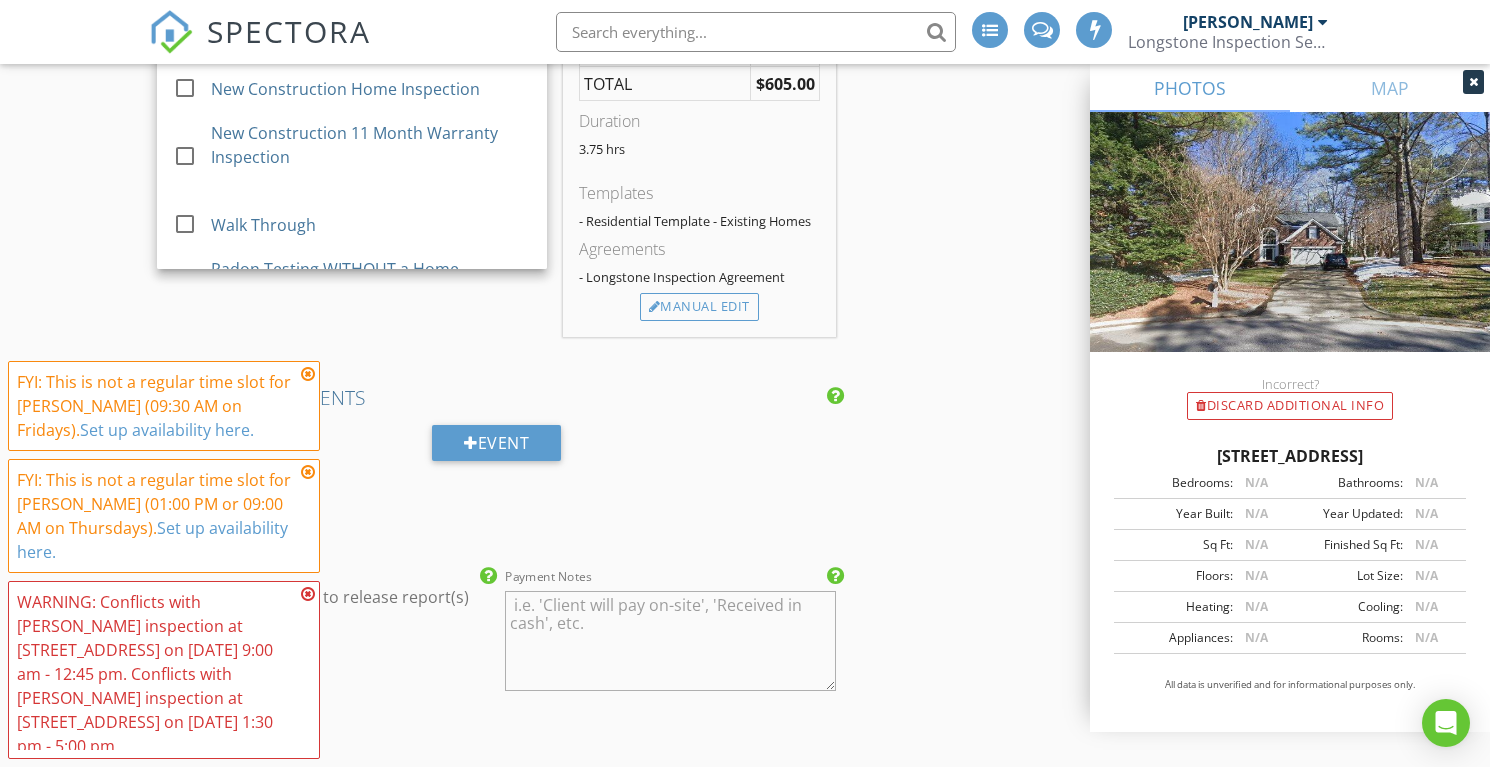 click on "INSPECTOR(S)
check_box   Lee Langston   PRIMARY   Lee Langston arrow_drop_down   check_box_outline_blank Lee Langston specifically requested
Date/Time
07/10/2025 12:30 PM
Location
Address Search       Address 108 Barnbridge Ct   Unit   City Cary   State NC   Zip 27519   County Wake     Square Feet 3228   Year Built 1995   Foundation Crawlspace arrow_drop_down     Lee Langston     3.8 miles     (9 minutes)
client
check_box Enable Client CC email for this inspection   Client Search     check_box_outline_blank Client is a Company/Organization     First Name Milton   Last Name Molina   Email milton.molina@gmail.com   CC Email   Phone   Address   City   State   Zip     Tags         Notes   Private Notes
ADD ADDITIONAL client
SERVICES
check_box   Existing Home Inspection" at bounding box center [745, 195] 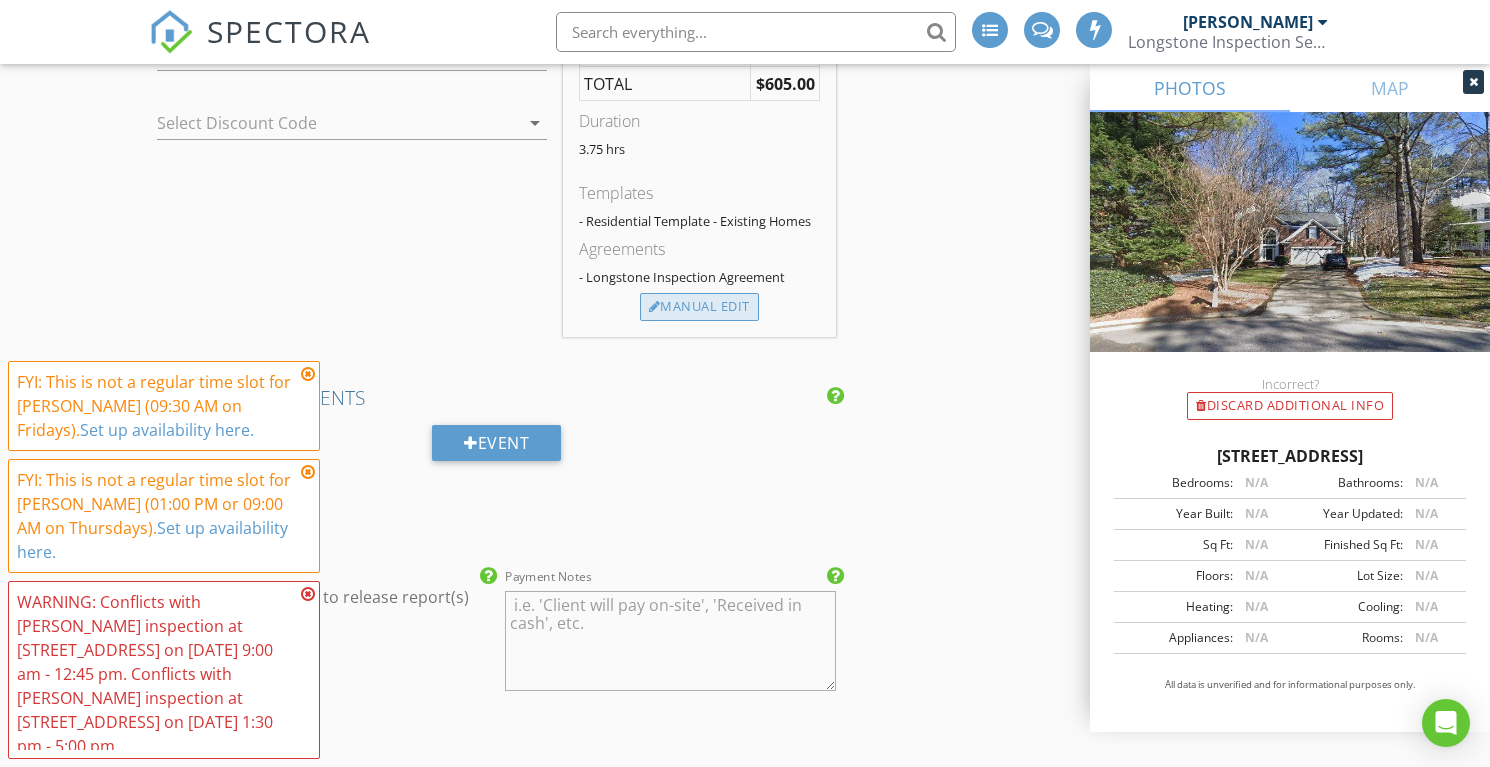 click on "Manual Edit" at bounding box center (699, 307) 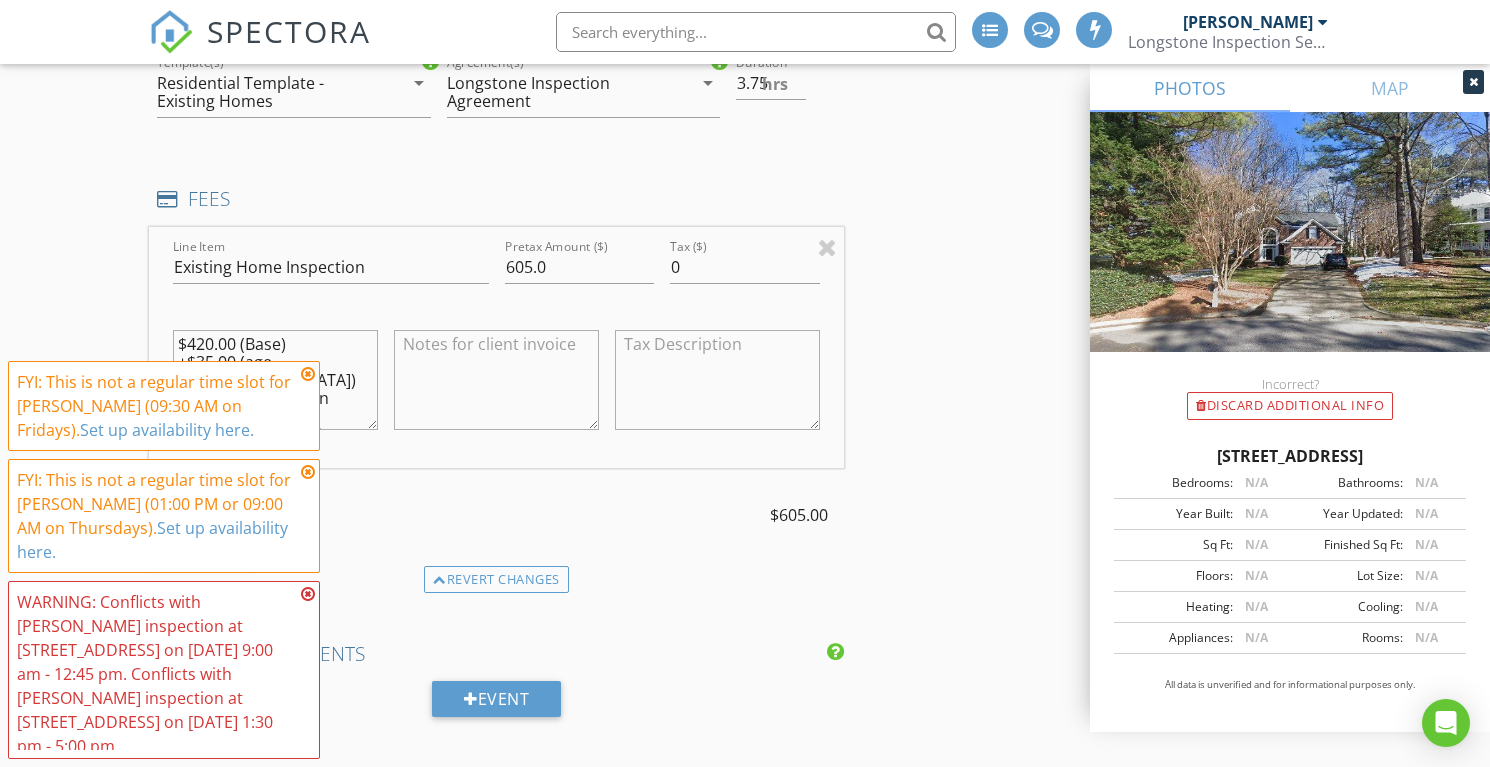 scroll, scrollTop: 1885, scrollLeft: 0, axis: vertical 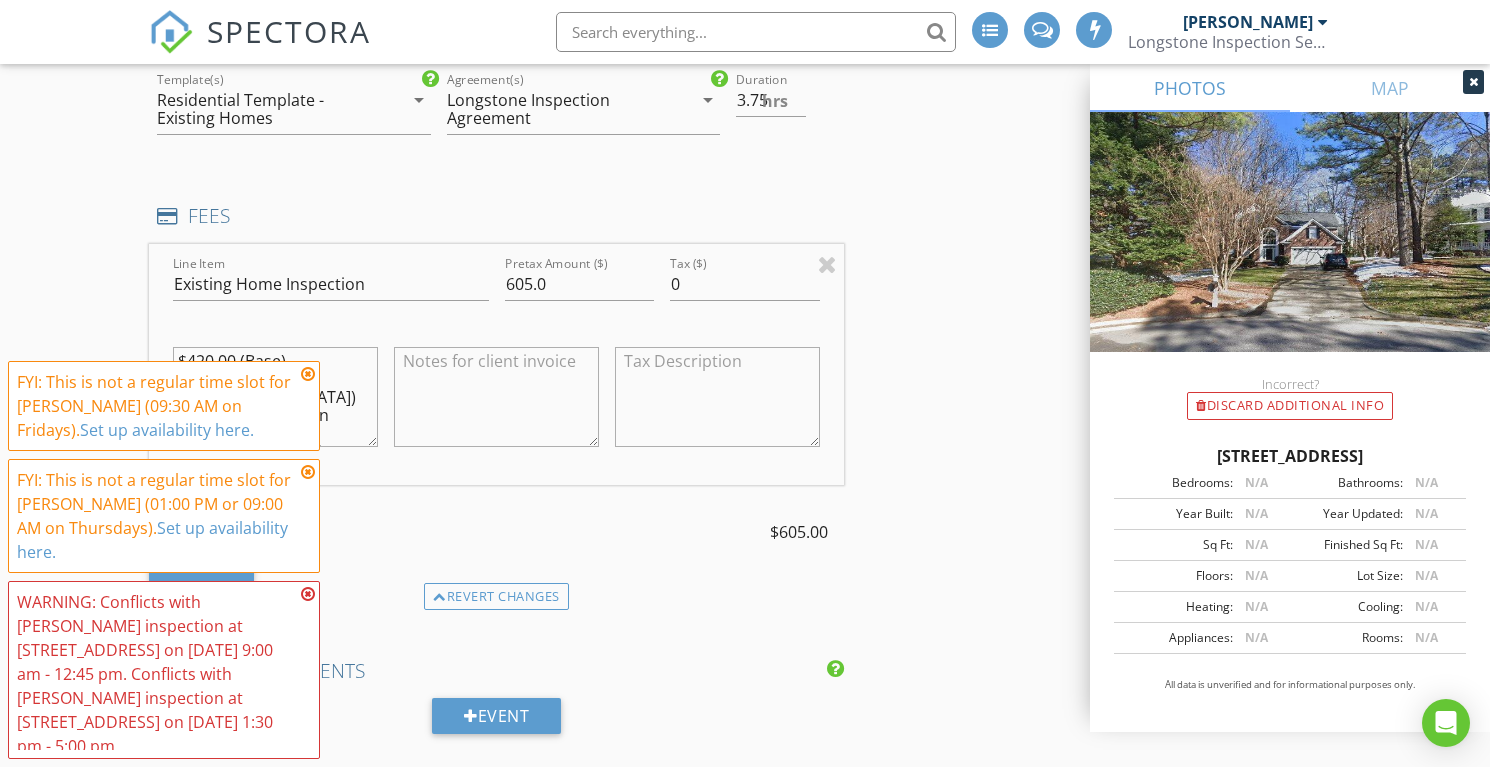 click at bounding box center [308, 374] 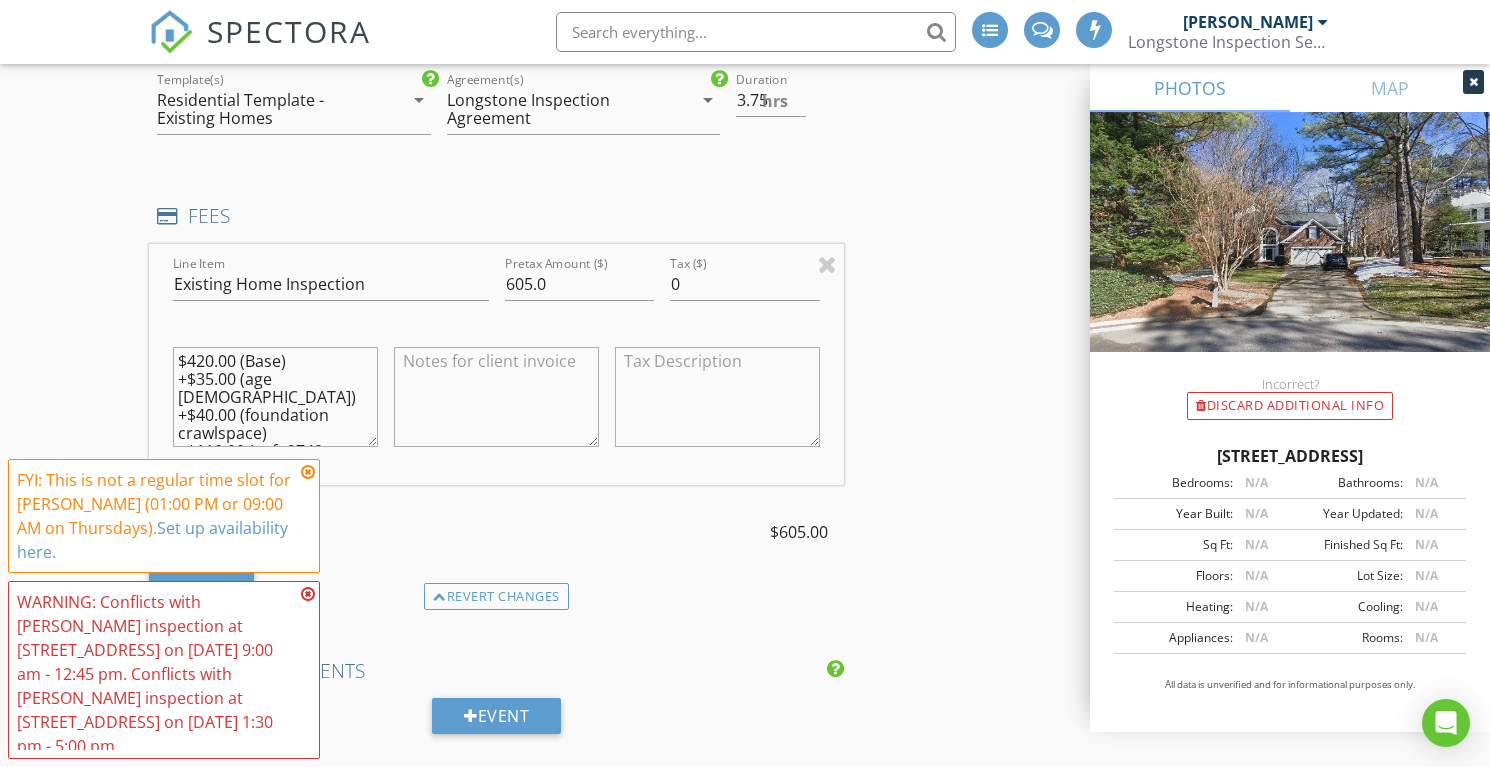 click at bounding box center (308, 472) 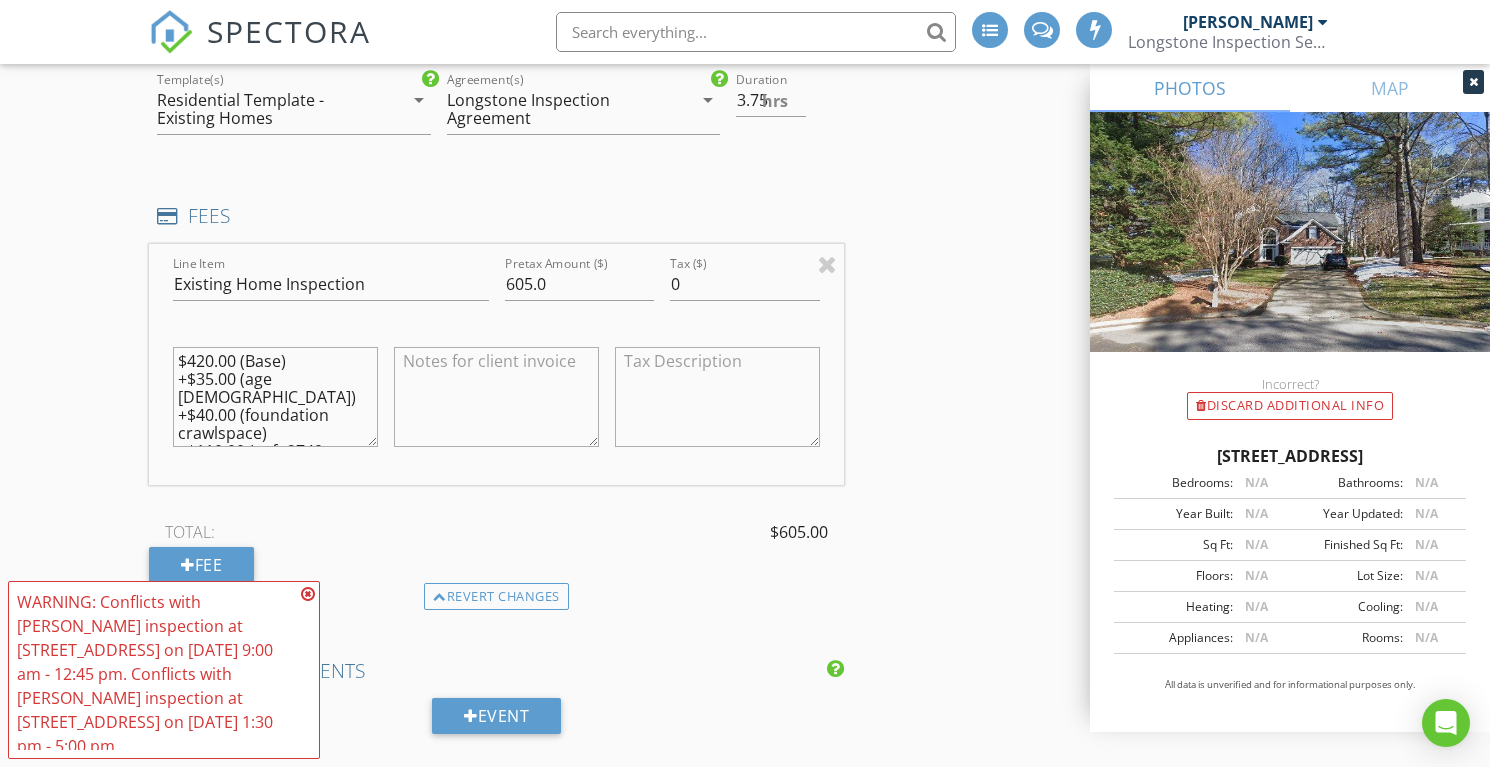 click at bounding box center [308, 594] 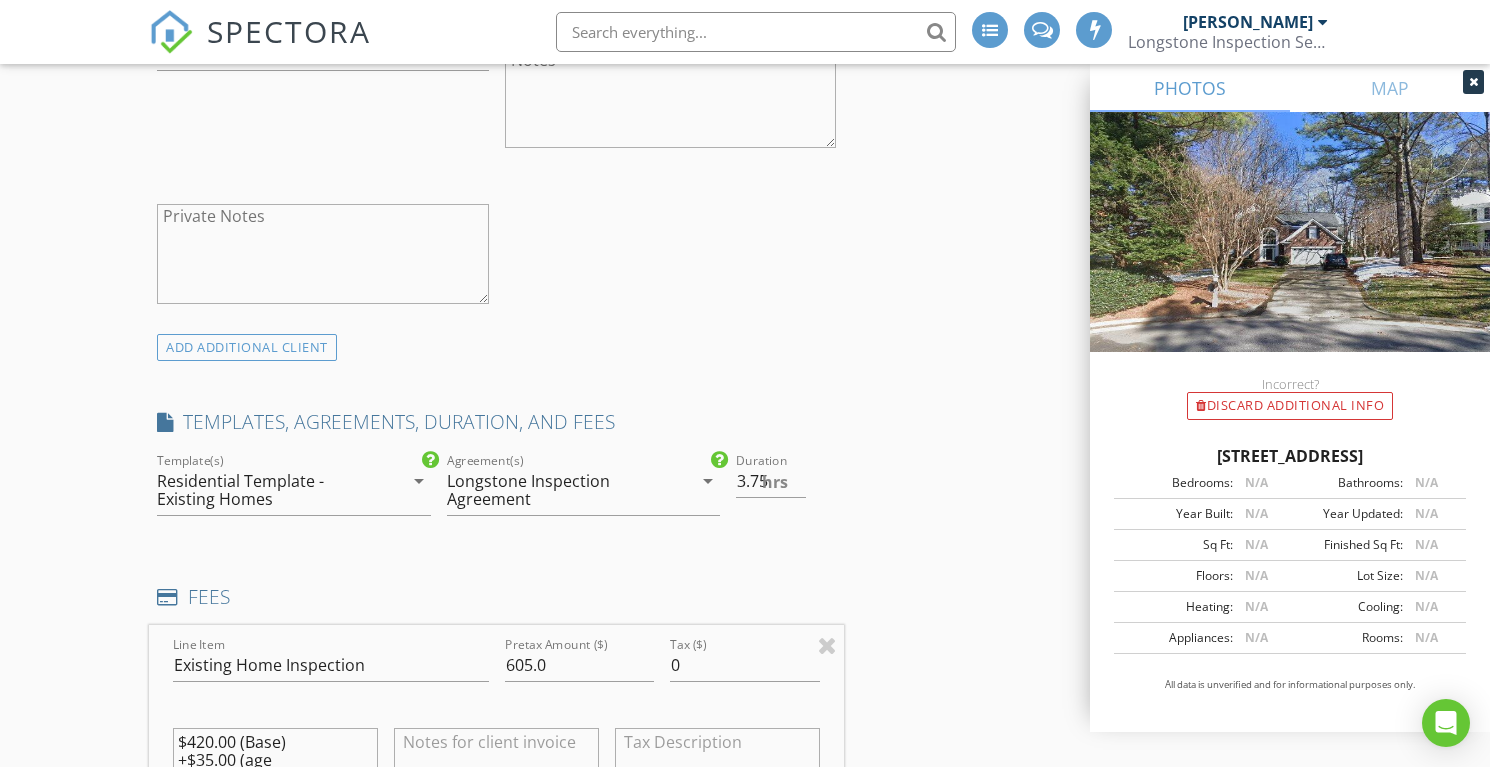 scroll, scrollTop: 1506, scrollLeft: 0, axis: vertical 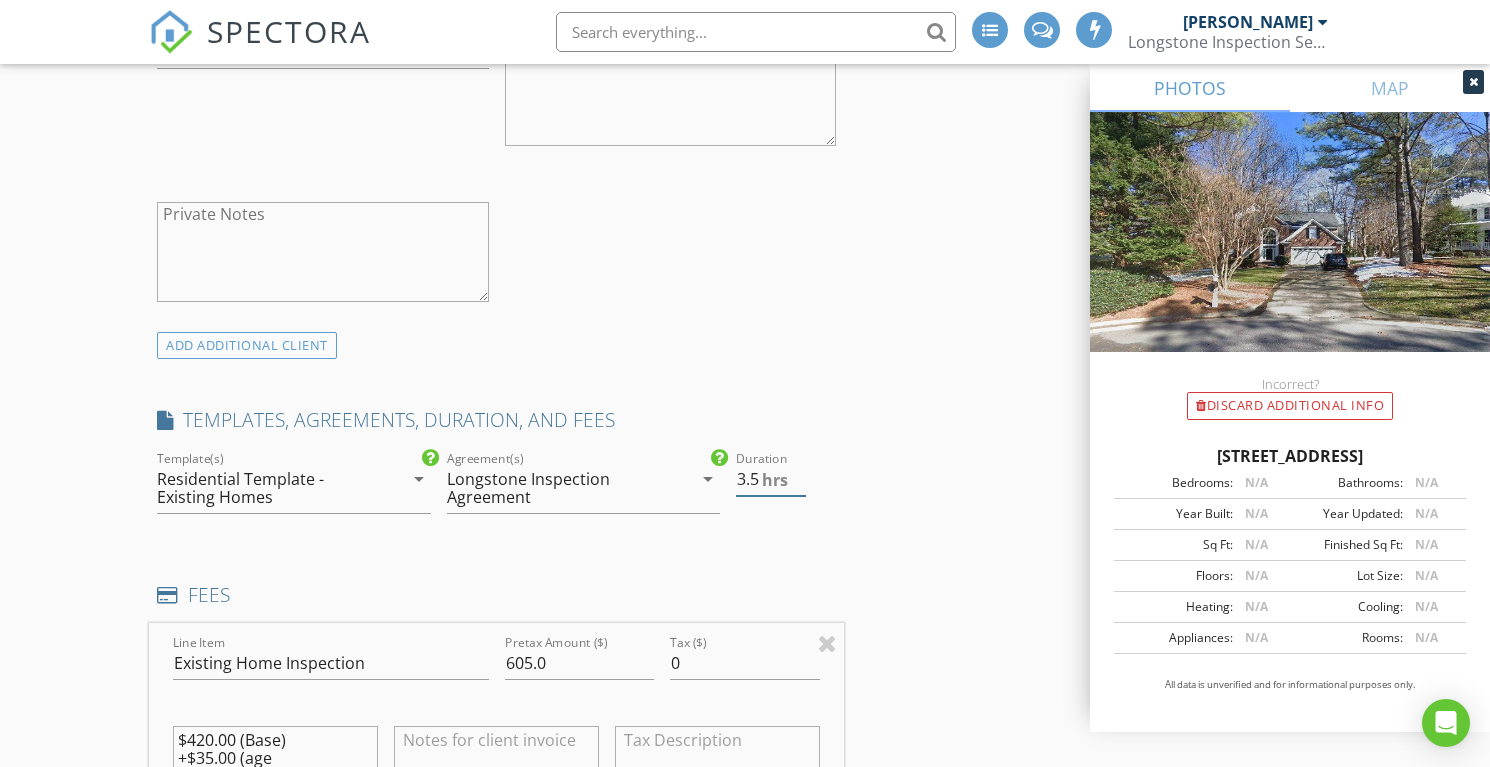 click on "3.5" at bounding box center [771, 479] 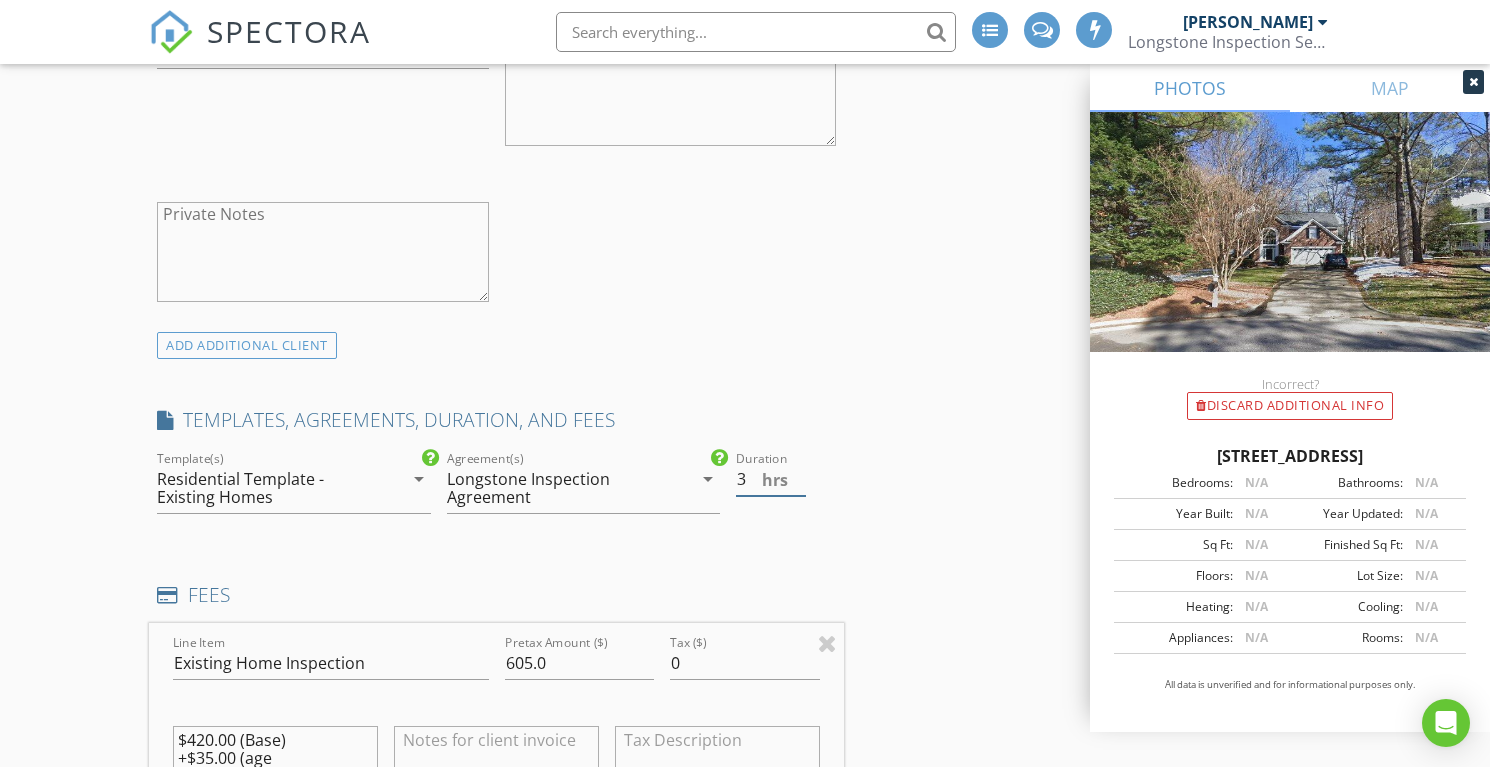 click on "3" at bounding box center [771, 479] 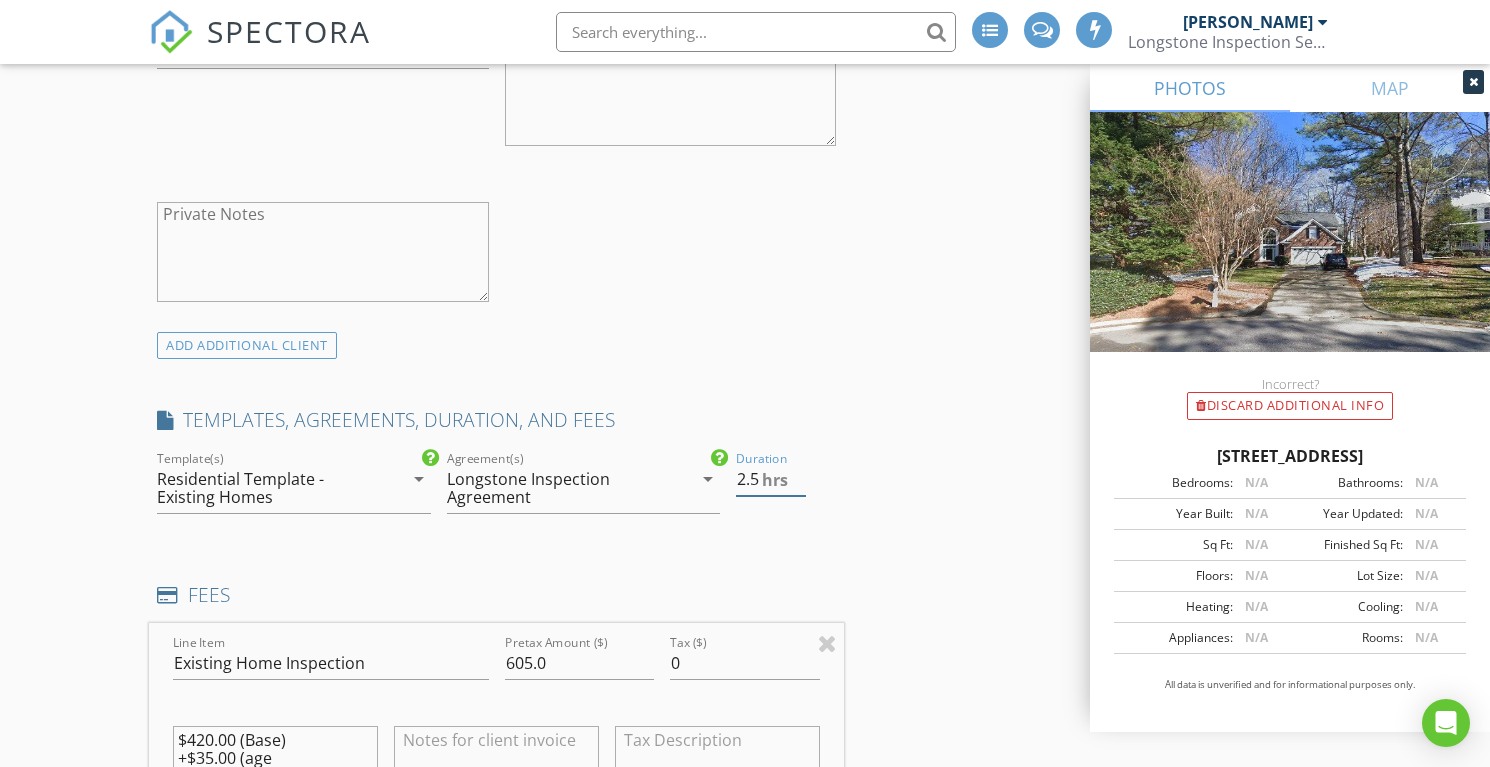 click on "2.5" at bounding box center (771, 479) 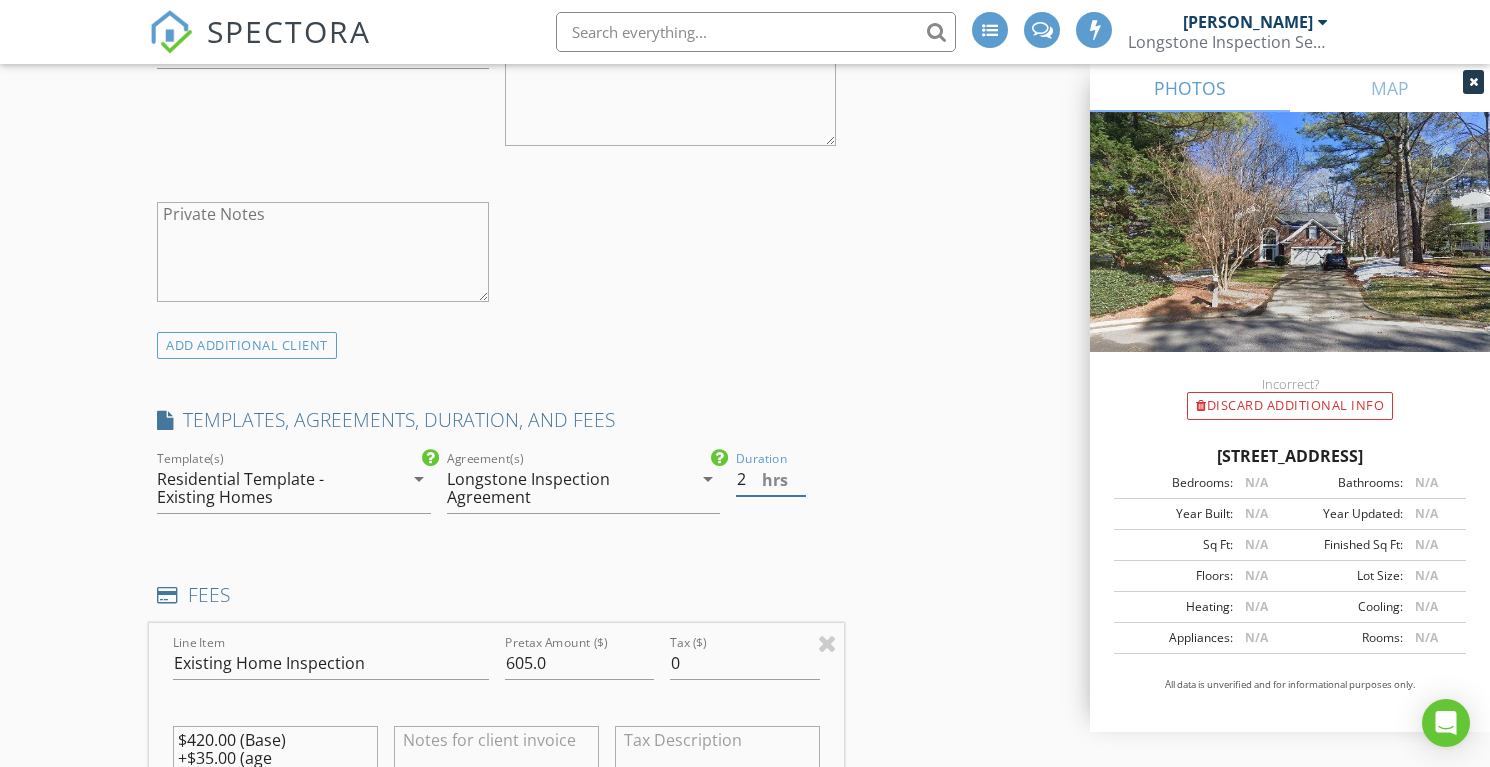 click on "2" at bounding box center [771, 479] 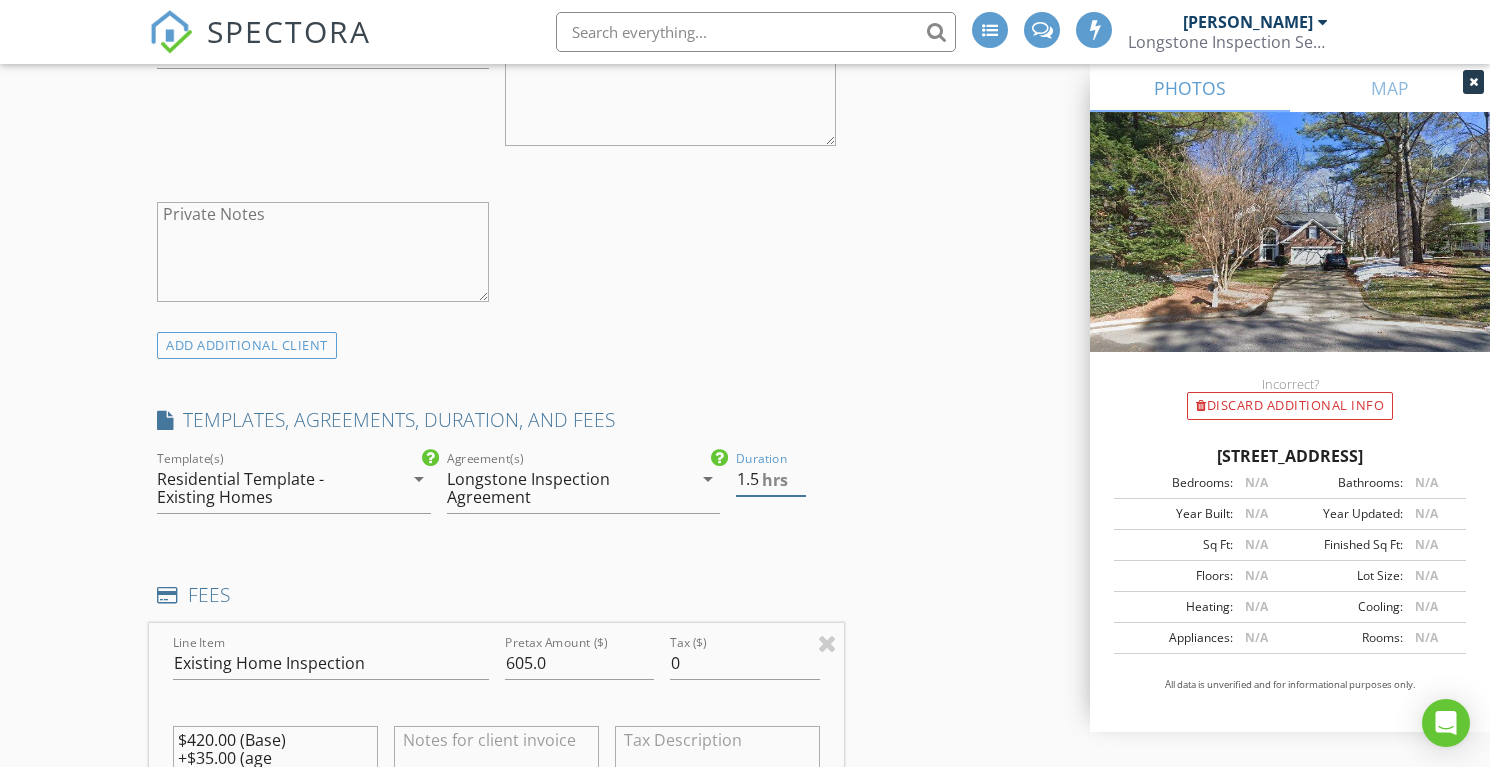 click on "1.5" at bounding box center (771, 479) 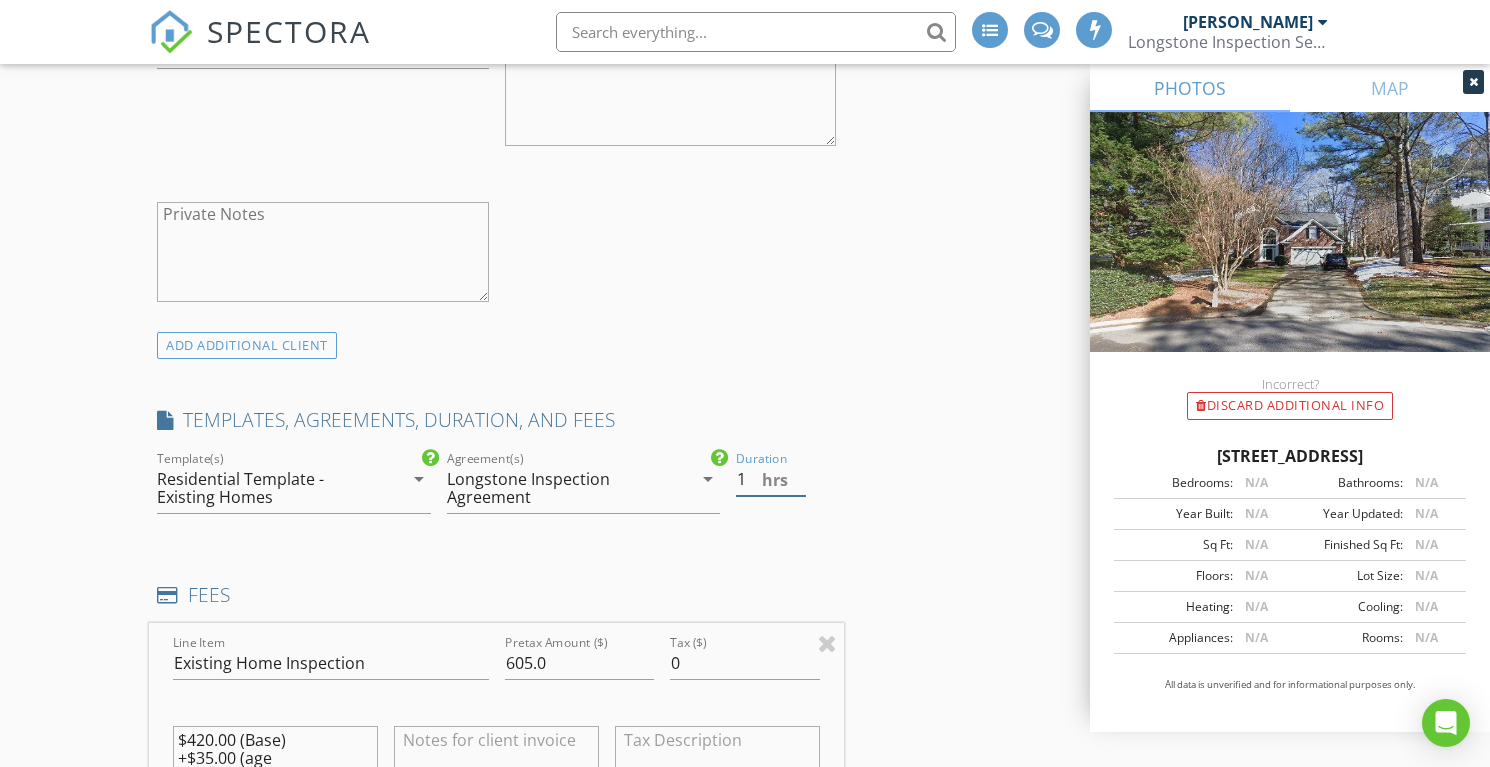 type on "1" 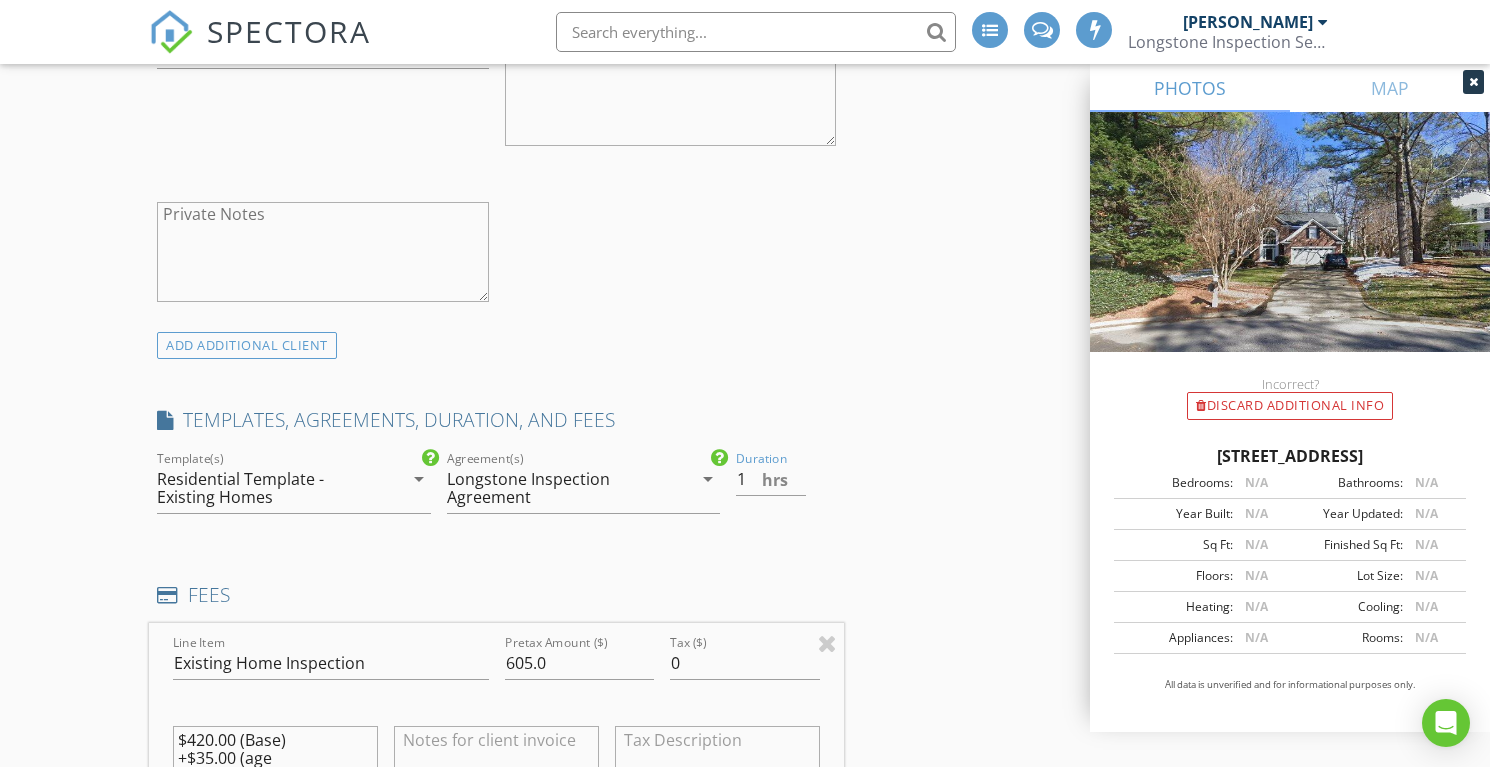 click on "INSPECTOR(S)
check_box   Lee Langston   PRIMARY   Lee Langston arrow_drop_down   check_box_outline_blank Lee Langston specifically requested
Date/Time
07/10/2025 12:30 PM
Location
Address Search       Address 108 Barnbridge Ct   Unit   City Cary   State NC   Zip 27519   County Wake     Square Feet 3228   Year Built 1995   Foundation Crawlspace arrow_drop_down     Lee Langston     3.8 miles     (9 minutes)
client
check_box Enable Client CC email for this inspection   Client Search     check_box_outline_blank Client is a Company/Organization     First Name Milton   Last Name Molina   Email milton.molina@gmail.com   CC Email   Phone   Address   City   State   Zip     Tags         Notes   Private Notes
ADD ADDITIONAL client
SERVICES
check_box   Existing Home Inspection" at bounding box center [745, 768] 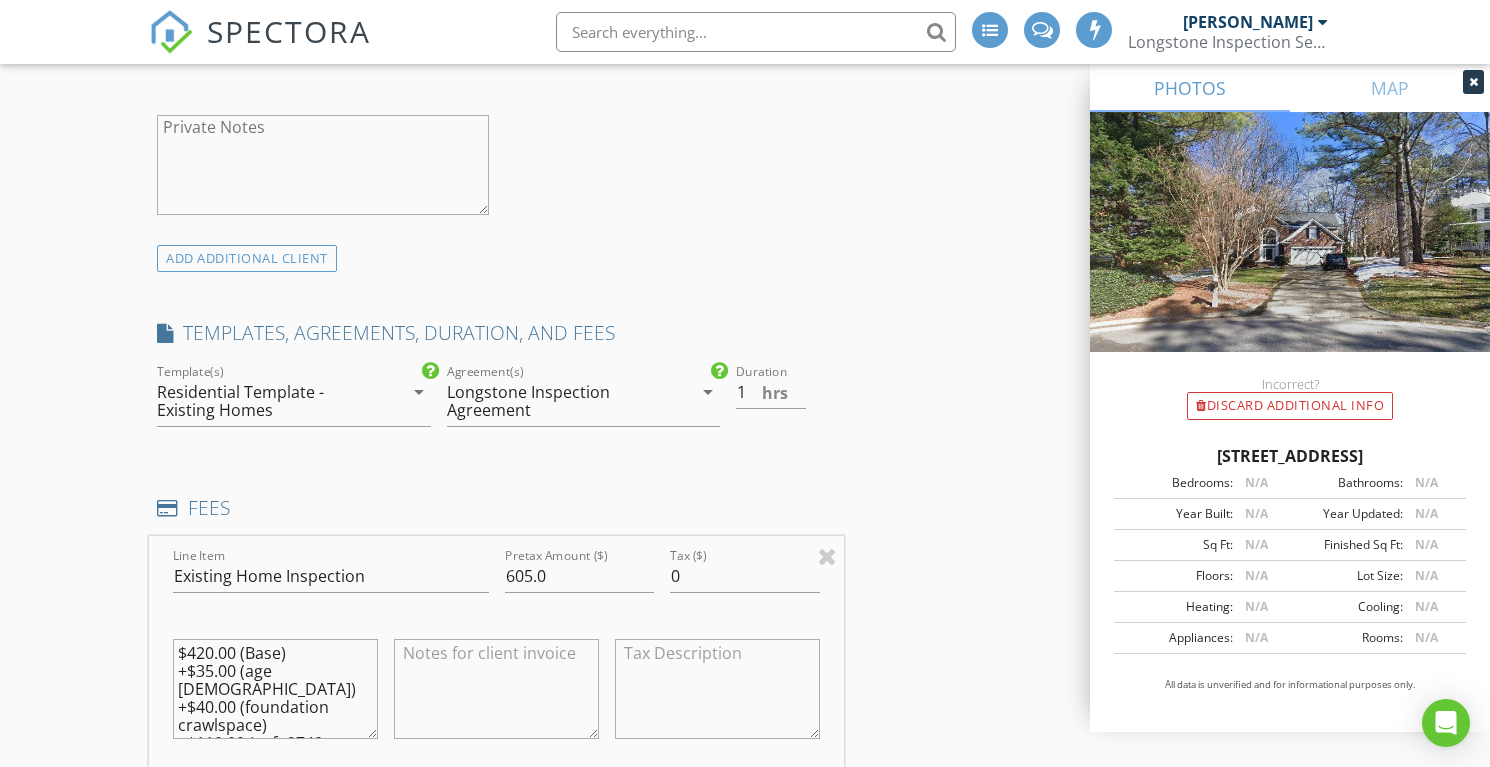 scroll, scrollTop: 1629, scrollLeft: 0, axis: vertical 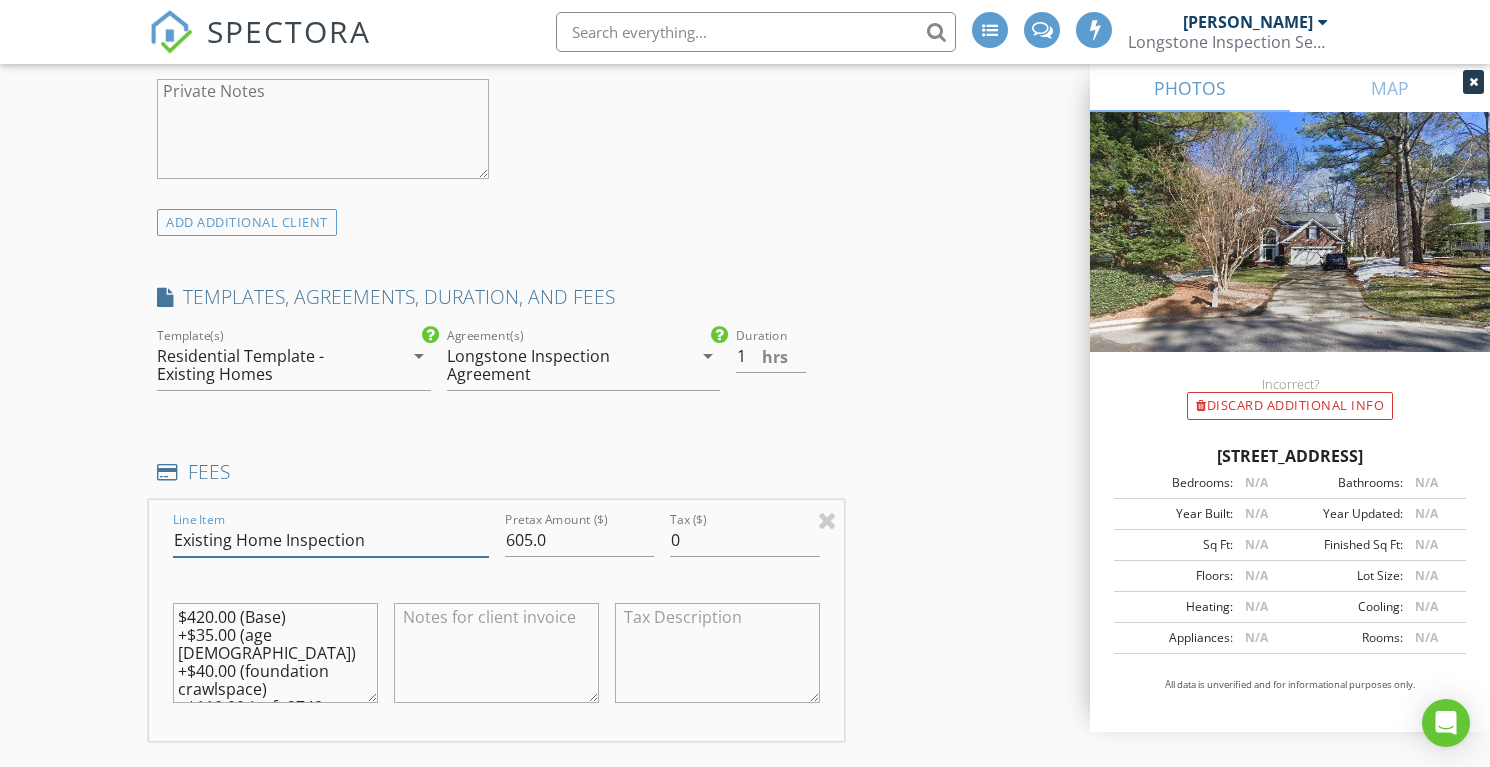 drag, startPoint x: 376, startPoint y: 545, endPoint x: 171, endPoint y: 539, distance: 205.08778 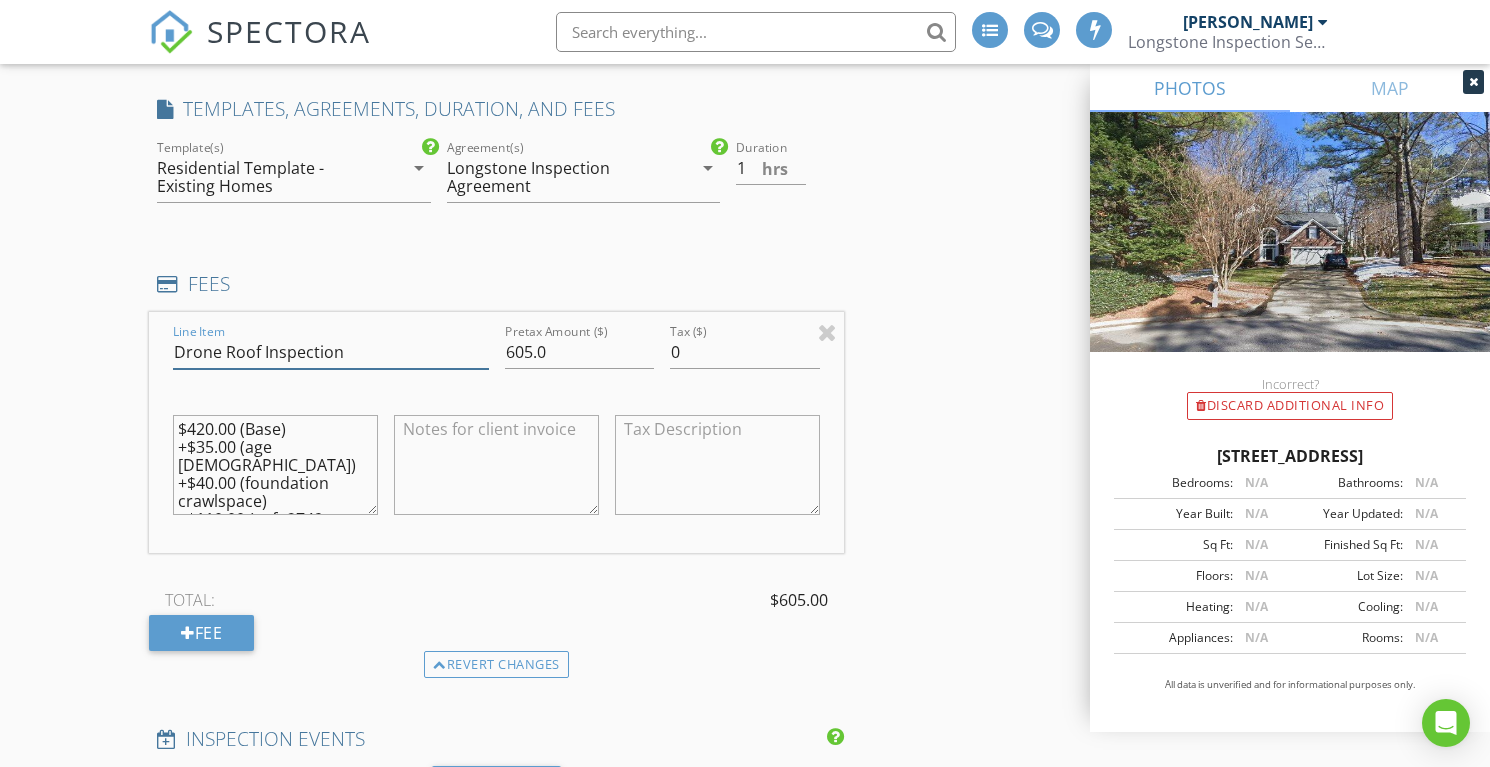 scroll, scrollTop: 1836, scrollLeft: 0, axis: vertical 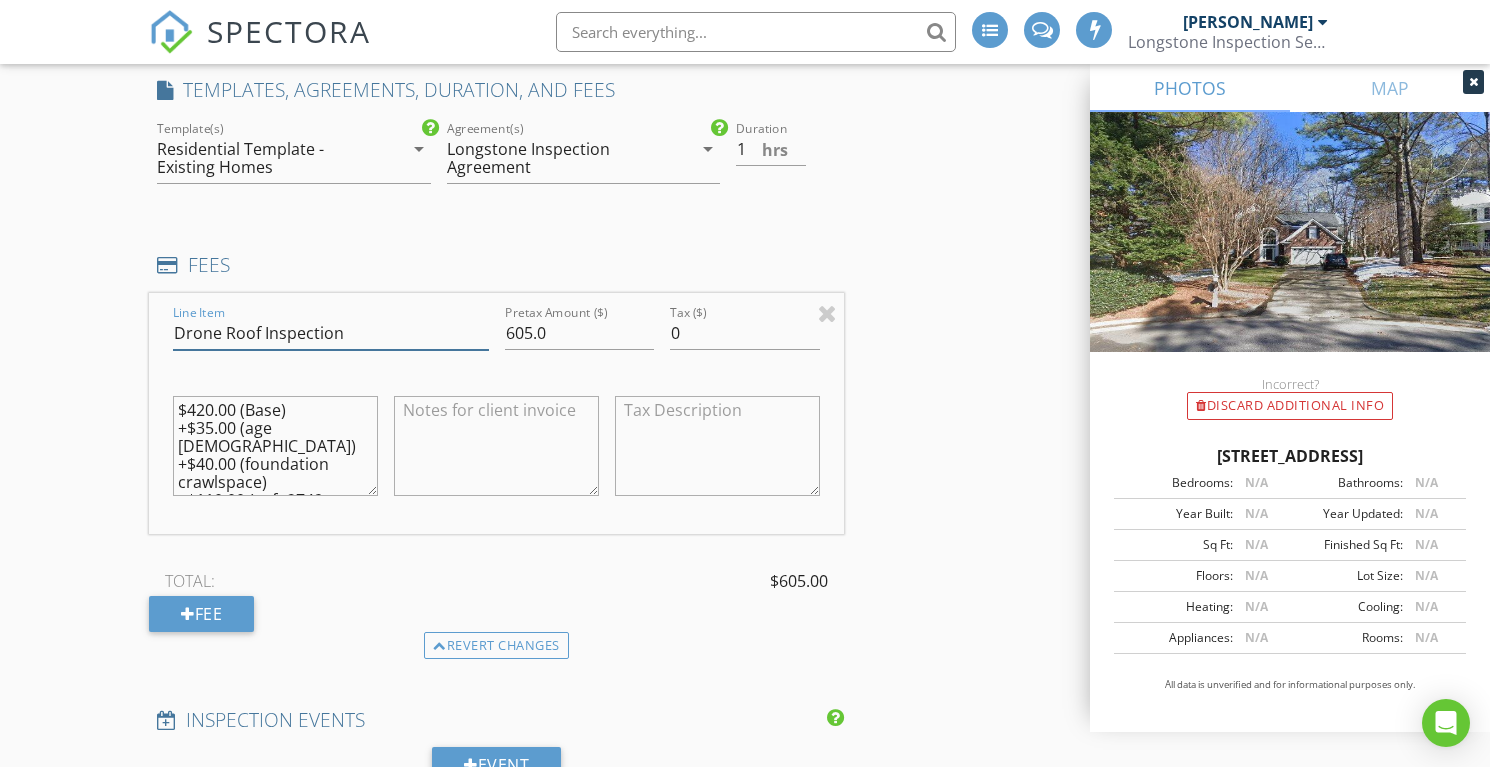 type on "Drone Roof Inspection" 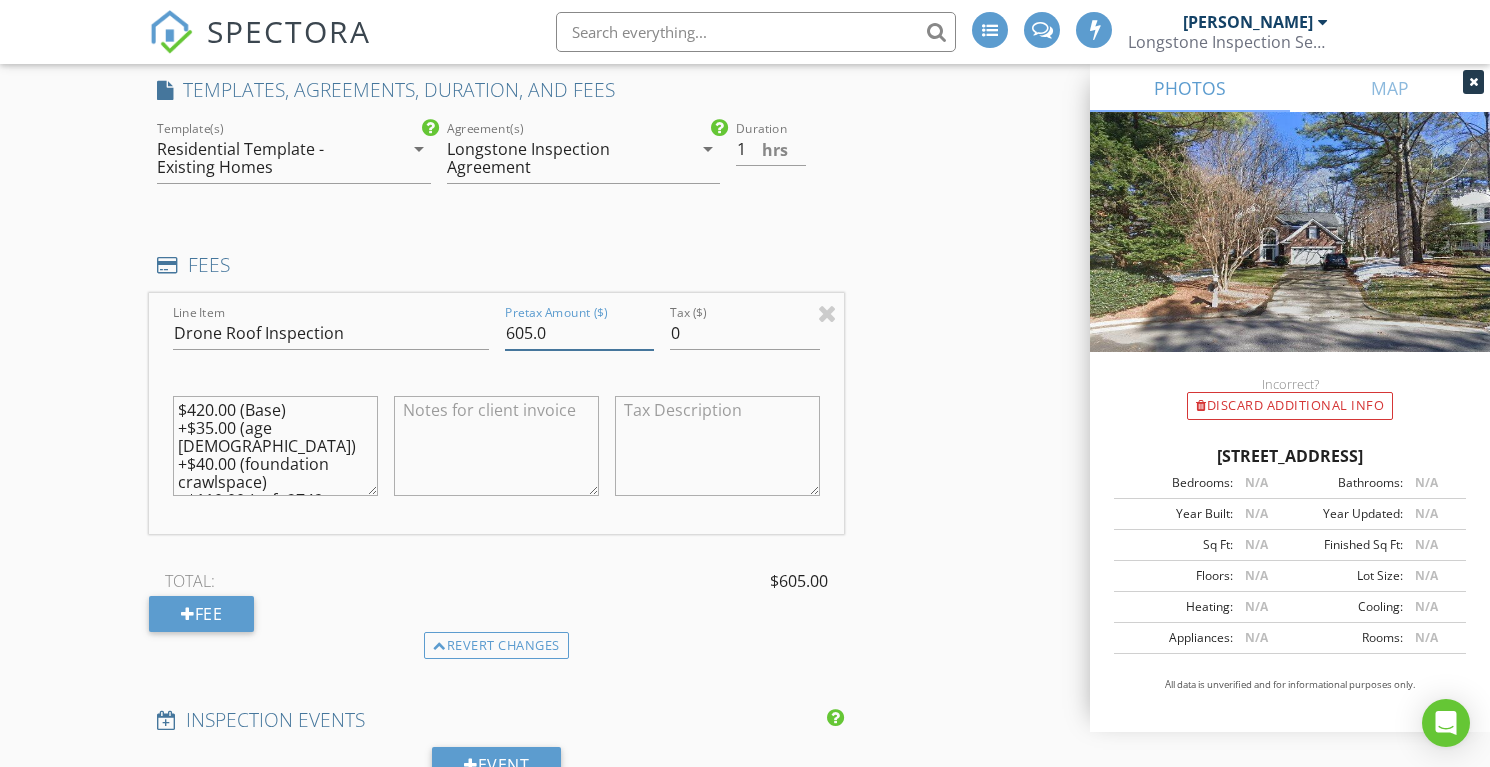 drag, startPoint x: 547, startPoint y: 333, endPoint x: 454, endPoint y: 329, distance: 93.08598 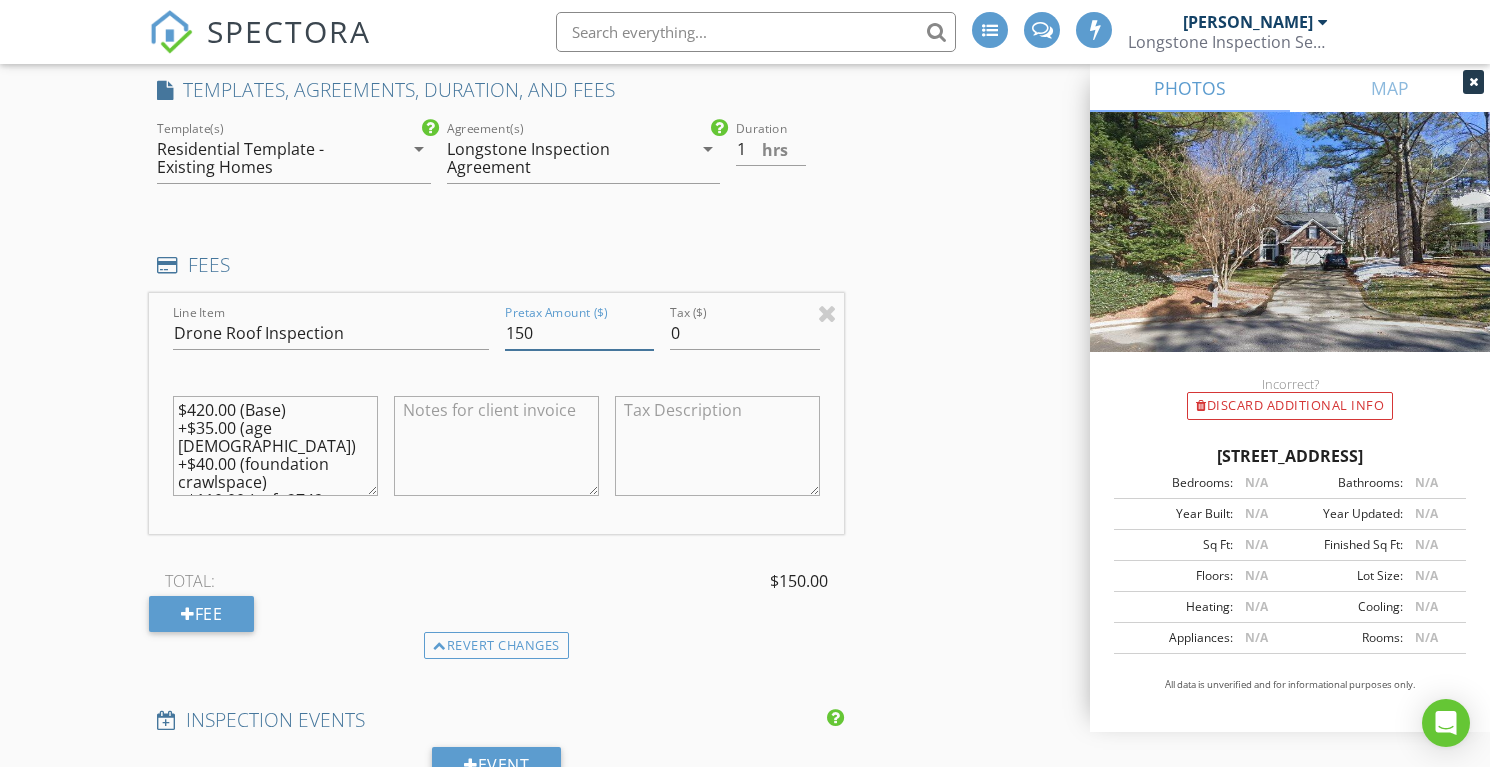 type on "150" 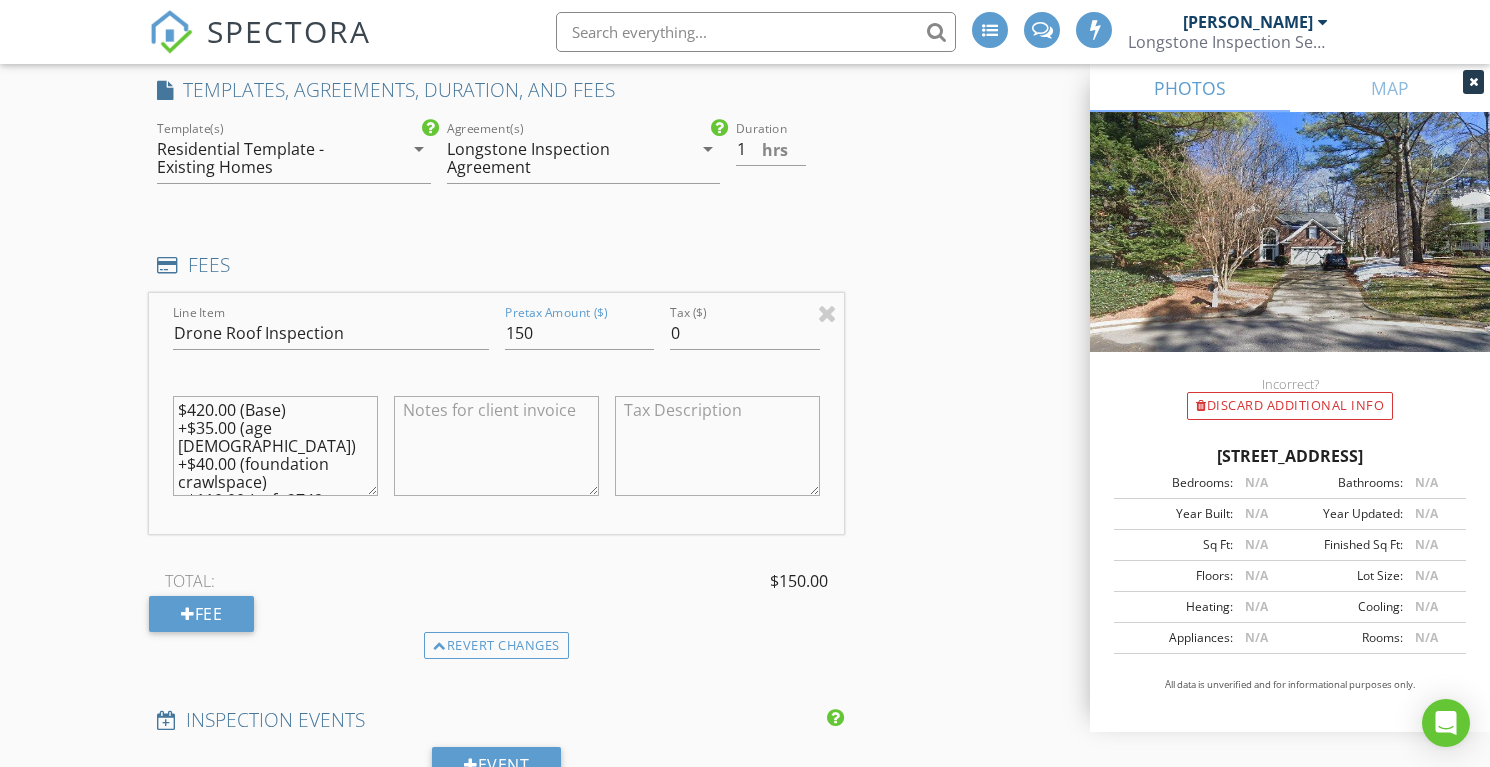 click on "INSPECTOR(S)
check_box   Lee Langston   PRIMARY   Lee Langston arrow_drop_down   check_box_outline_blank Lee Langston specifically requested
Date/Time
07/10/2025 12:30 PM
Location
Address Search       Address 108 Barnbridge Ct   Unit   City Cary   State NC   Zip 27519   County Wake     Square Feet 3228   Year Built 1995   Foundation Crawlspace arrow_drop_down     Lee Langston     3.8 miles     (9 minutes)
client
check_box Enable Client CC email for this inspection   Client Search     check_box_outline_blank Client is a Company/Organization     First Name Milton   Last Name Molina   Email milton.molina@gmail.com   CC Email   Phone   Address   City   State   Zip     Tags         Notes   Private Notes
ADD ADDITIONAL client
SERVICES
check_box   Existing Home Inspection" at bounding box center (745, 438) 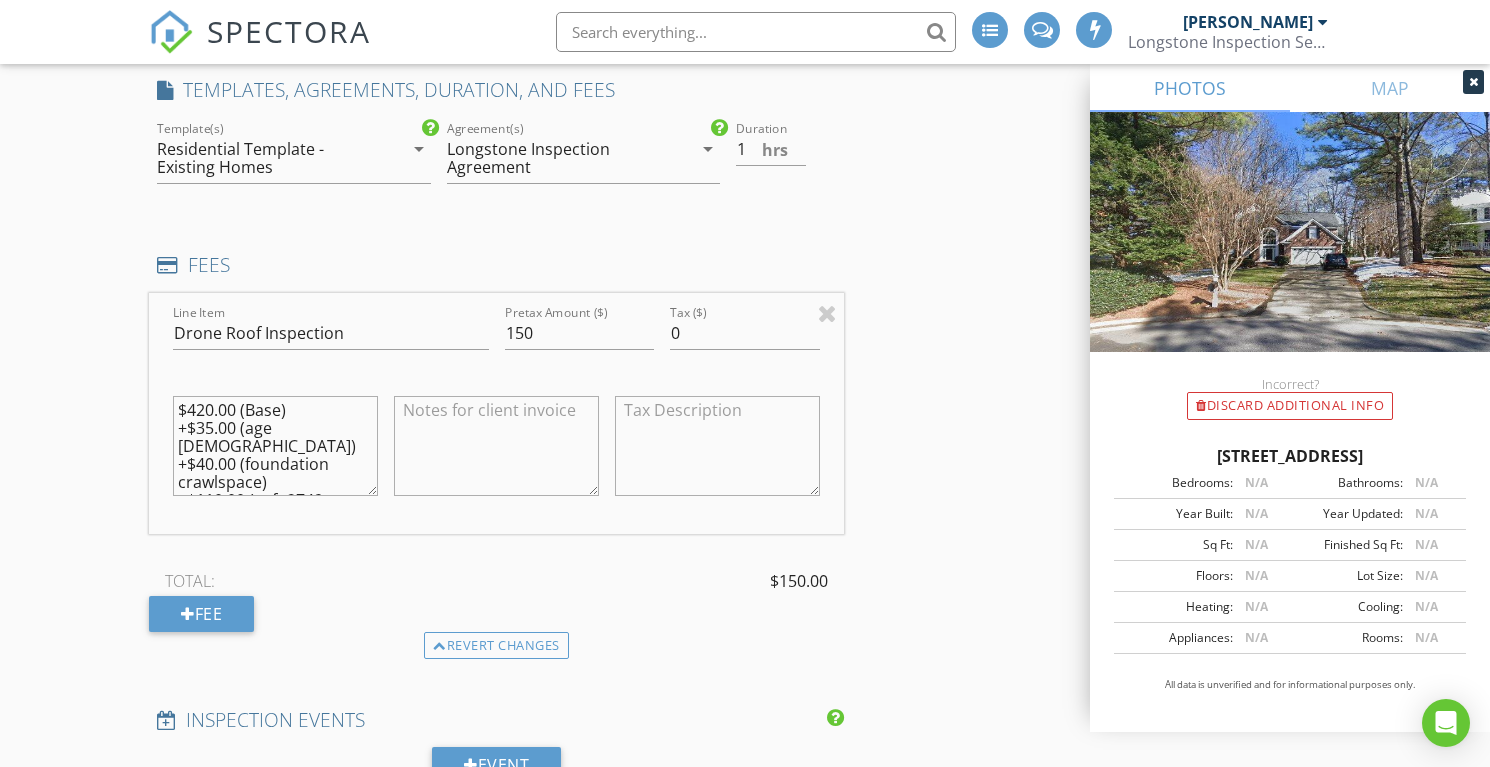 drag, startPoint x: 341, startPoint y: 476, endPoint x: 166, endPoint y: 410, distance: 187.03209 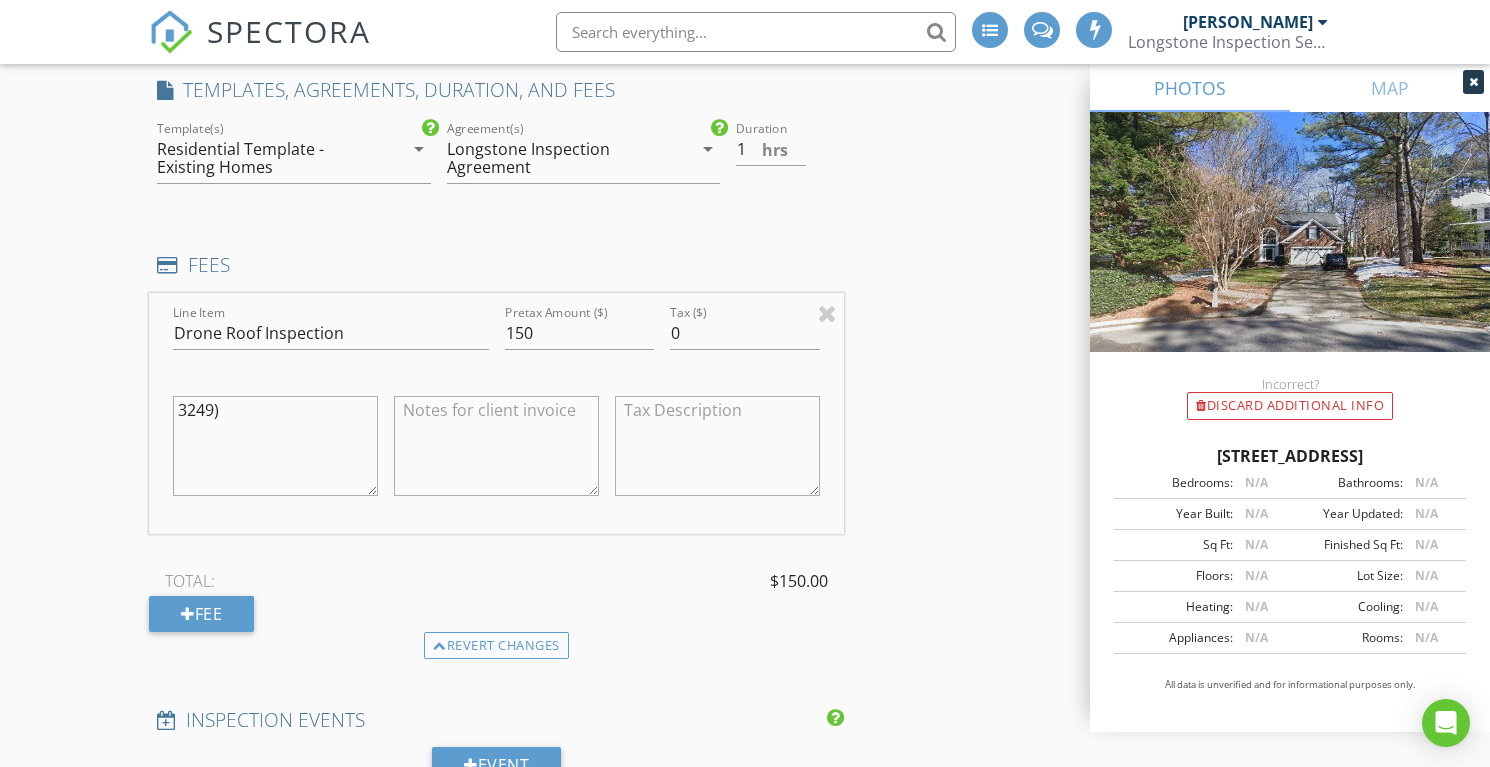 drag, startPoint x: 240, startPoint y: 430, endPoint x: 156, endPoint y: 401, distance: 88.86507 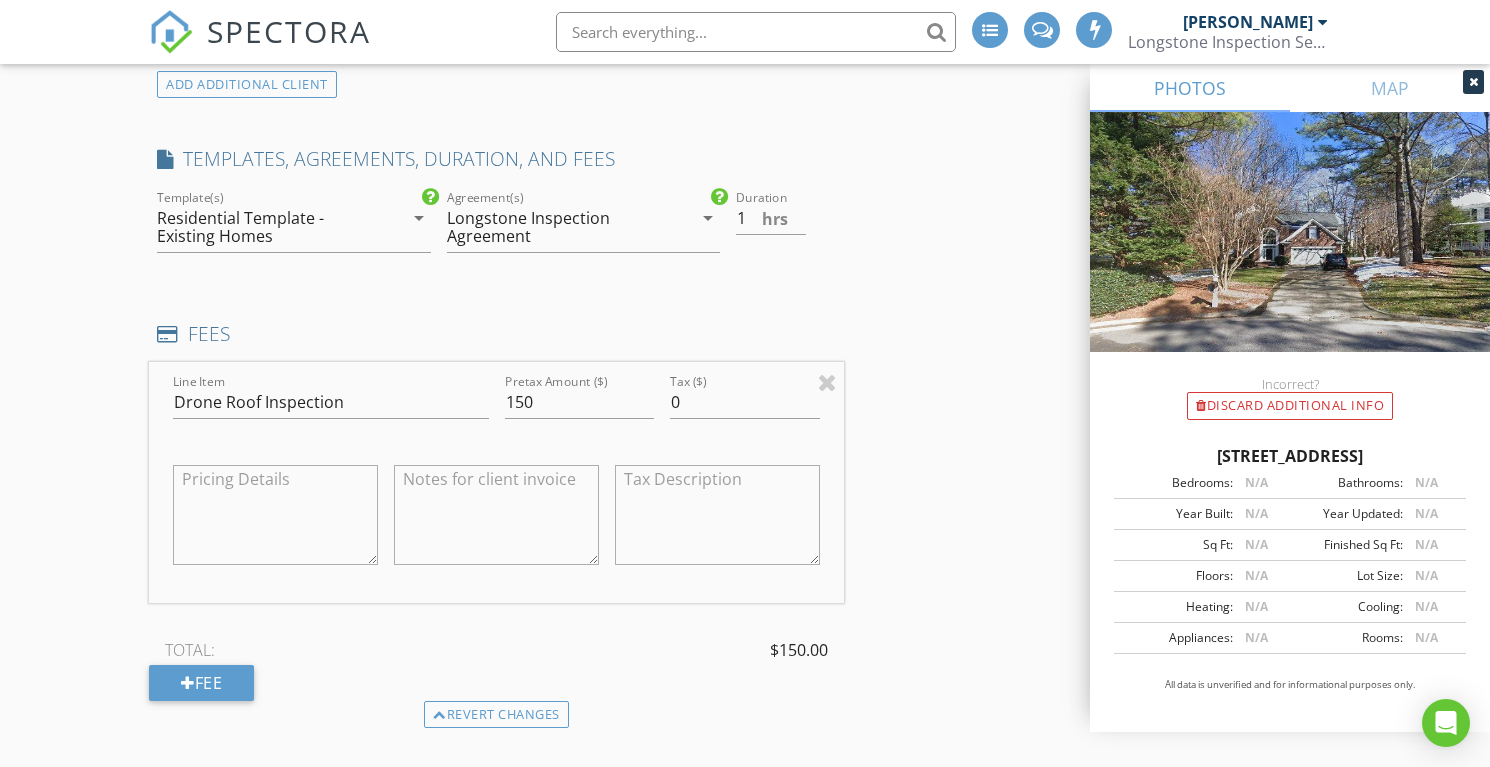 scroll, scrollTop: 1757, scrollLeft: 0, axis: vertical 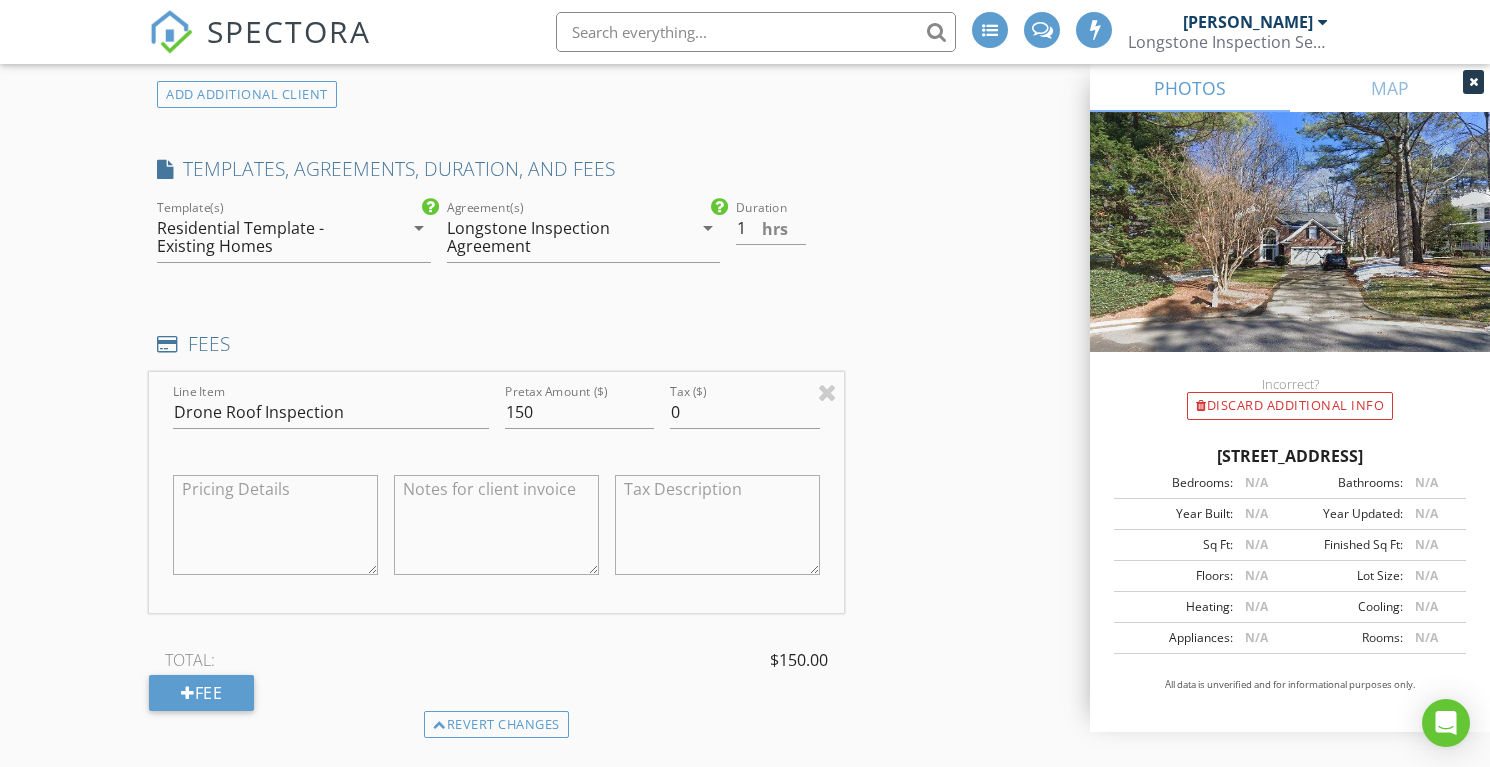 type 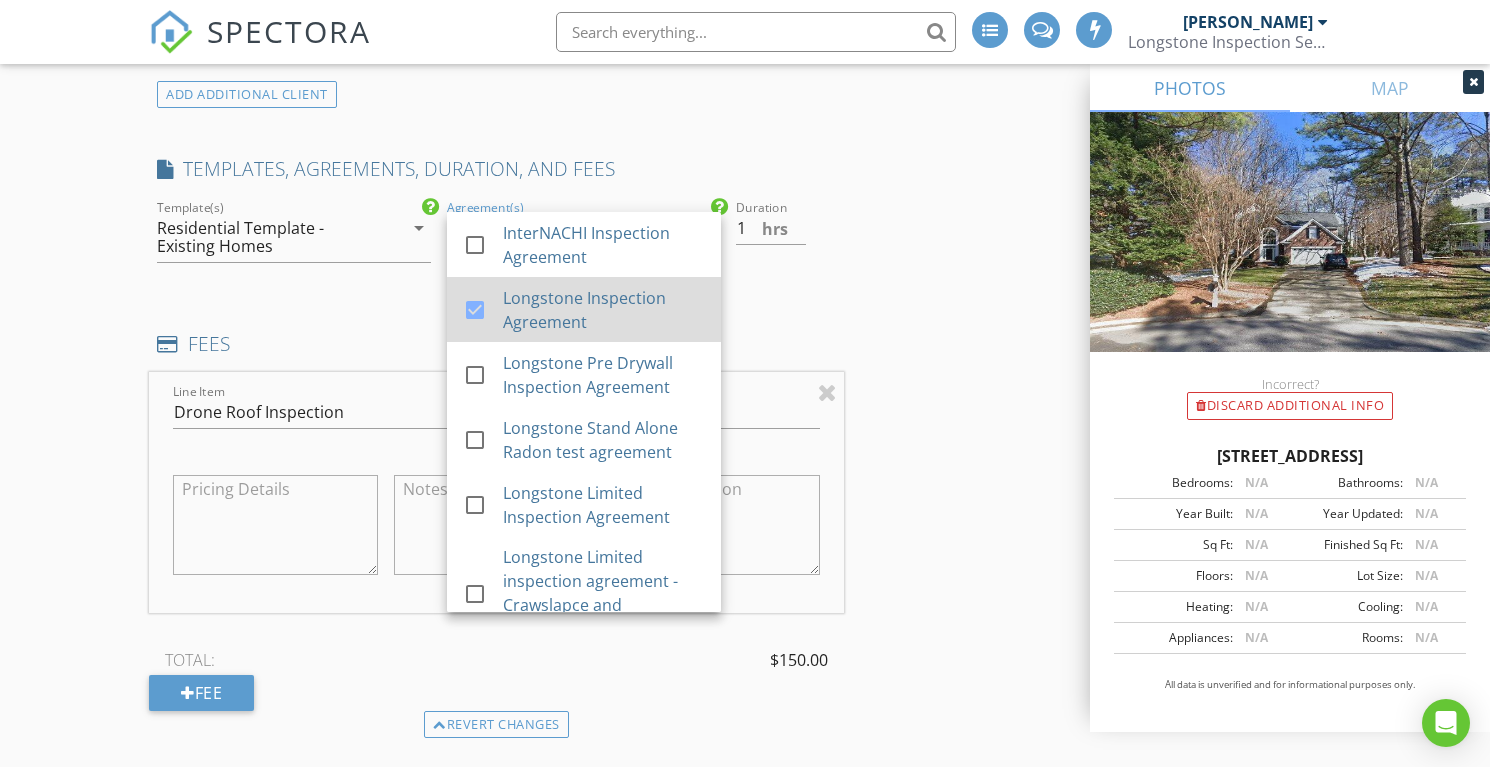 click at bounding box center (475, 310) 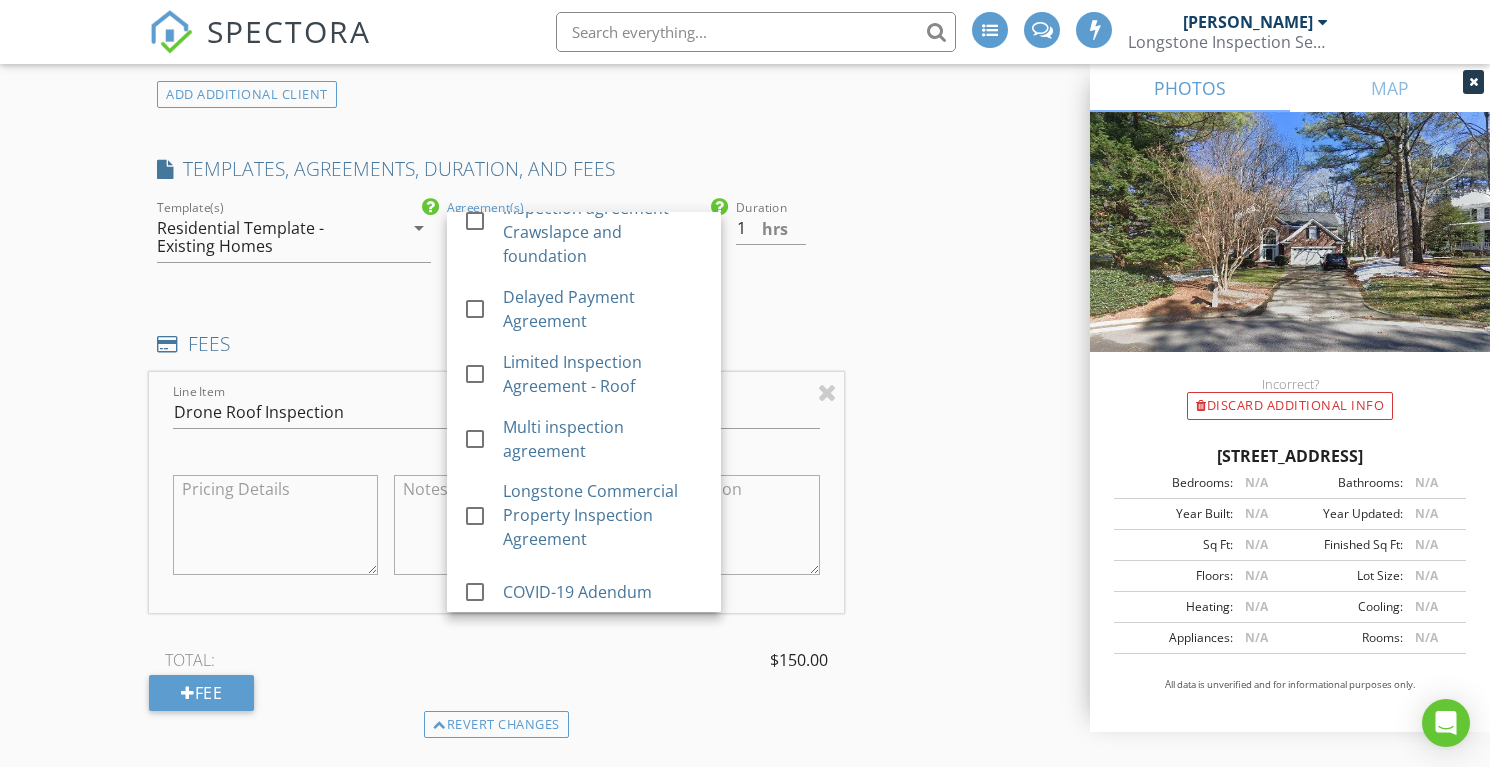 scroll, scrollTop: 376, scrollLeft: 0, axis: vertical 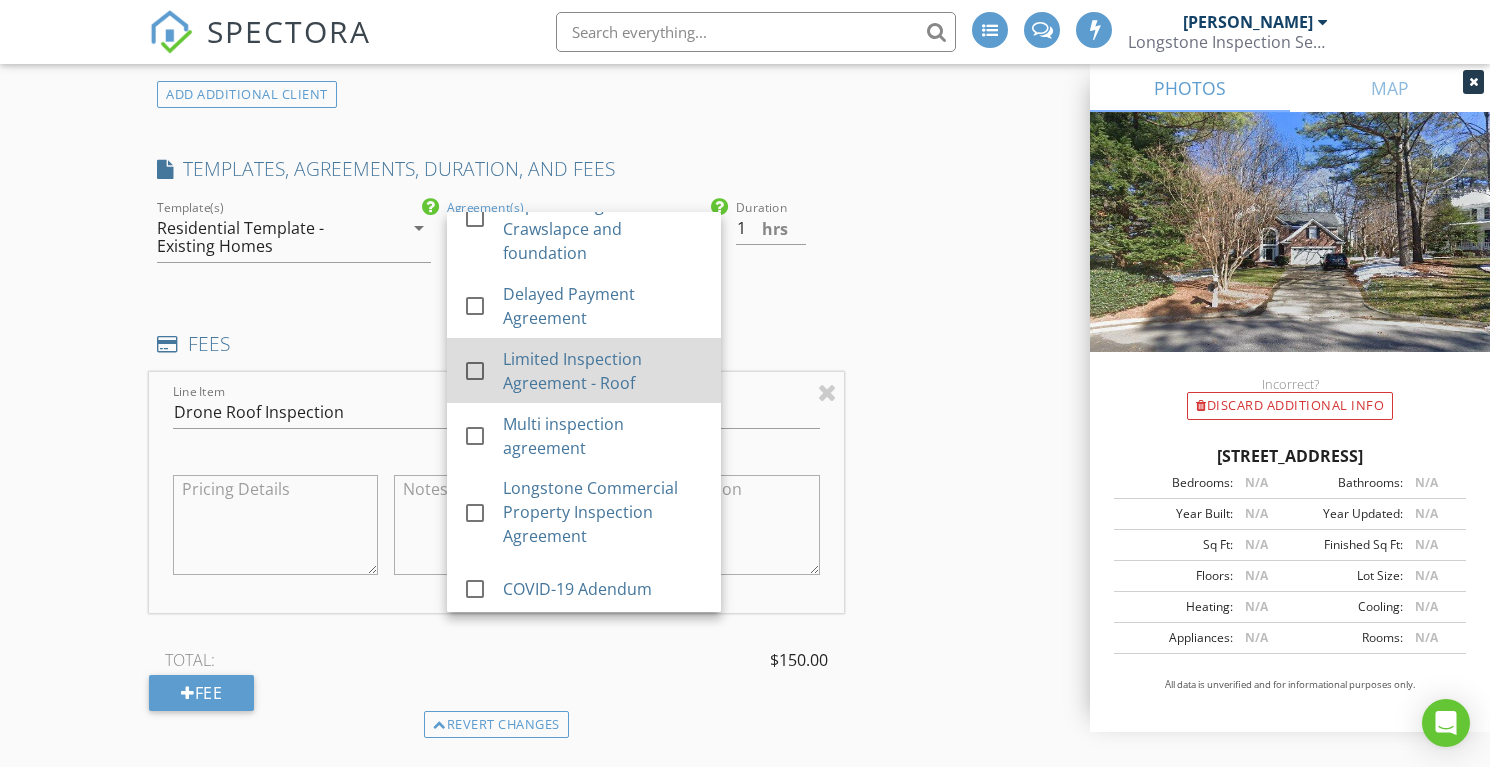 click at bounding box center [475, 371] 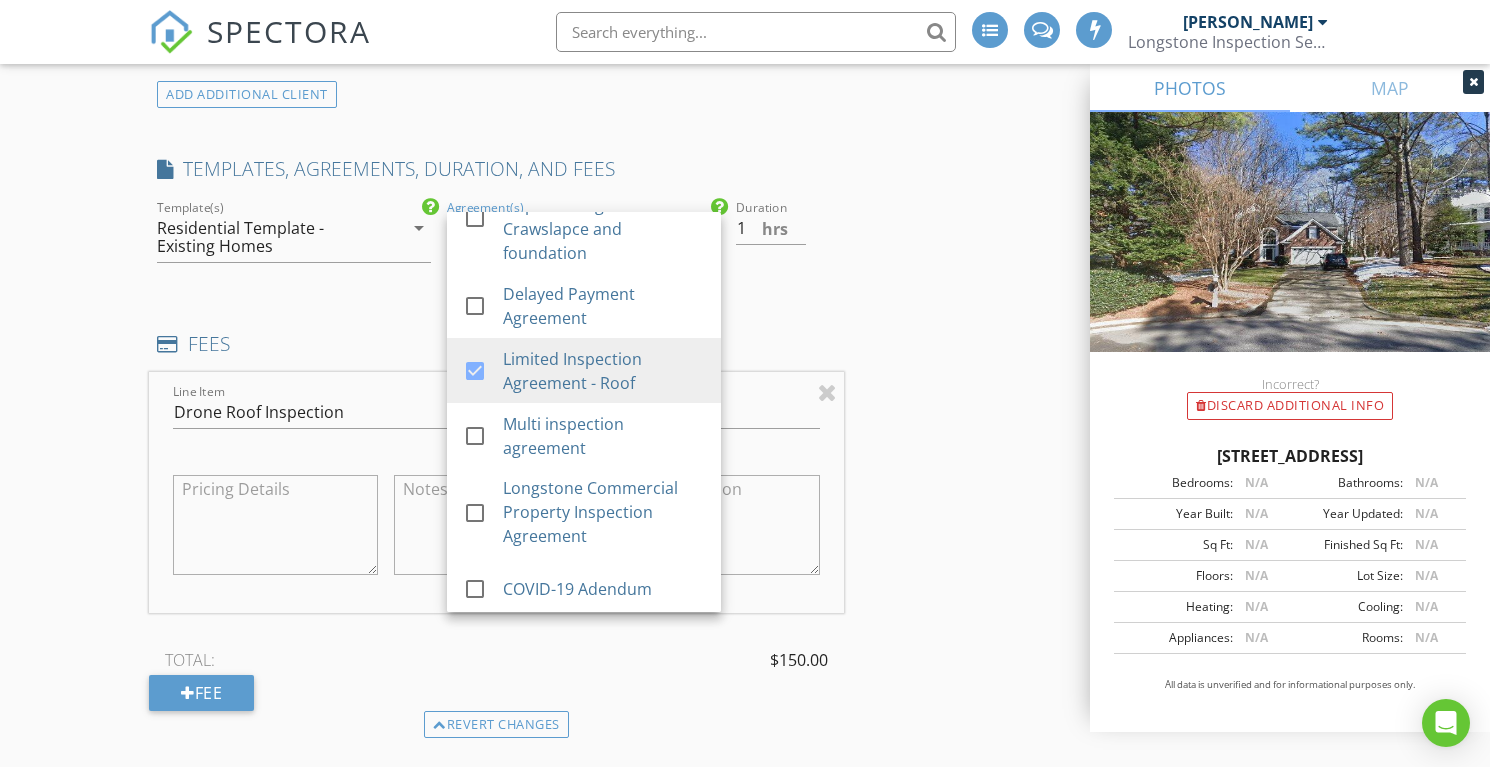 click on "INSPECTOR(S)
check_box   Lee Langston   PRIMARY   Lee Langston arrow_drop_down   check_box_outline_blank Lee Langston specifically requested
Date/Time
07/10/2025 12:30 PM
Location
Address Search       Address 108 Barnbridge Ct   Unit   City Cary   State NC   Zip 27519   County Wake     Square Feet 3228   Year Built 1995   Foundation Crawlspace arrow_drop_down     Lee Langston     3.8 miles     (9 minutes)
client
check_box Enable Client CC email for this inspection   Client Search     check_box_outline_blank Client is a Company/Organization     First Name Milton   Last Name Molina   Email milton.molina@gmail.com   CC Email   Phone   Address   City   State   Zip     Tags         Notes   Private Notes
ADD ADDITIONAL client
SERVICES
check_box   Existing Home Inspection" at bounding box center [745, 517] 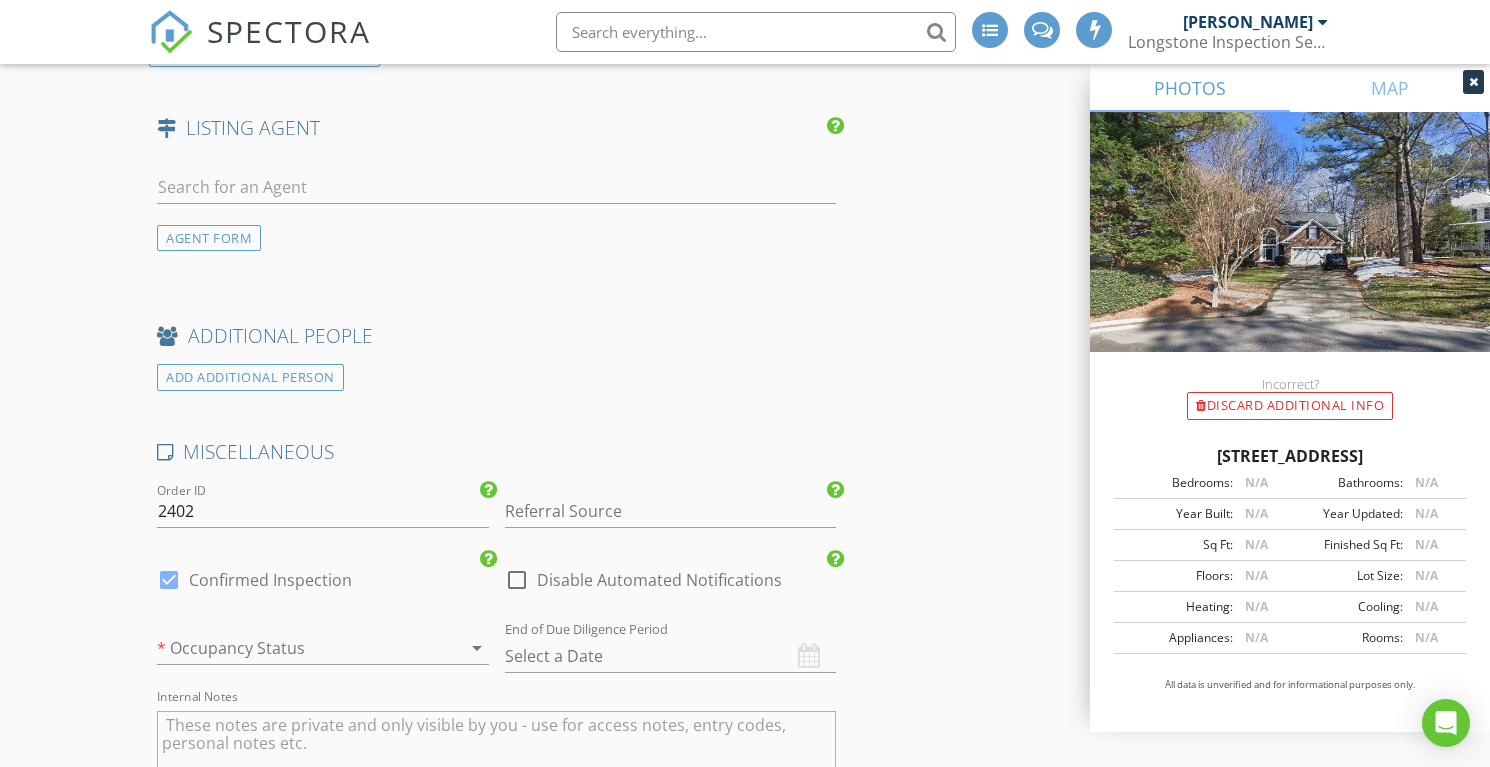 scroll, scrollTop: 3070, scrollLeft: 0, axis: vertical 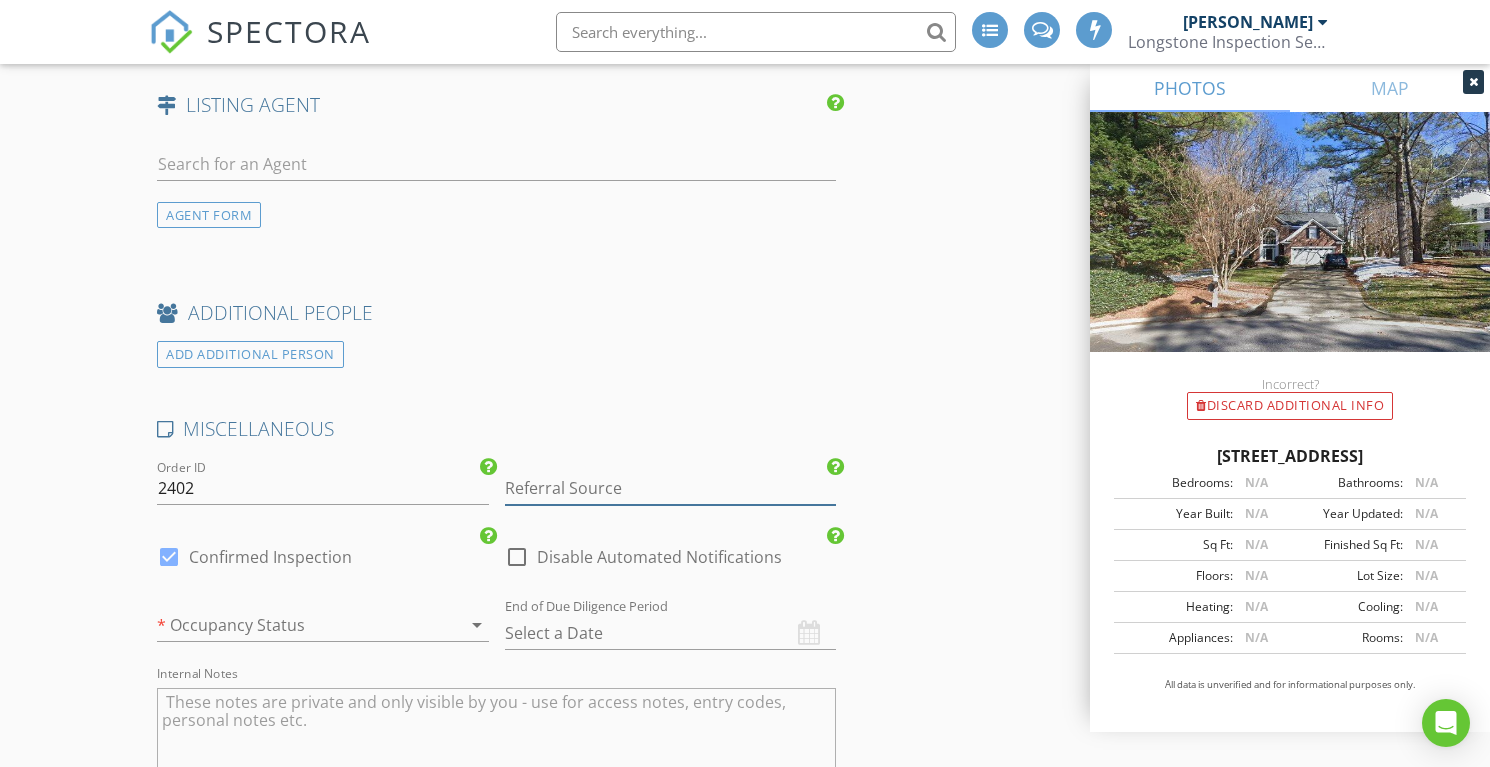 click at bounding box center [671, 488] 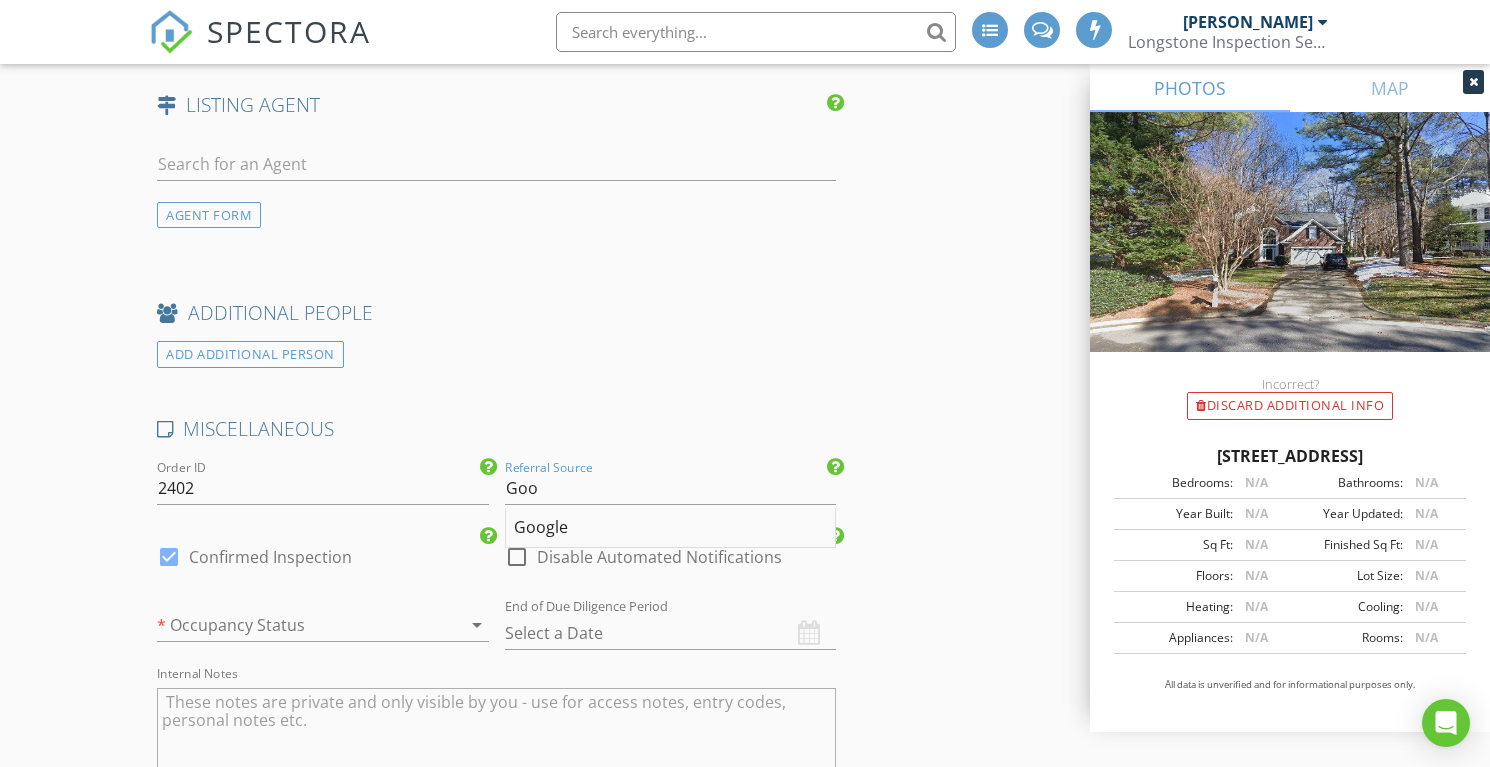 click on "Google" at bounding box center [671, 528] 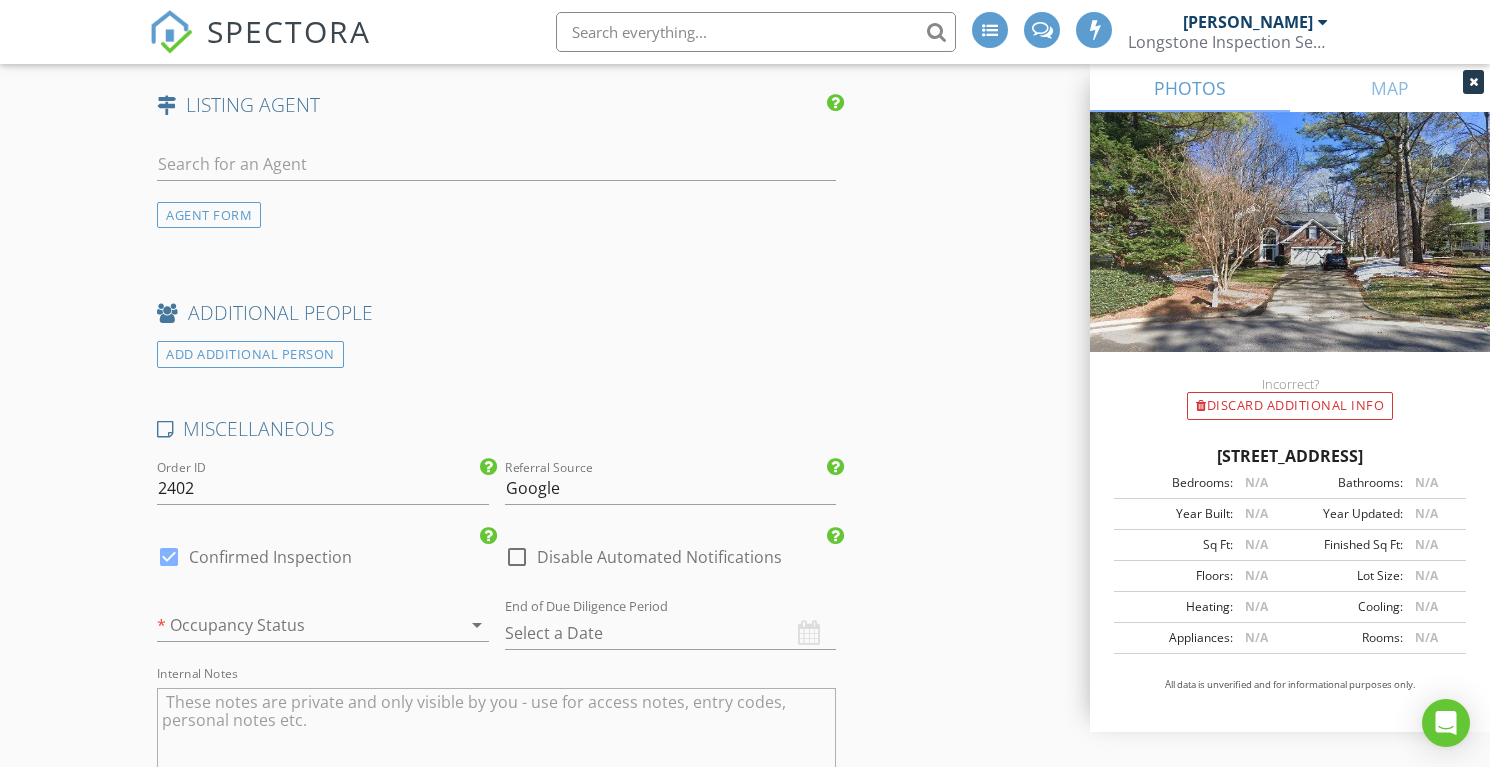 click at bounding box center (295, 625) 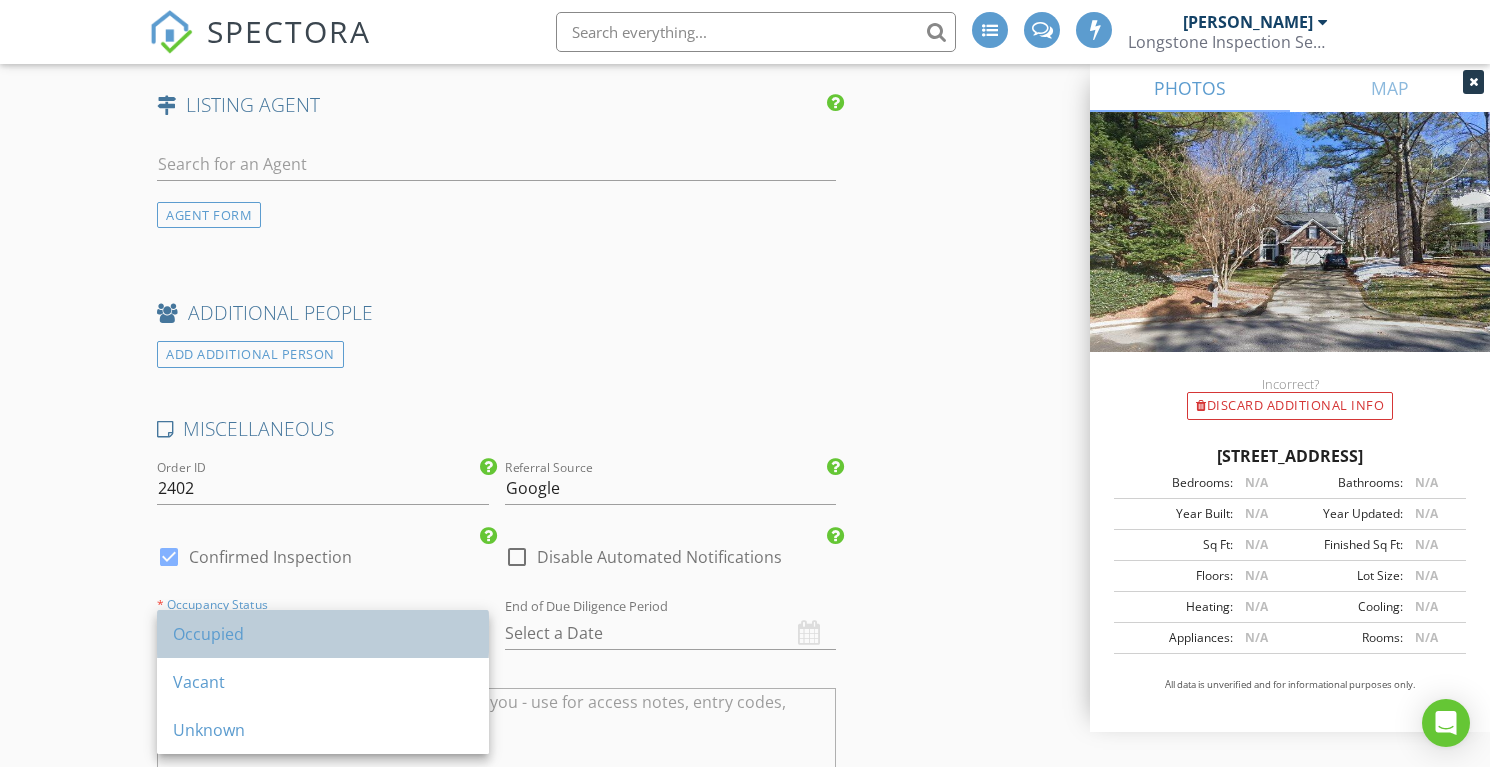 click on "Occupied" at bounding box center (323, 634) 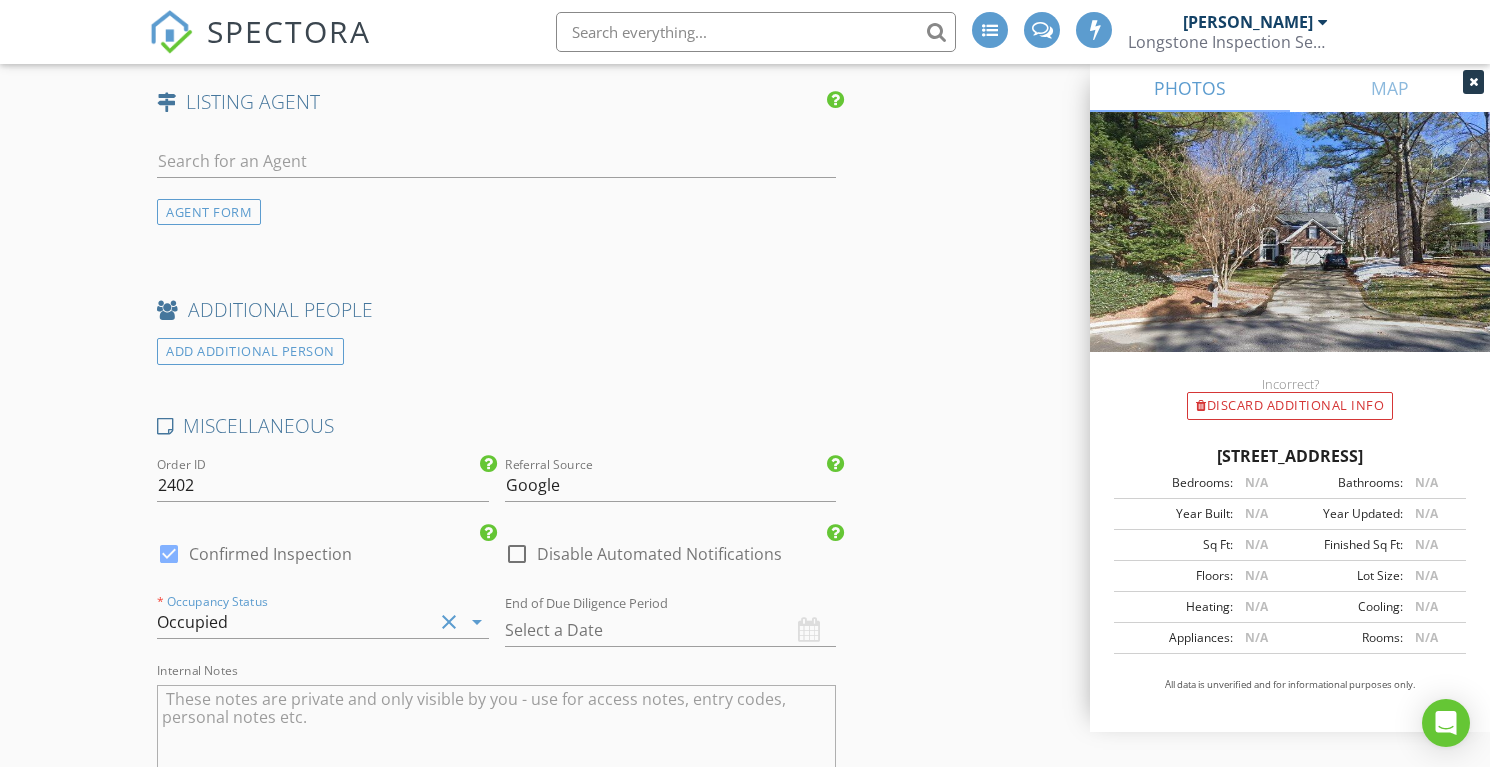 scroll, scrollTop: 3599, scrollLeft: 0, axis: vertical 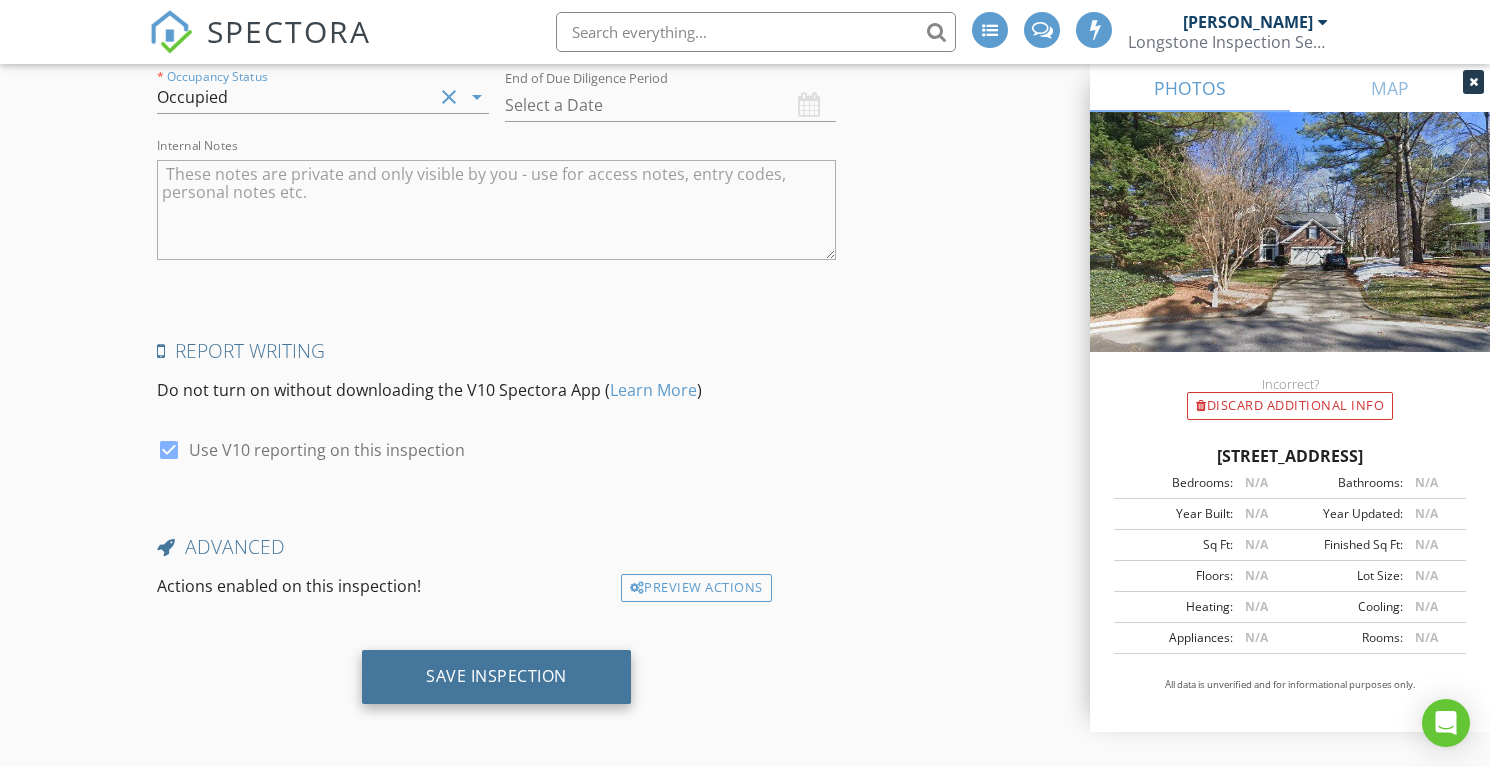 click on "Save Inspection" at bounding box center (496, 676) 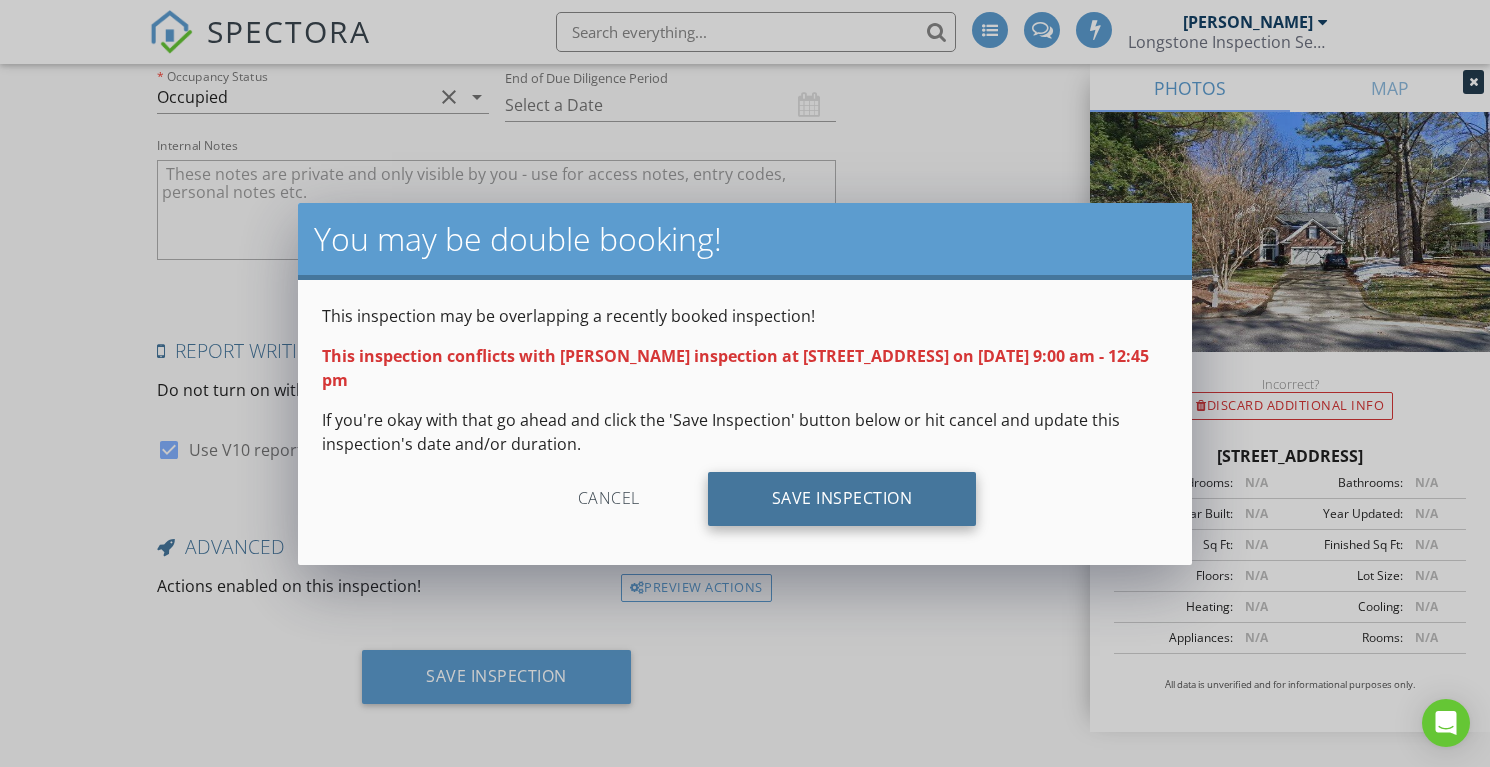 click on "Save Inspection" at bounding box center (842, 499) 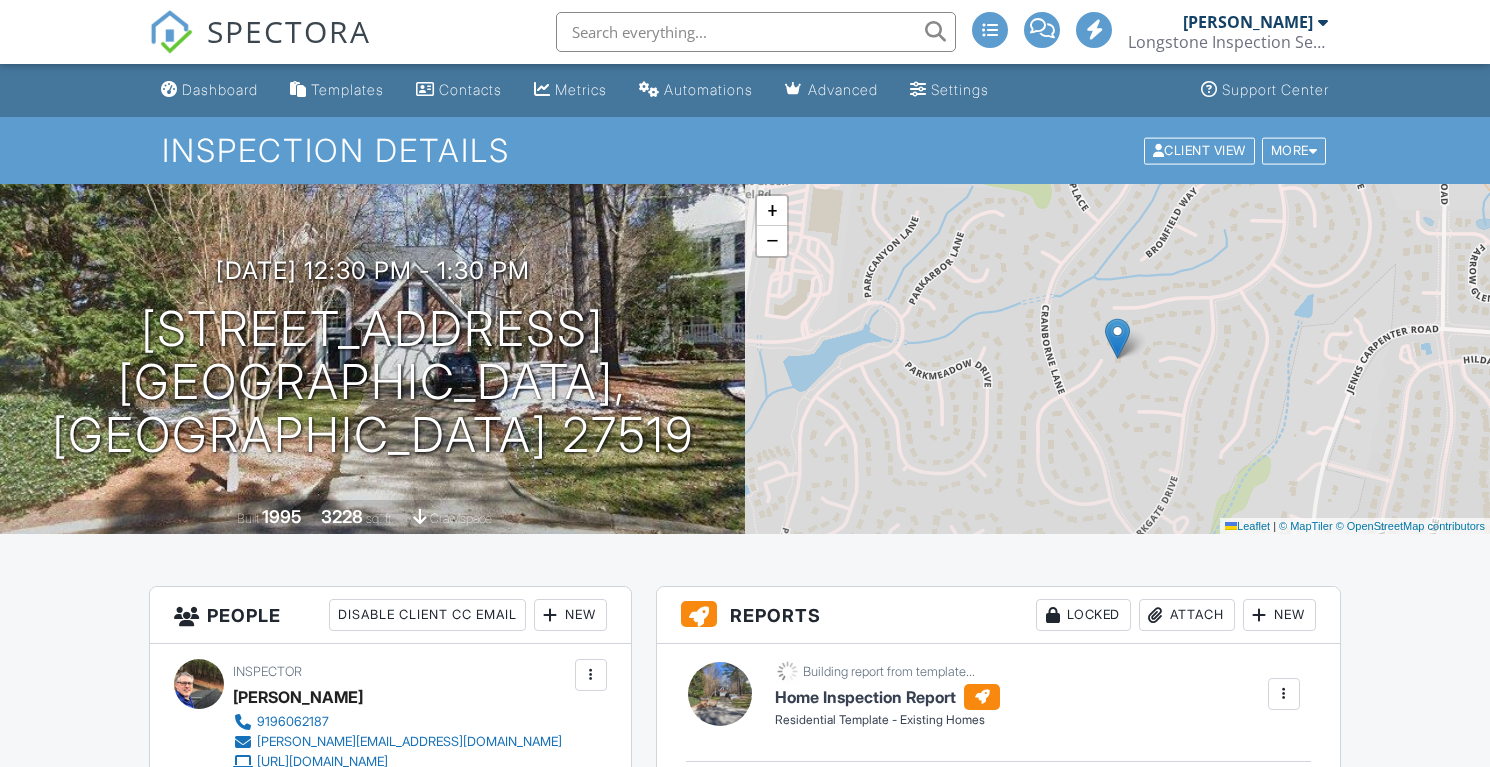 scroll, scrollTop: 0, scrollLeft: 0, axis: both 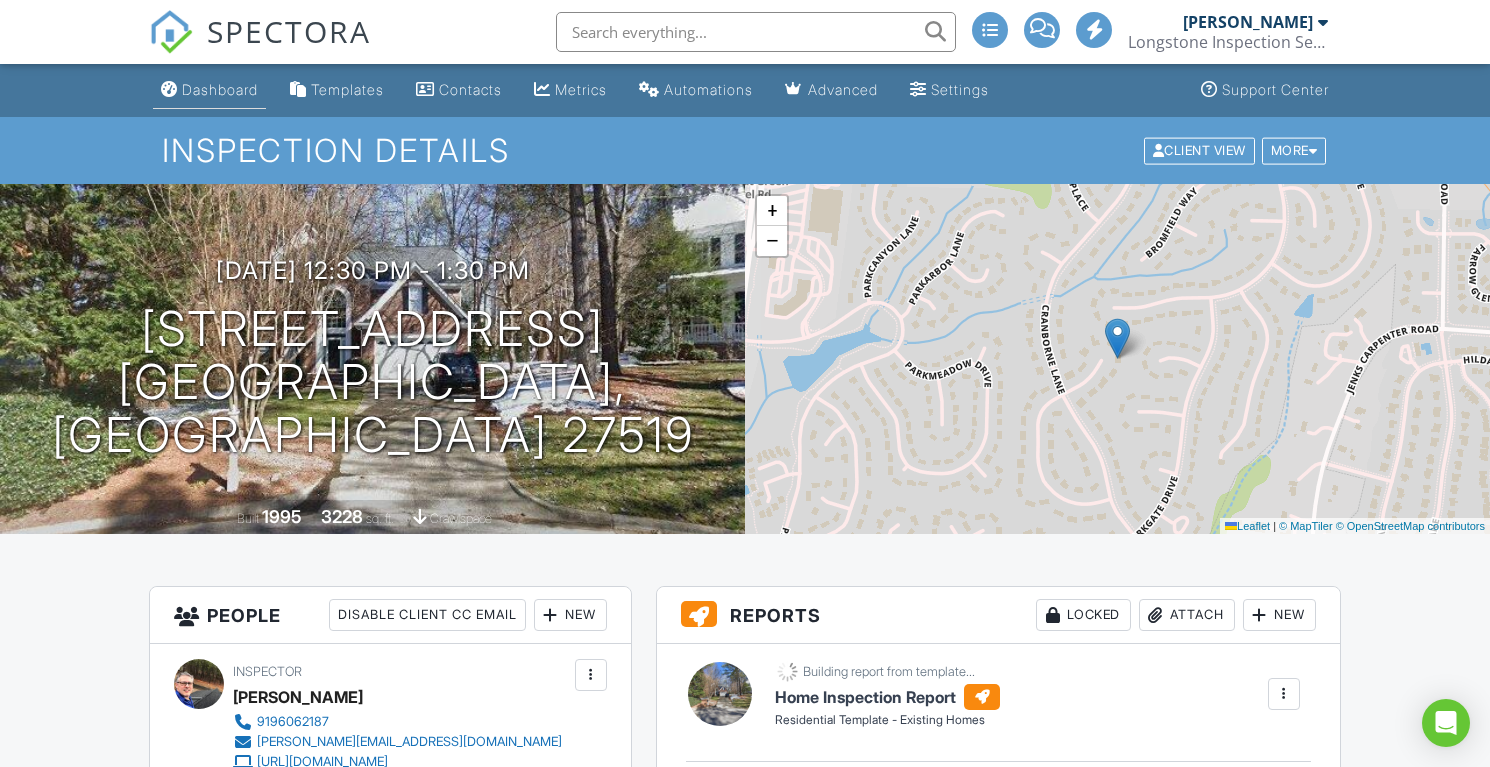 click on "Dashboard" at bounding box center [209, 90] 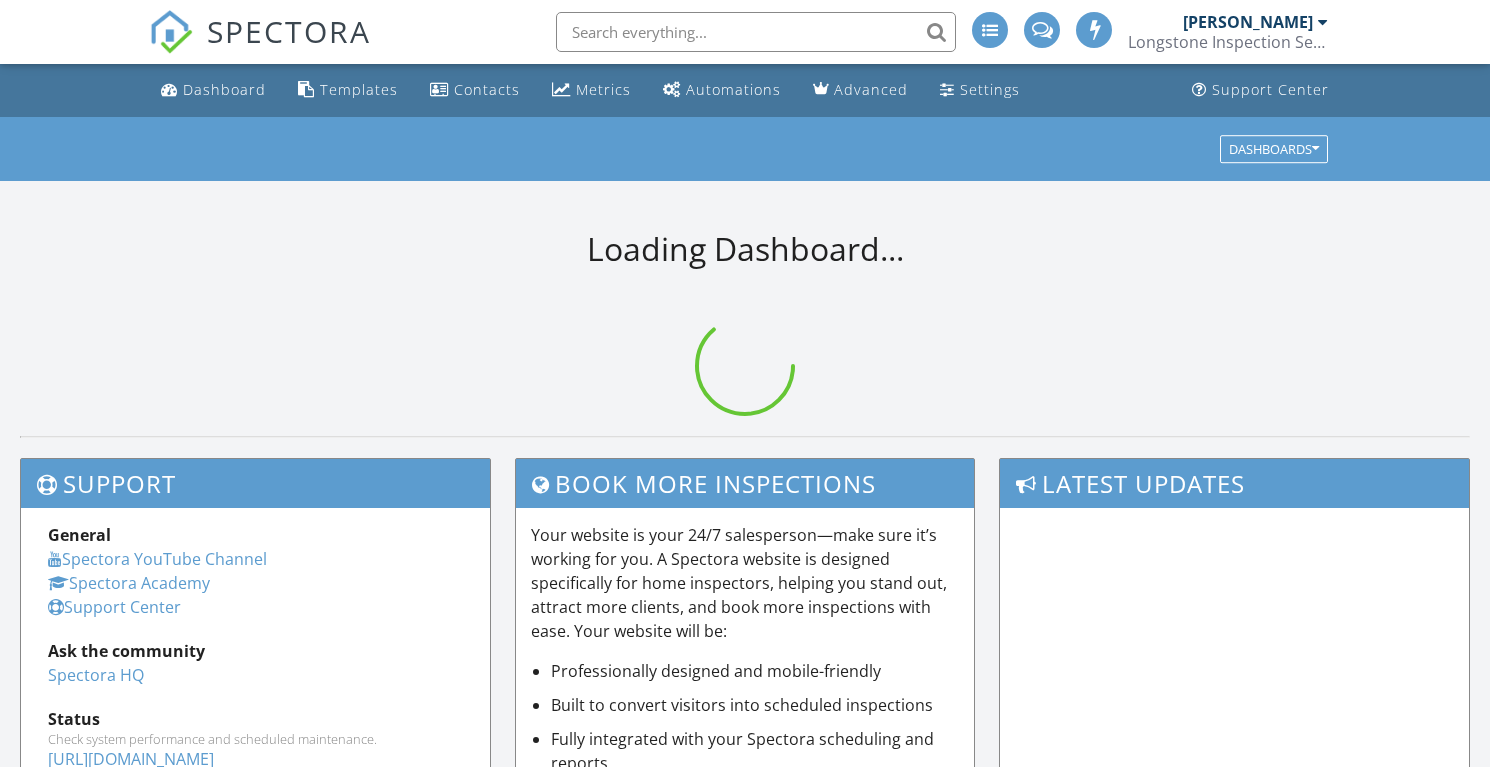 scroll, scrollTop: 0, scrollLeft: 0, axis: both 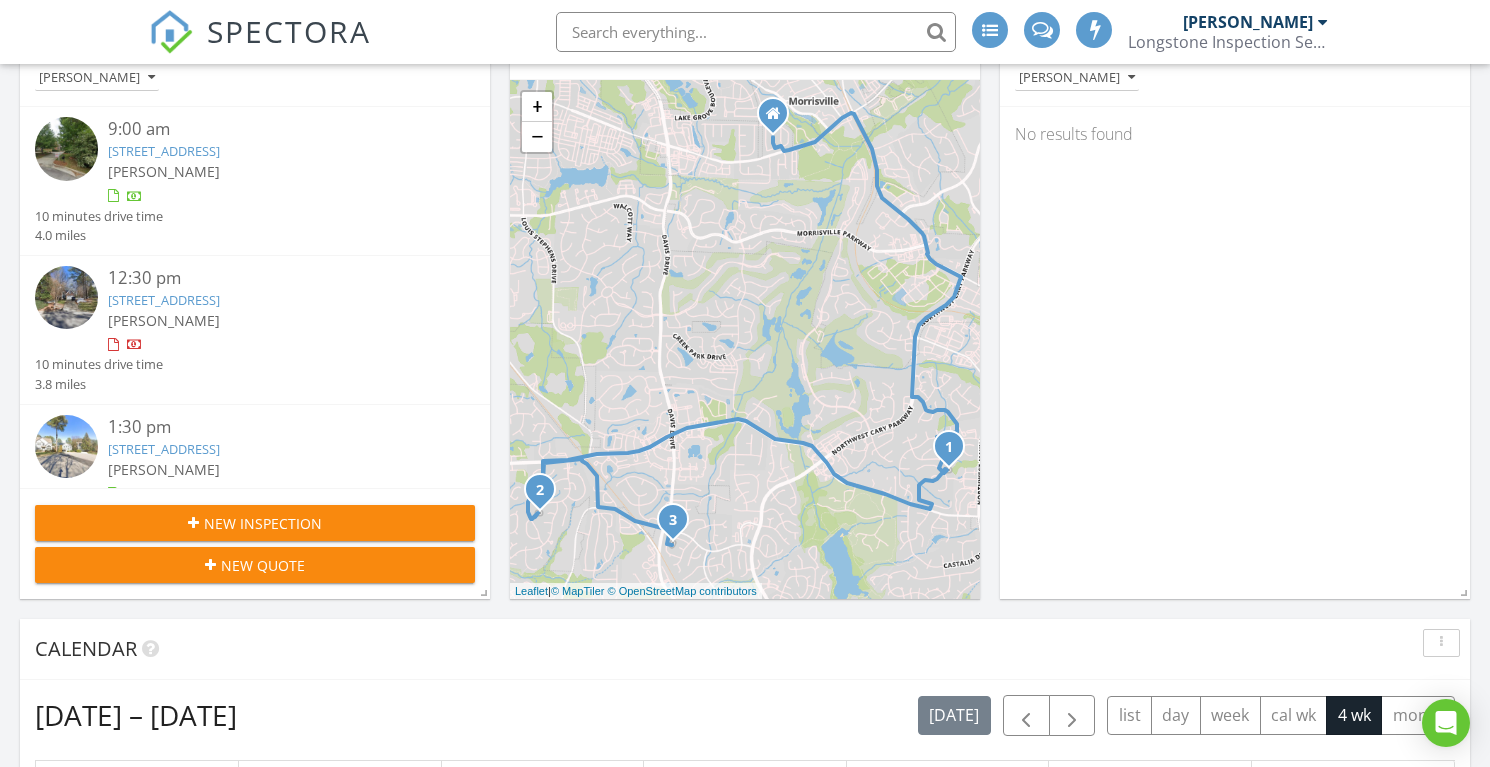 click on "[STREET_ADDRESS]" at bounding box center [164, 300] 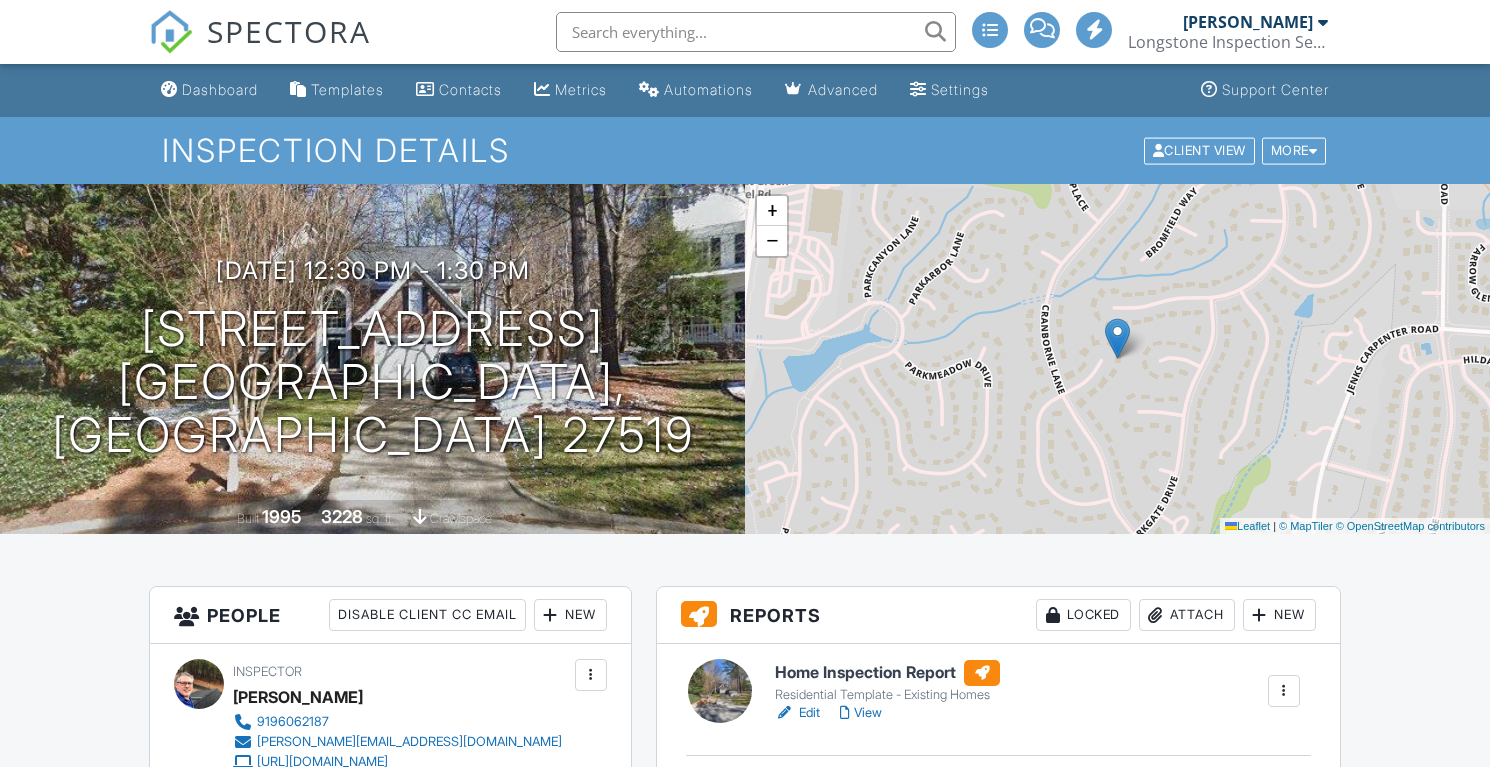scroll, scrollTop: 0, scrollLeft: 0, axis: both 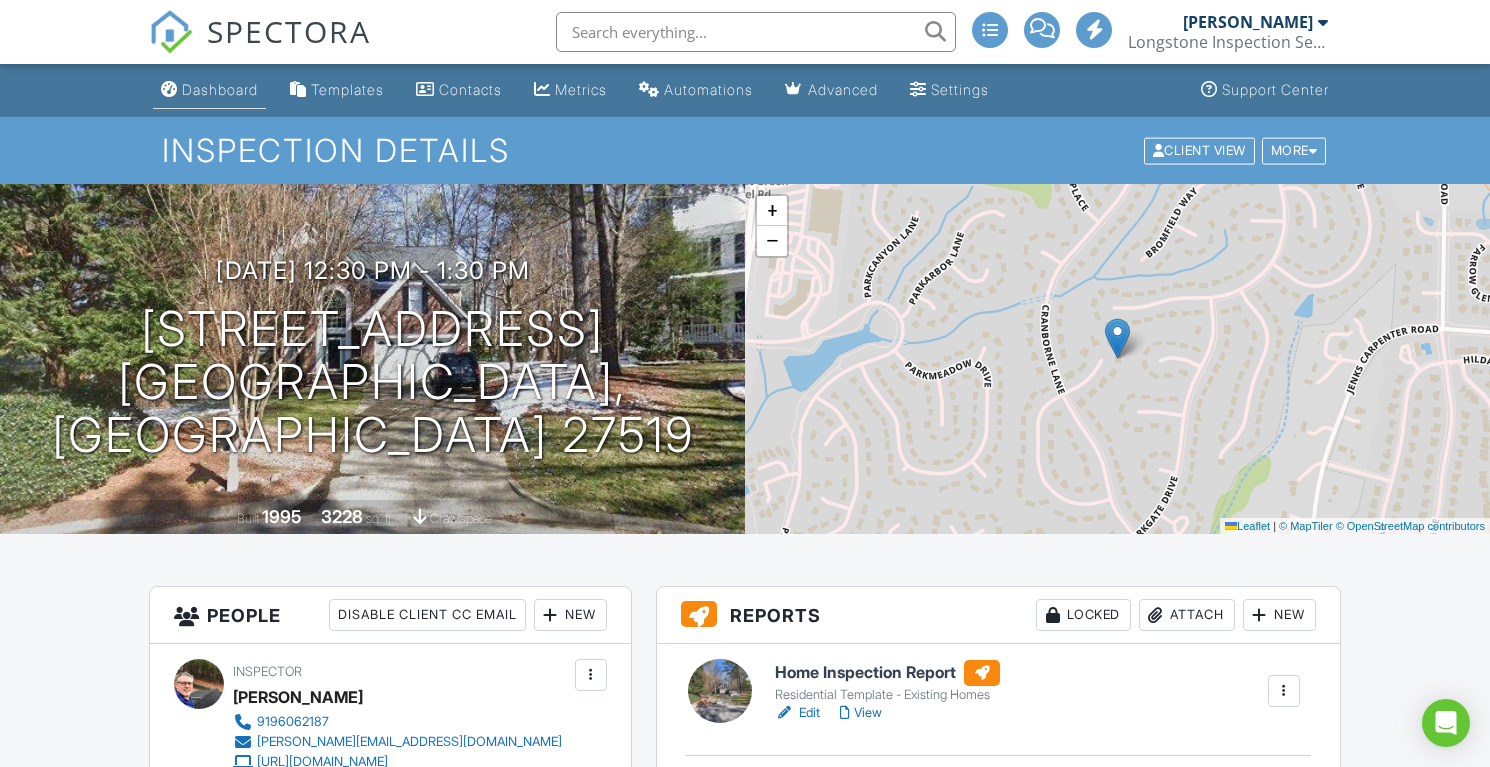 click on "Dashboard" at bounding box center (209, 90) 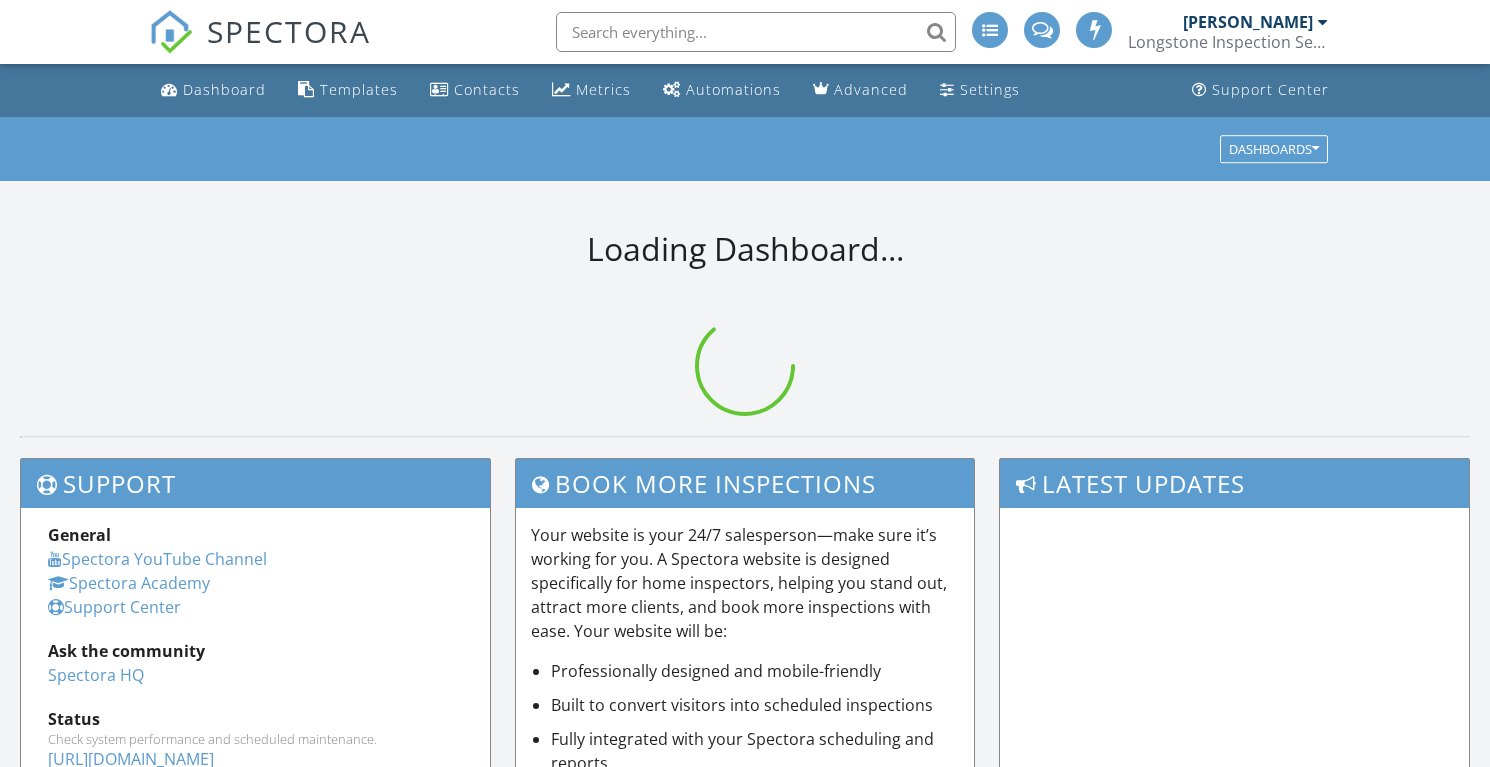 scroll, scrollTop: 0, scrollLeft: 0, axis: both 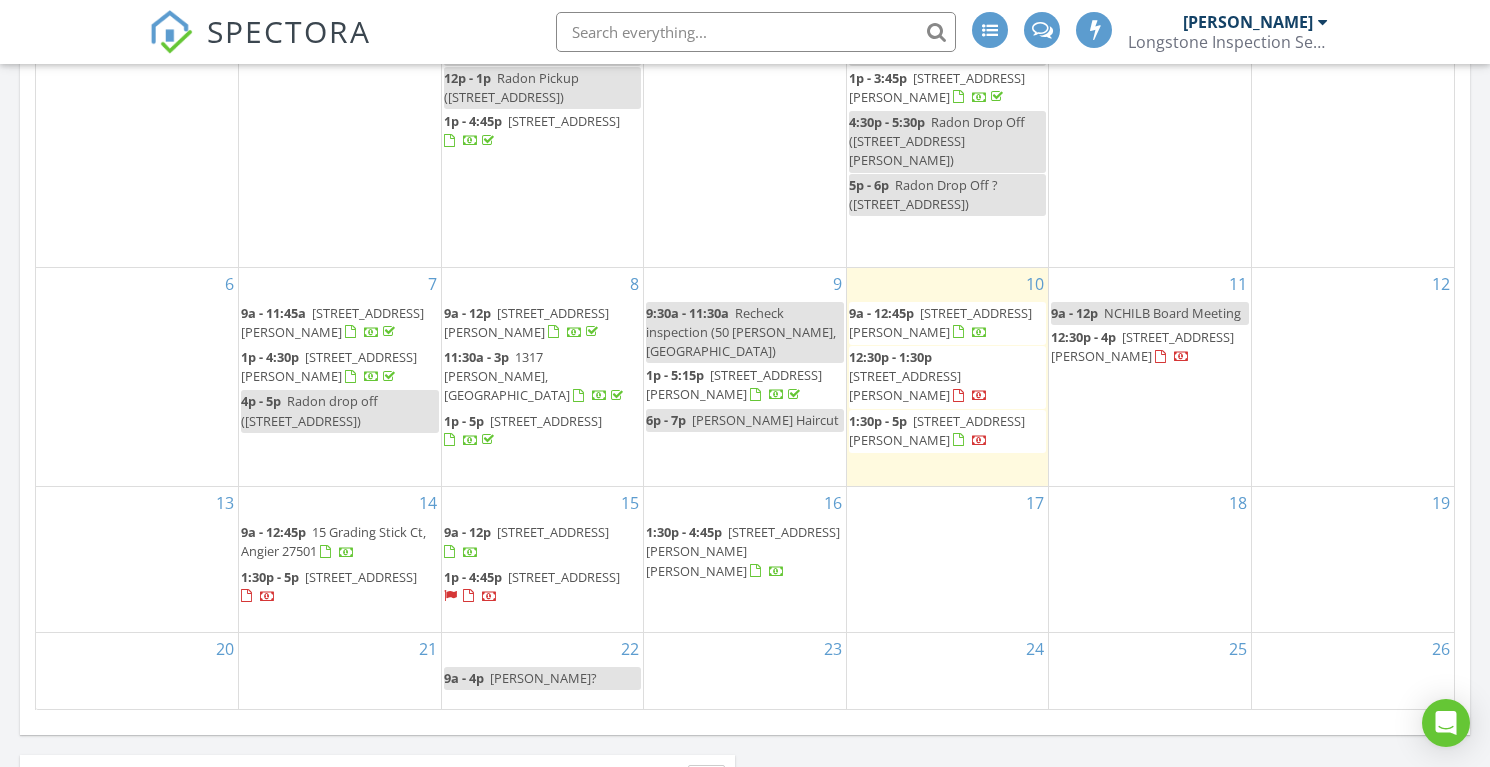 click on "2301 Pastille Ln, Raleigh 27612" at bounding box center [564, 577] 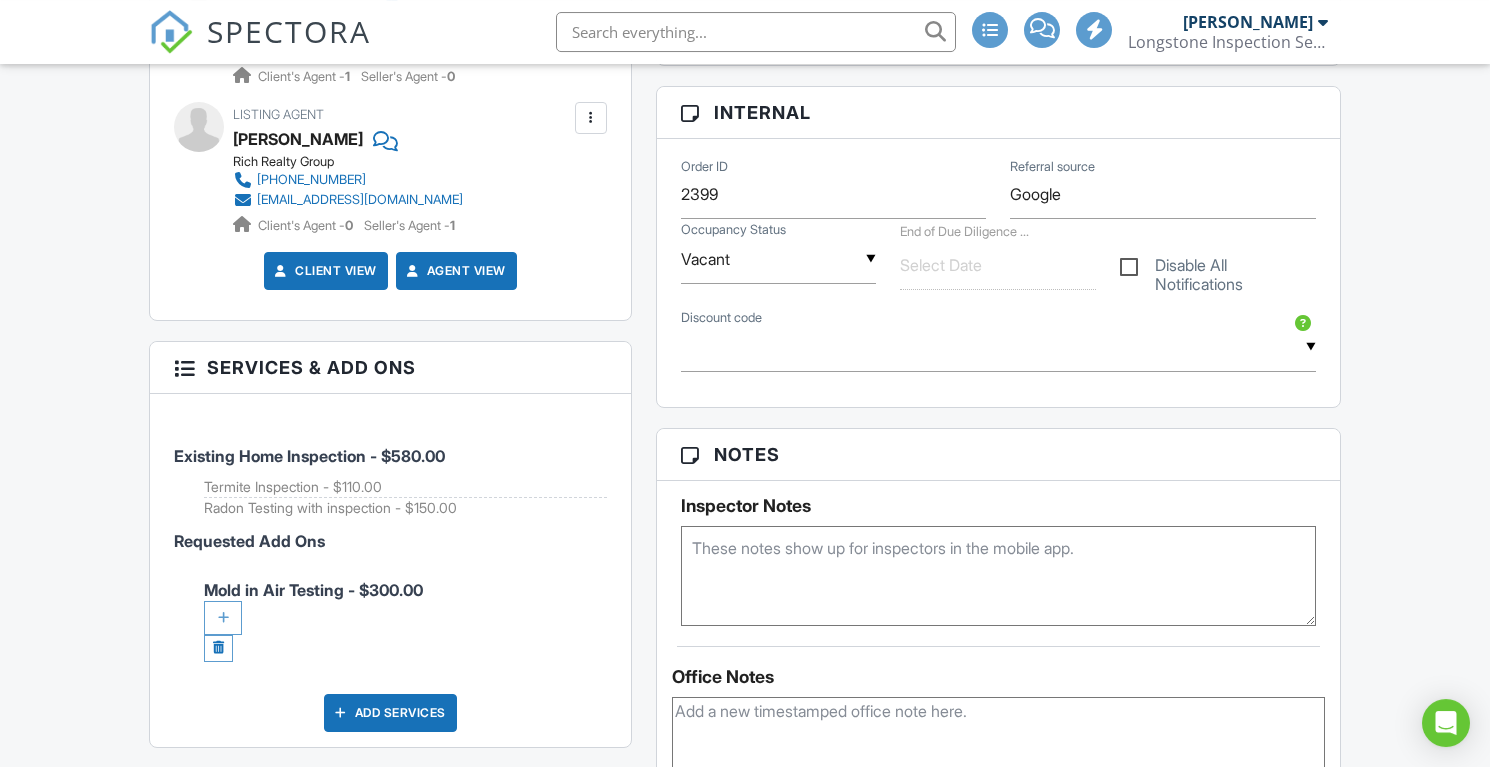 scroll, scrollTop: 1184, scrollLeft: 0, axis: vertical 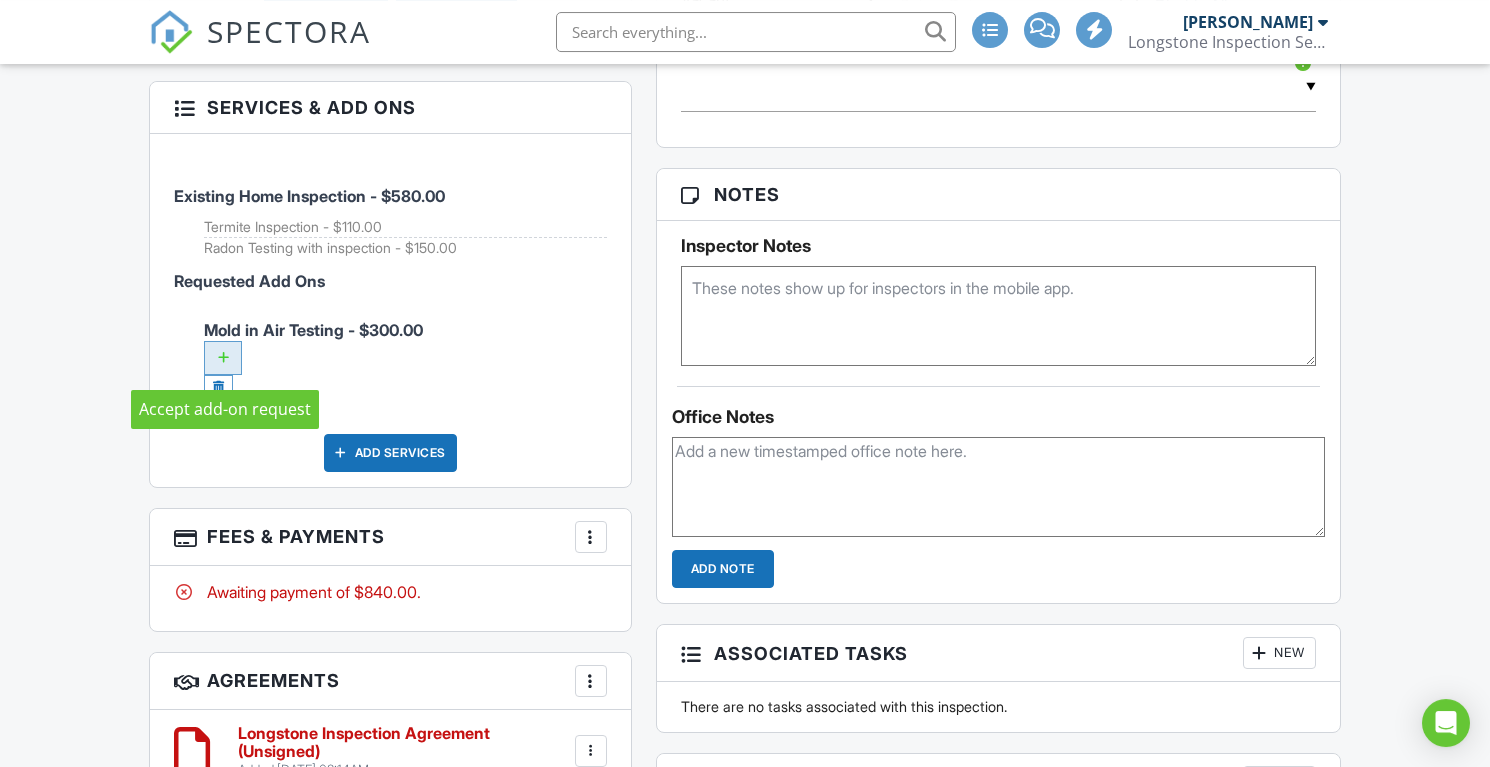 click at bounding box center [223, 358] 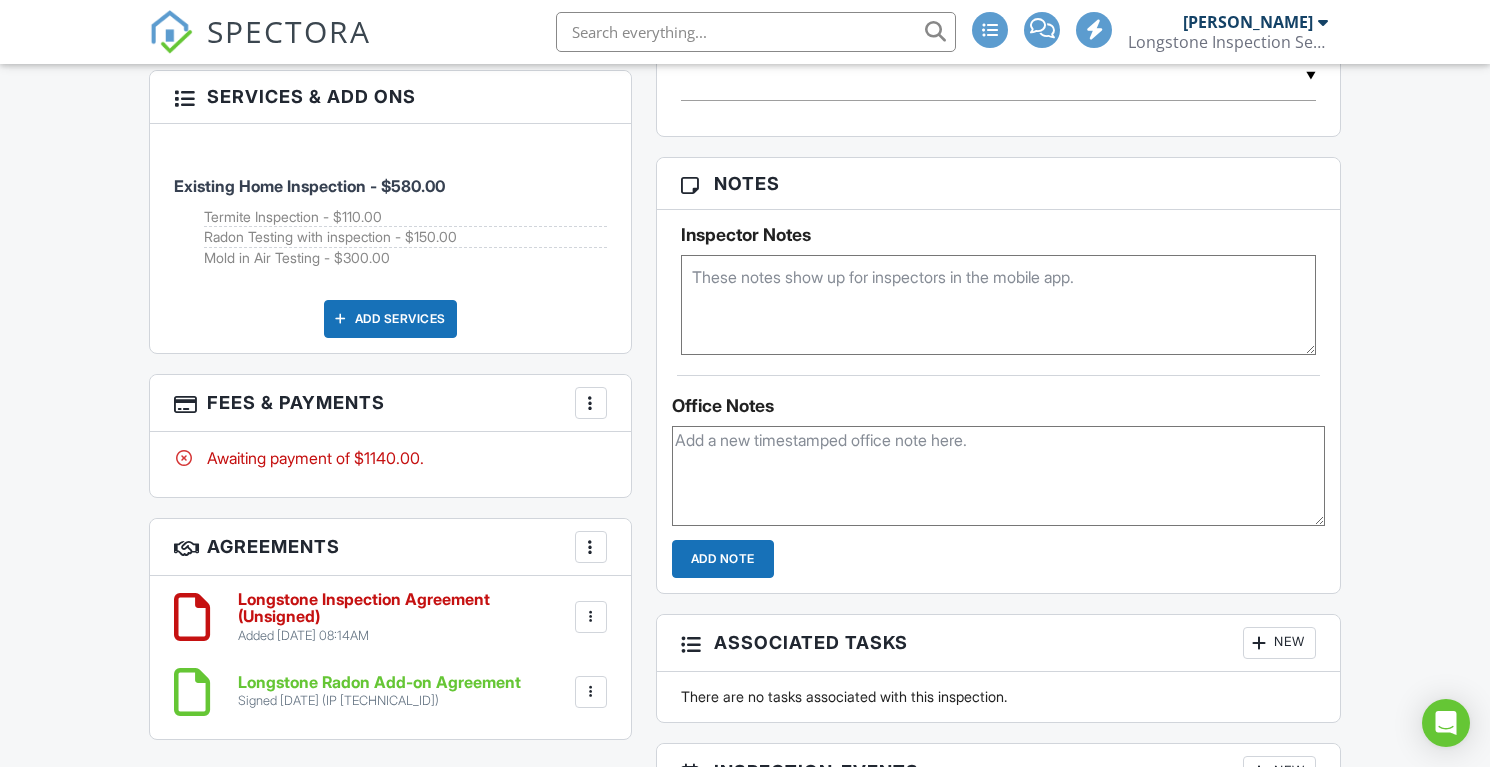 scroll, scrollTop: 1467, scrollLeft: 0, axis: vertical 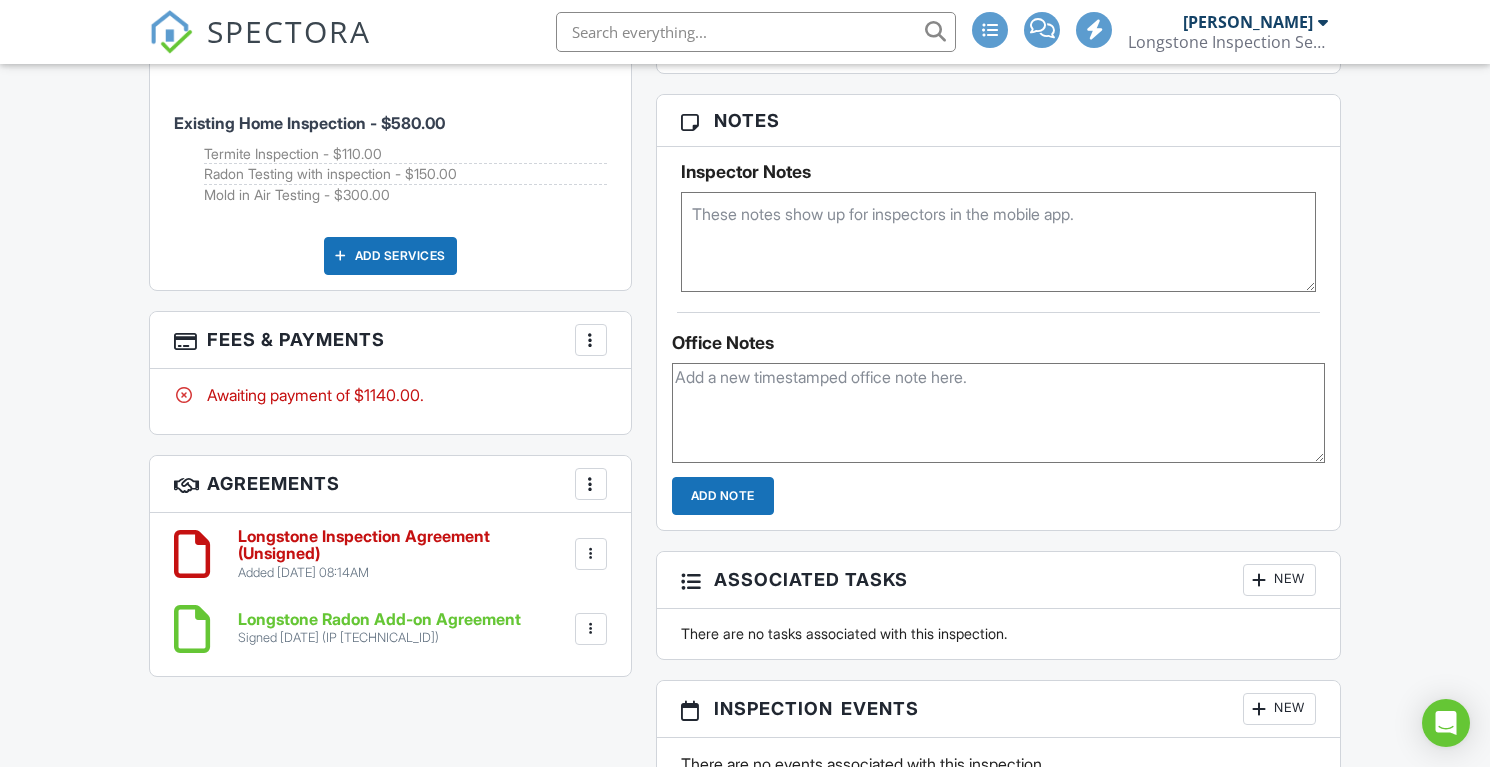 click at bounding box center [591, 340] 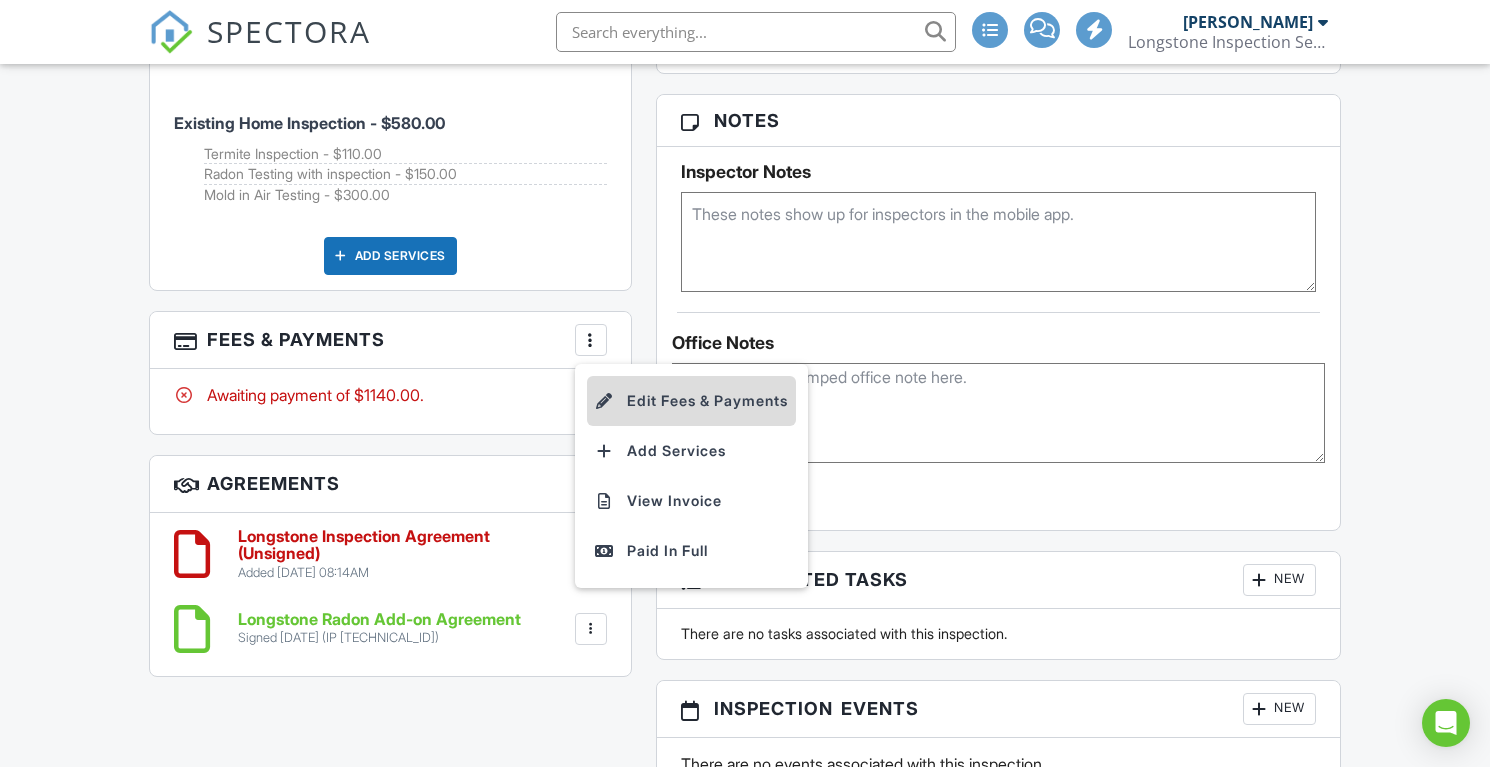 click on "Edit Fees & Payments" at bounding box center (691, 401) 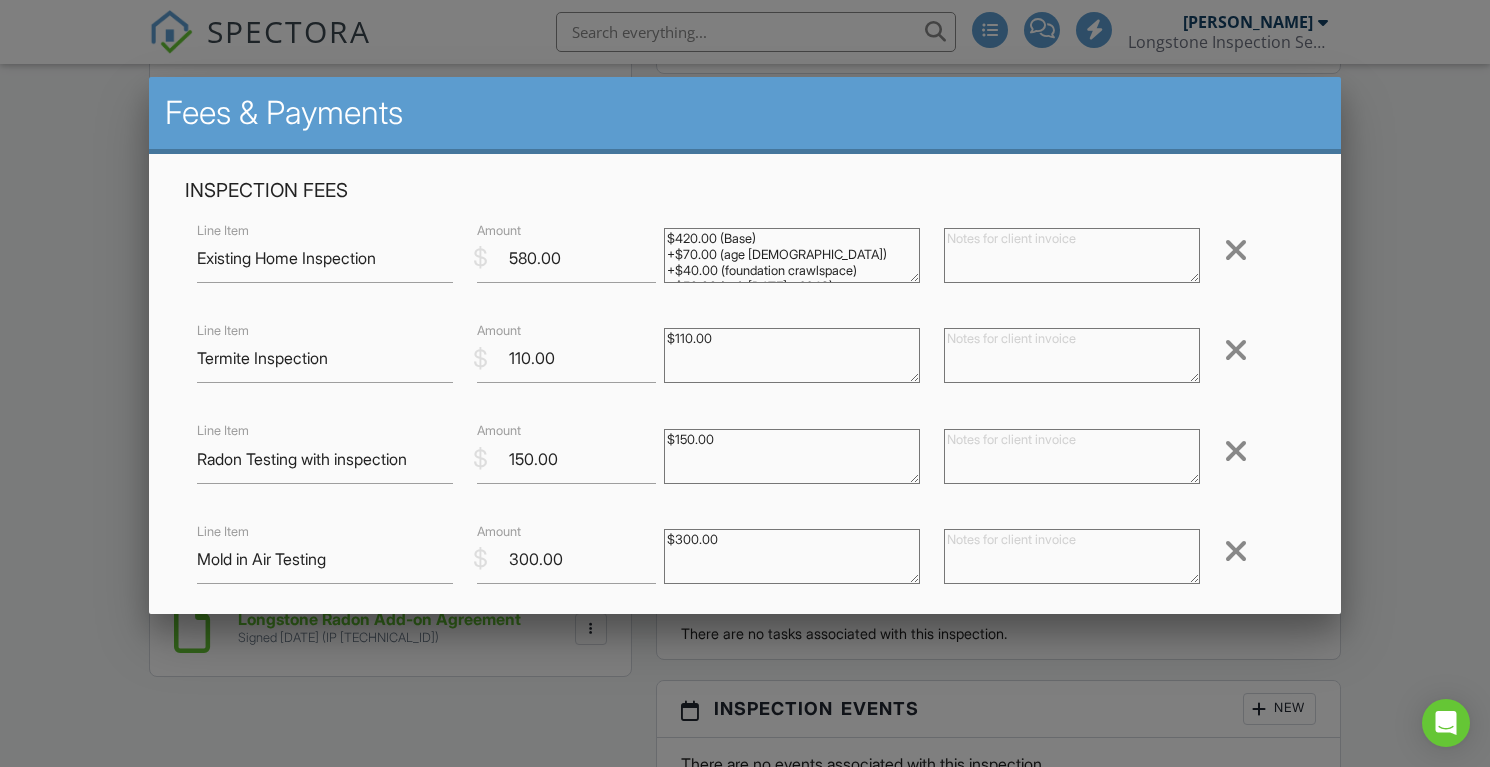 click at bounding box center (745, 379) 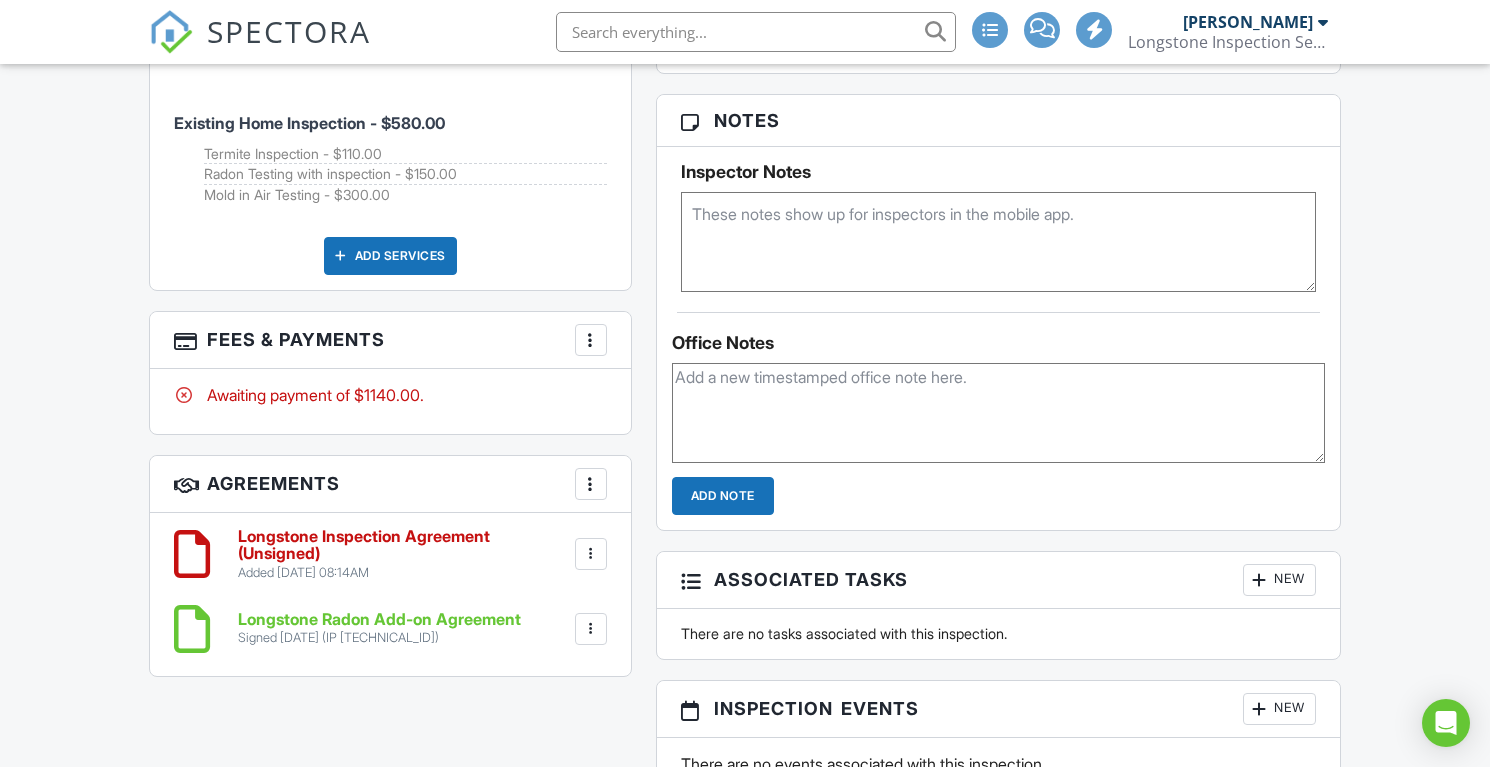 click on "Add Services" at bounding box center (390, 256) 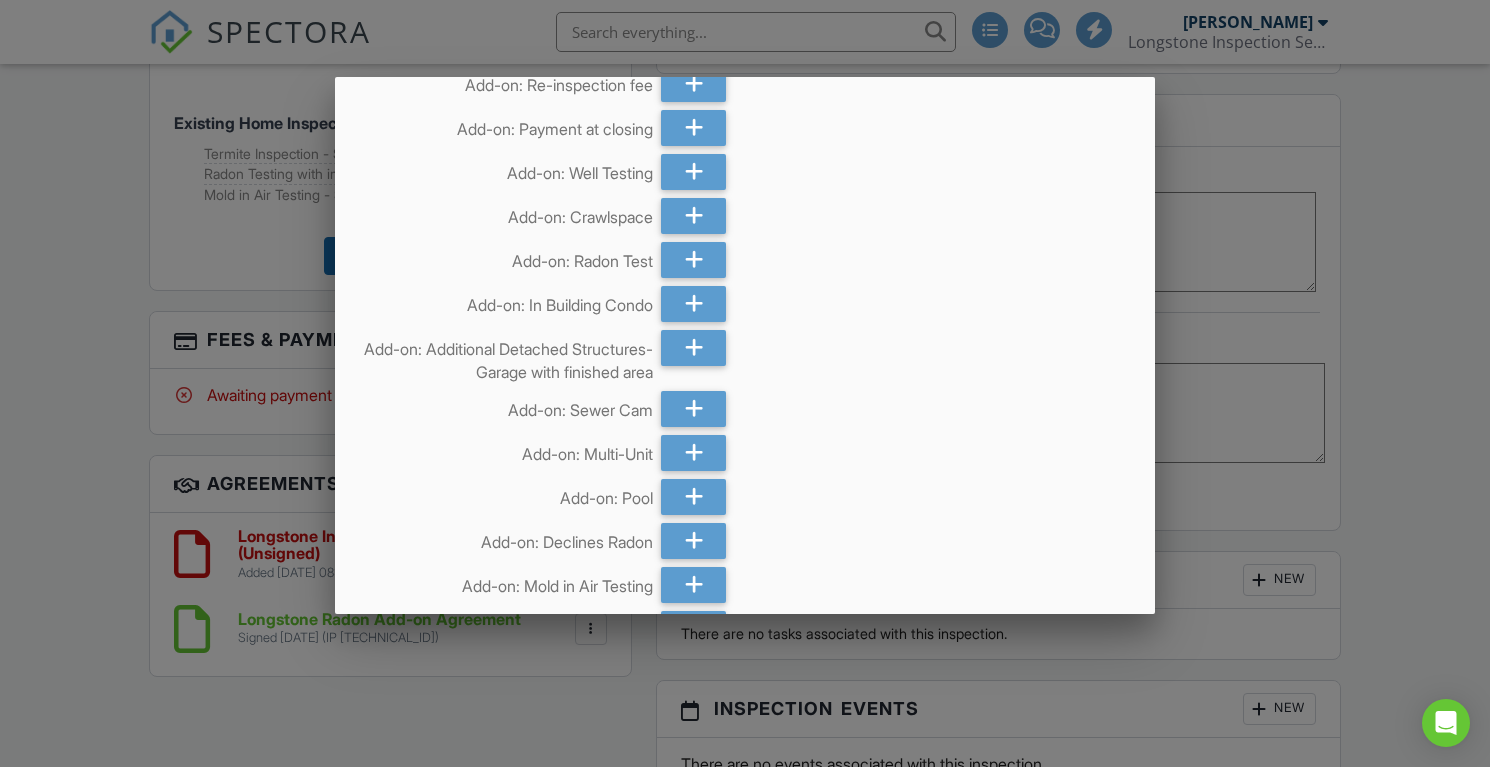 scroll, scrollTop: 355, scrollLeft: 0, axis: vertical 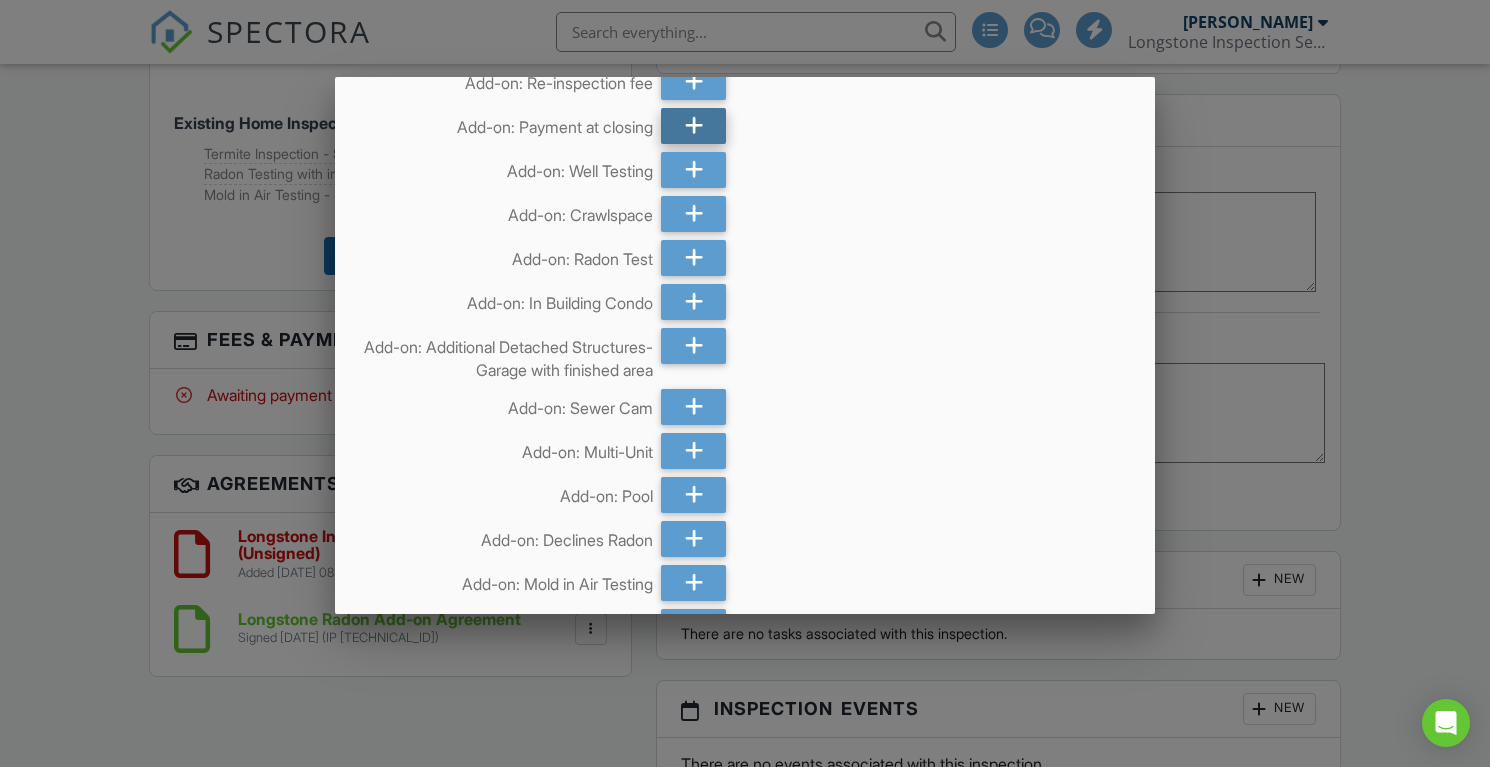 click at bounding box center (693, 126) 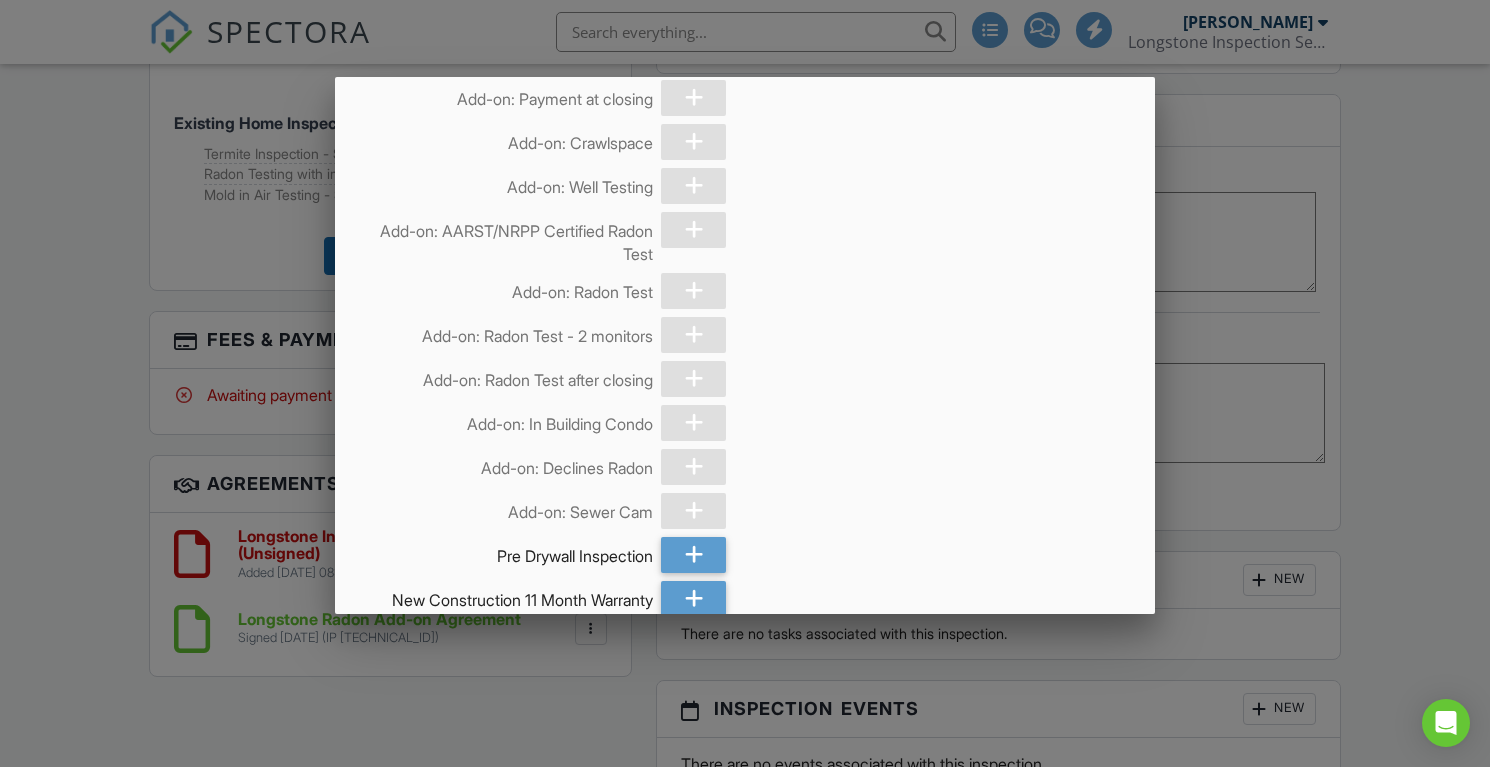scroll, scrollTop: 1626, scrollLeft: 0, axis: vertical 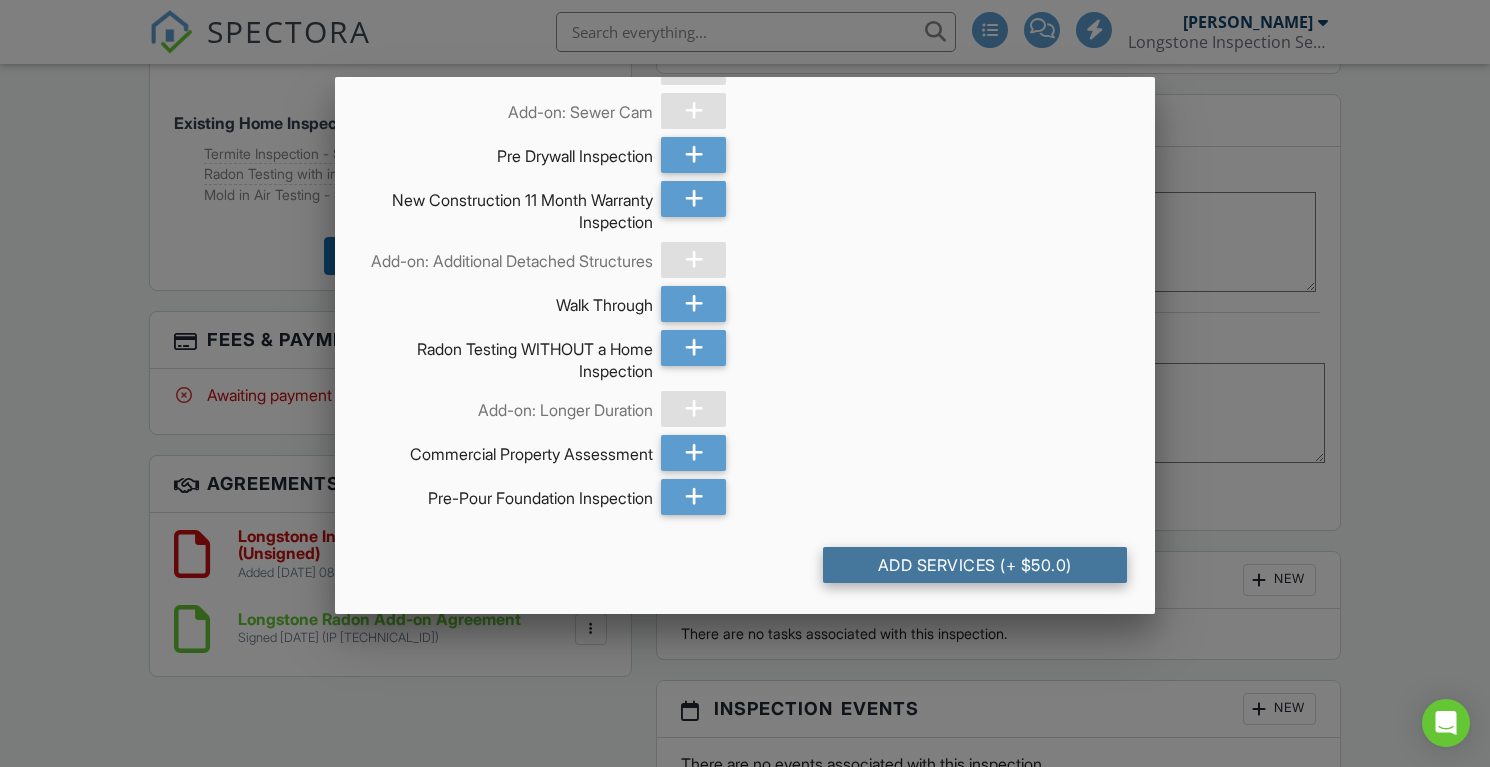 click on "Add Services
(+ $50.0)" at bounding box center (975, 565) 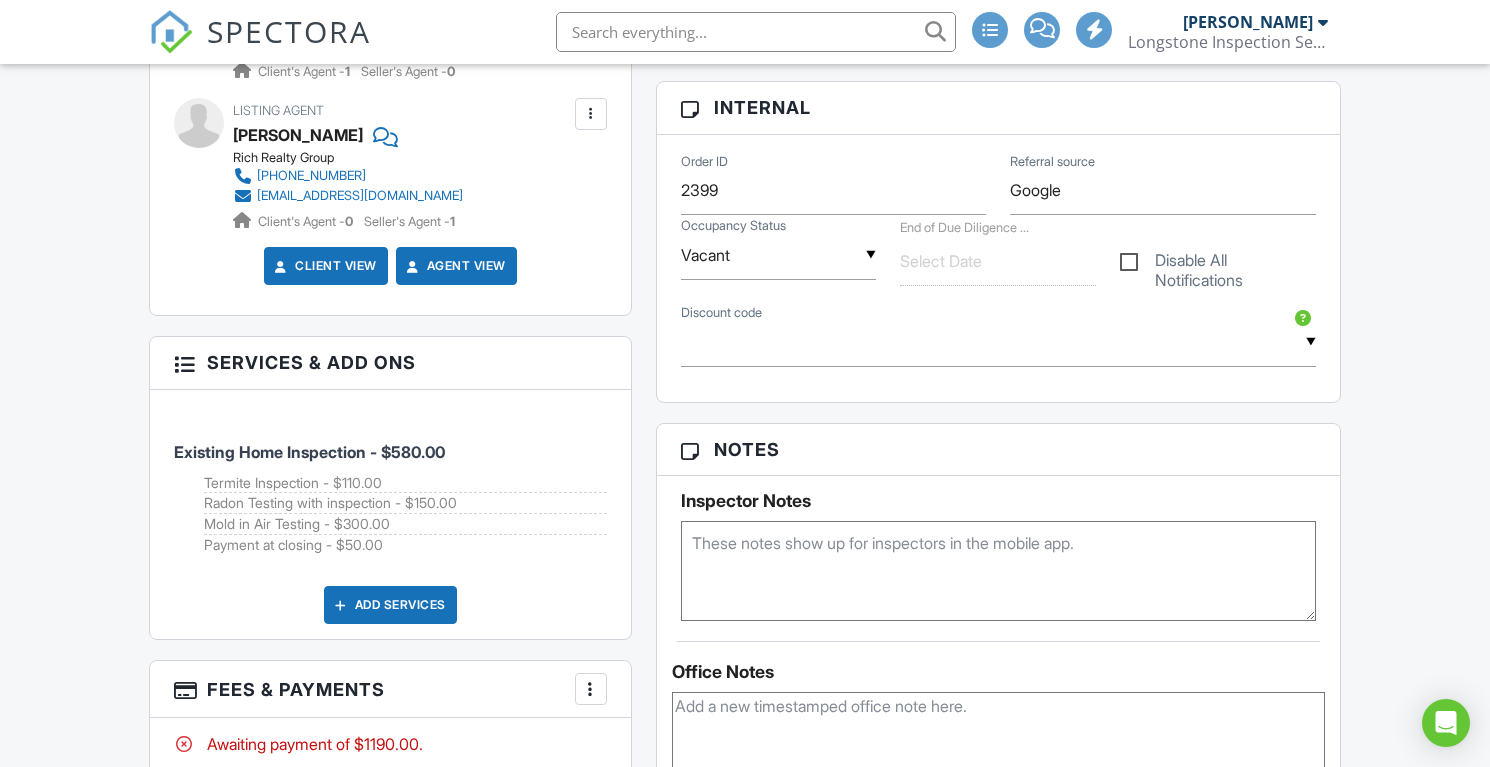 scroll, scrollTop: 1128, scrollLeft: 0, axis: vertical 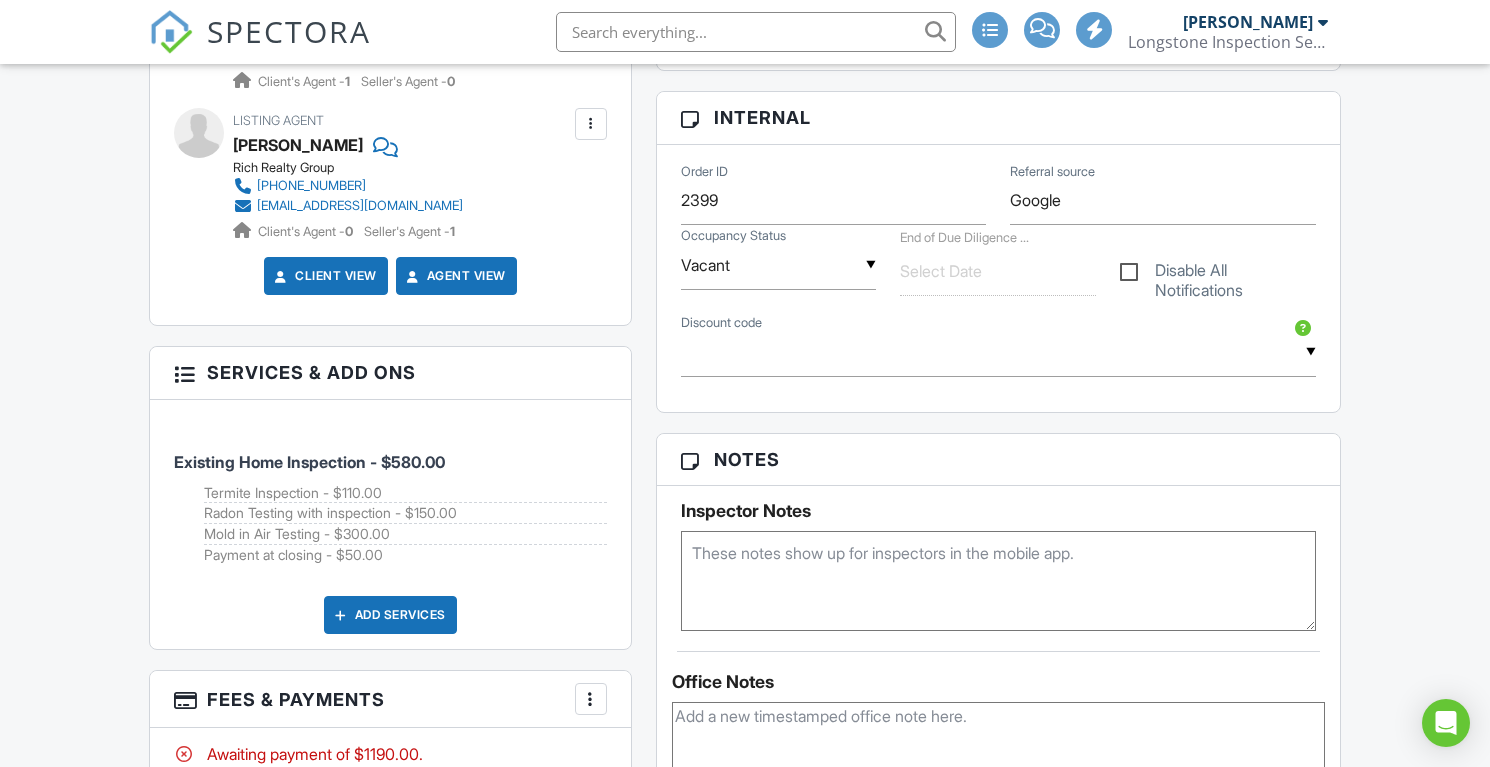 click on "Disable All Notifications" at bounding box center (1218, 273) 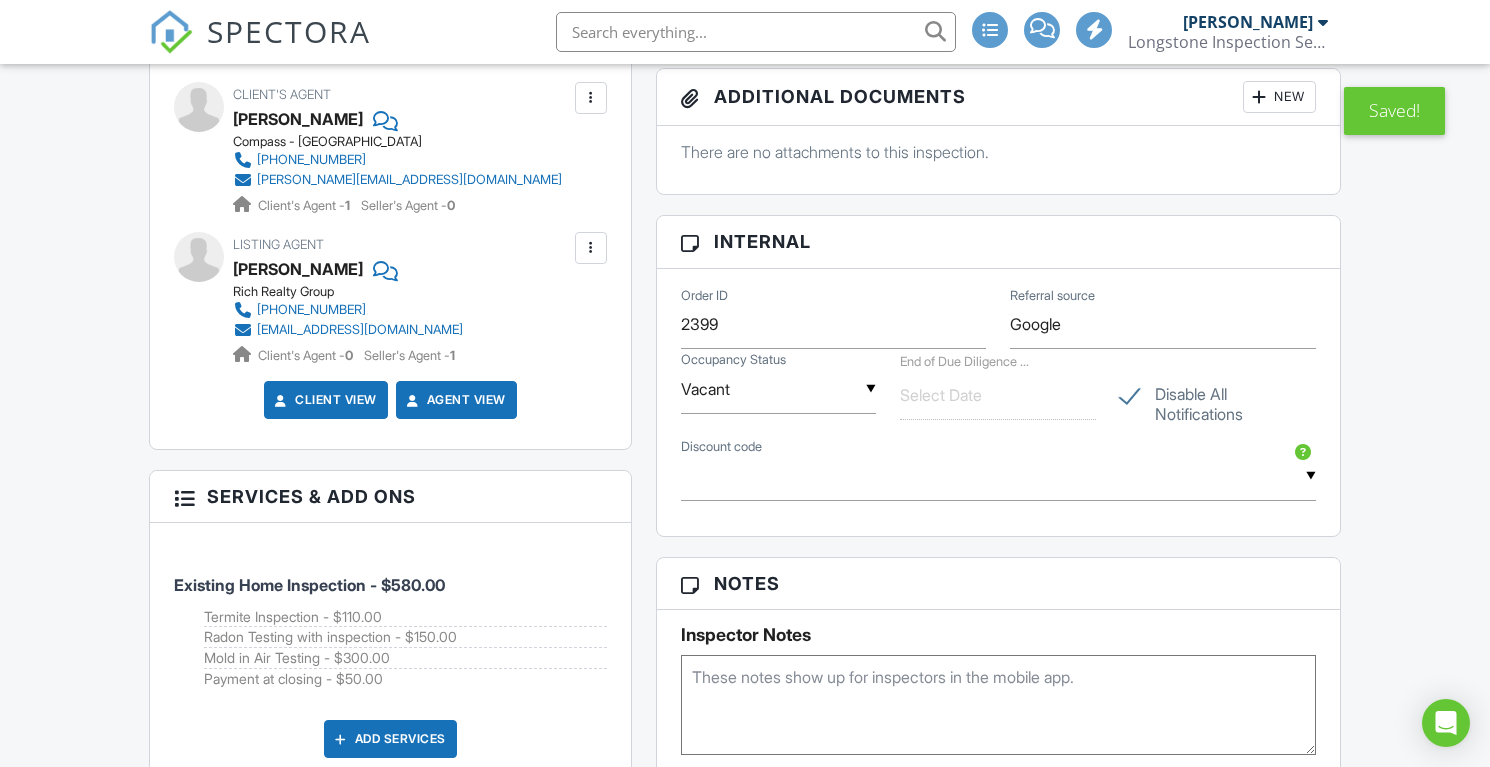 scroll, scrollTop: 1231, scrollLeft: 0, axis: vertical 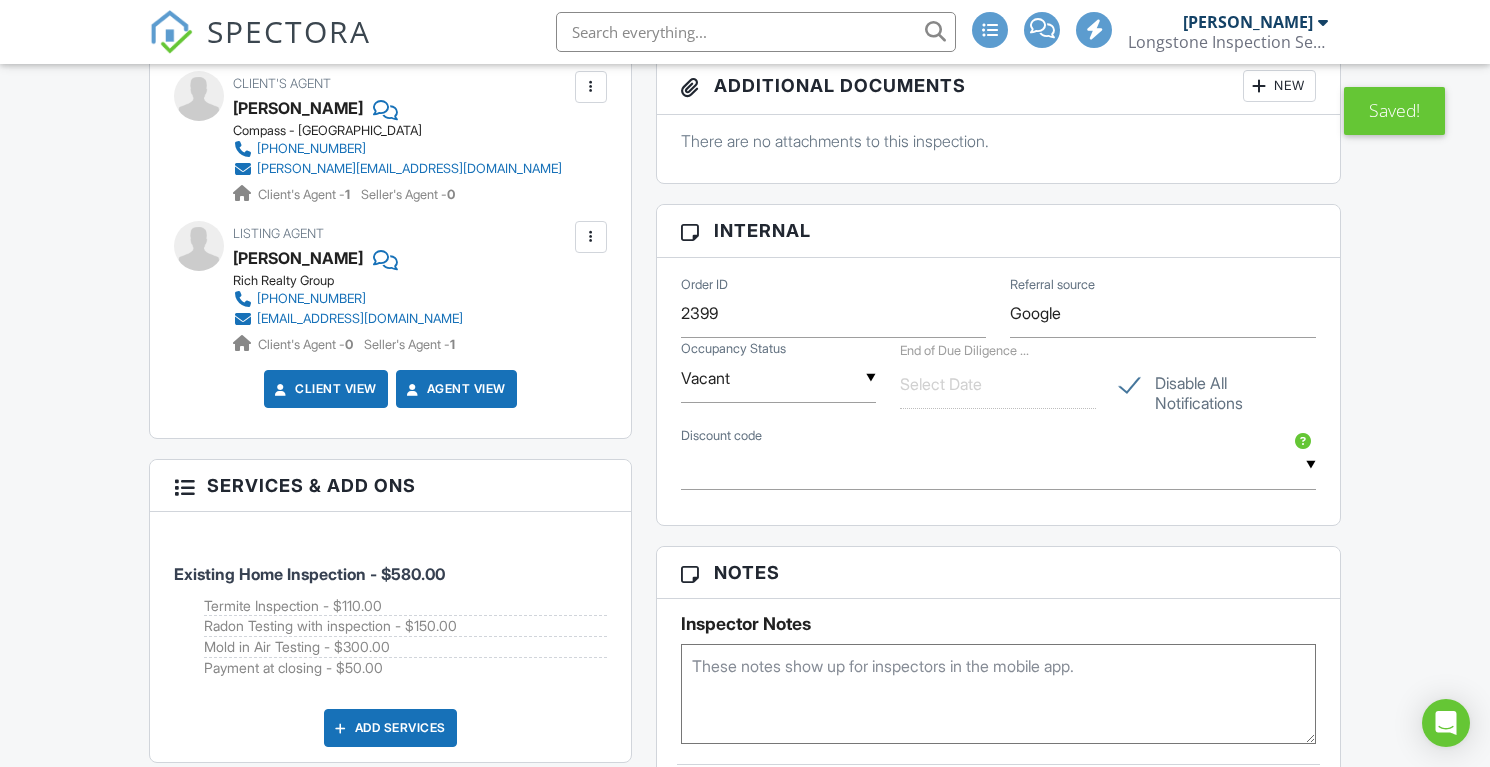 click on "Disable All Notifications" at bounding box center (1218, 386) 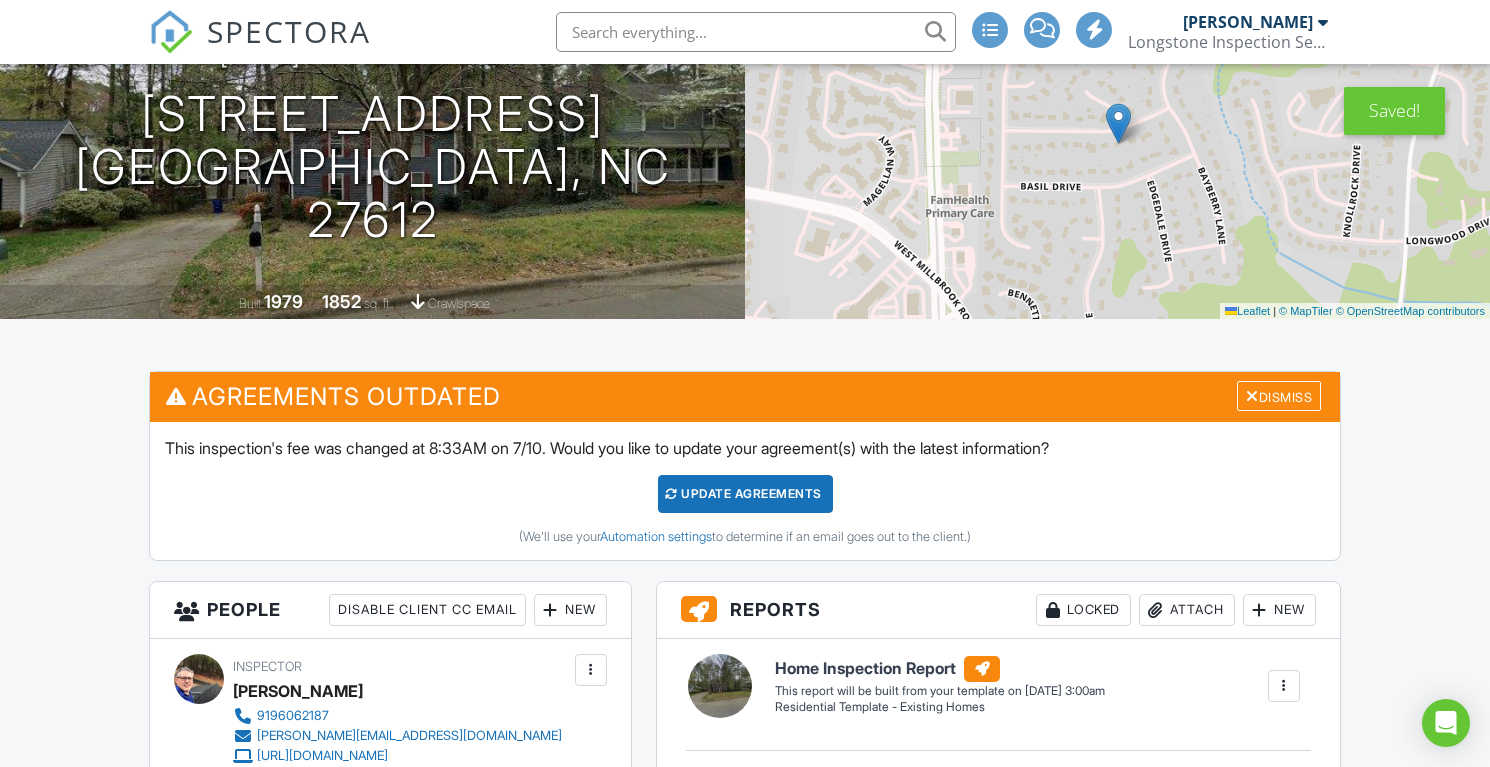 scroll, scrollTop: 279, scrollLeft: 0, axis: vertical 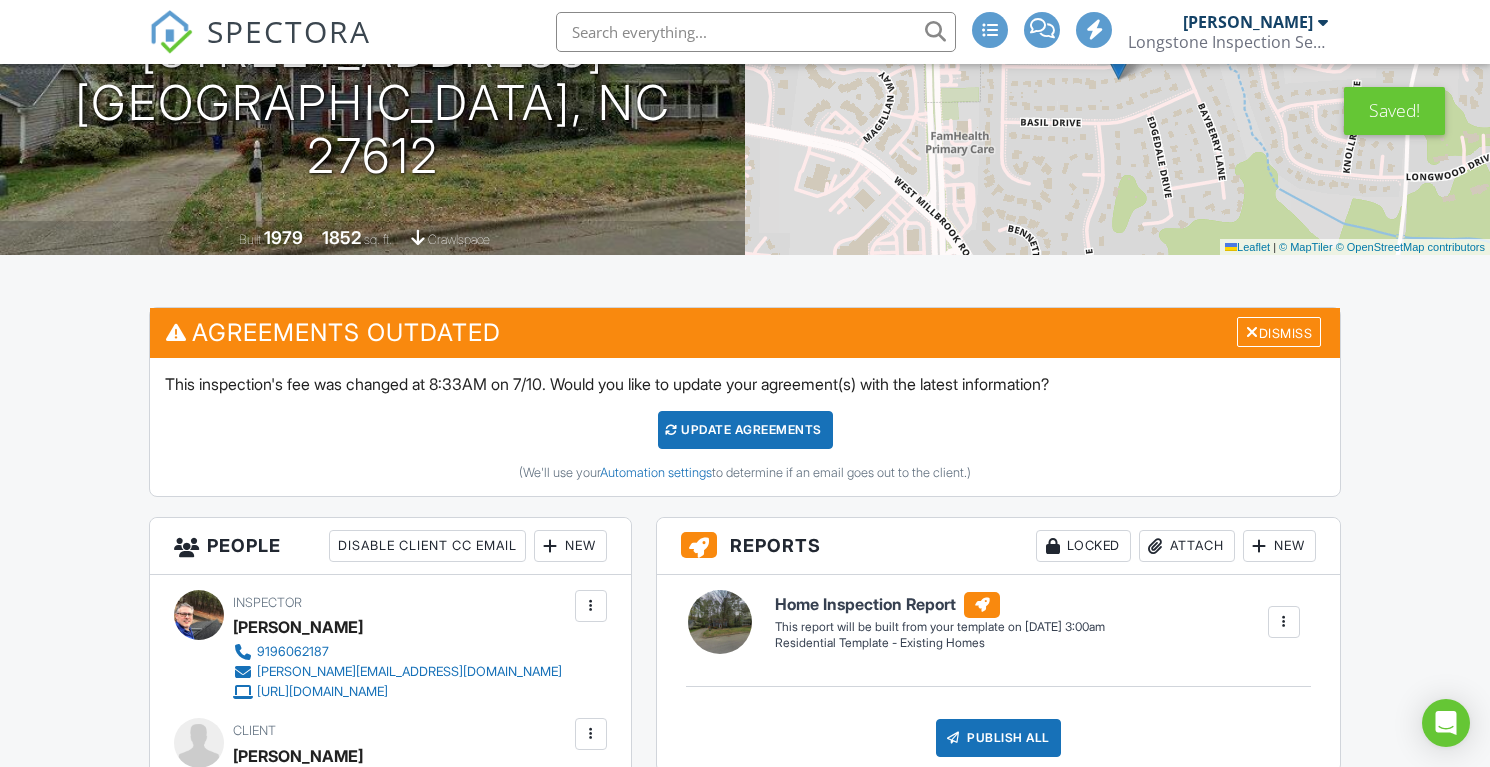click on "Update Agreements" at bounding box center (745, 430) 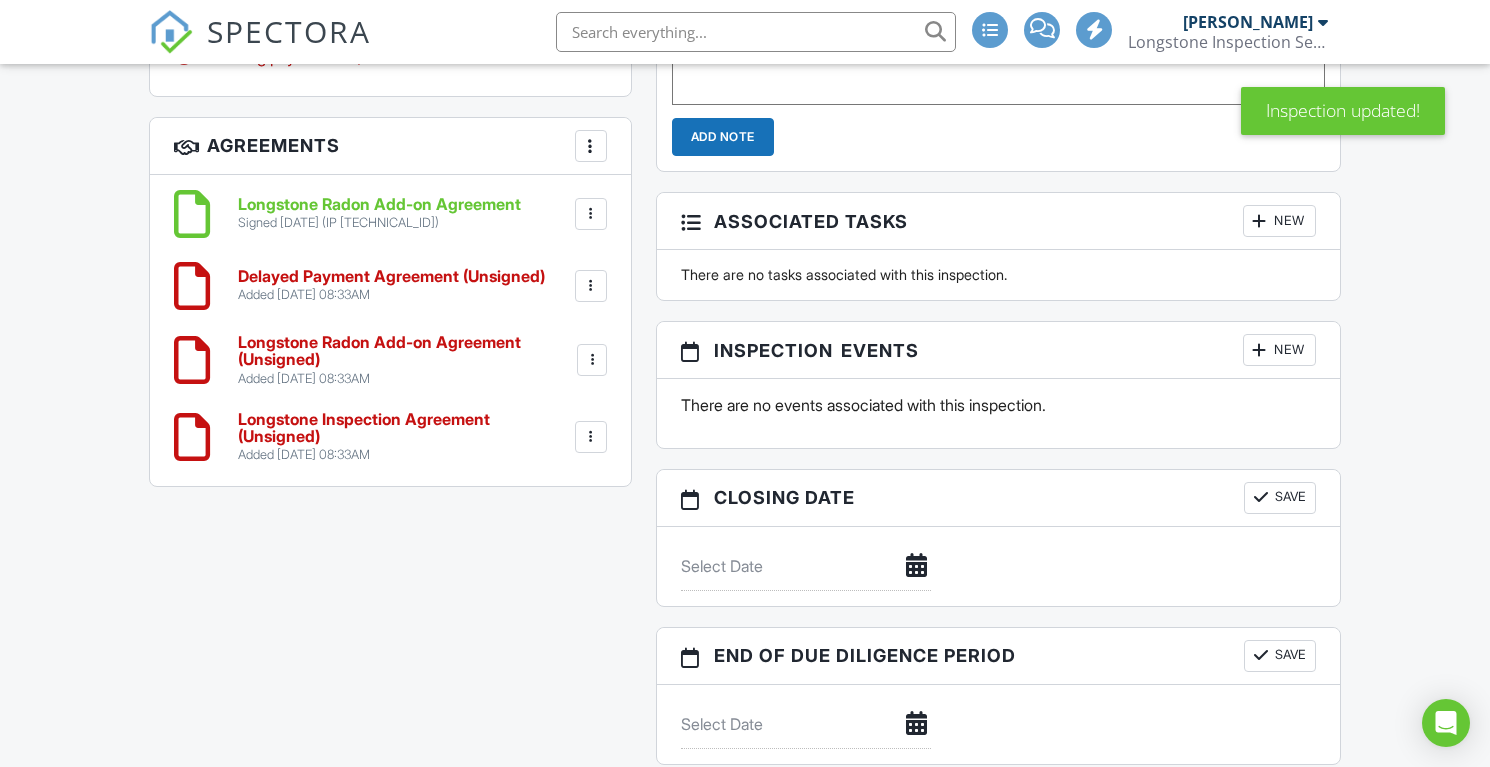 scroll, scrollTop: 1650, scrollLeft: 0, axis: vertical 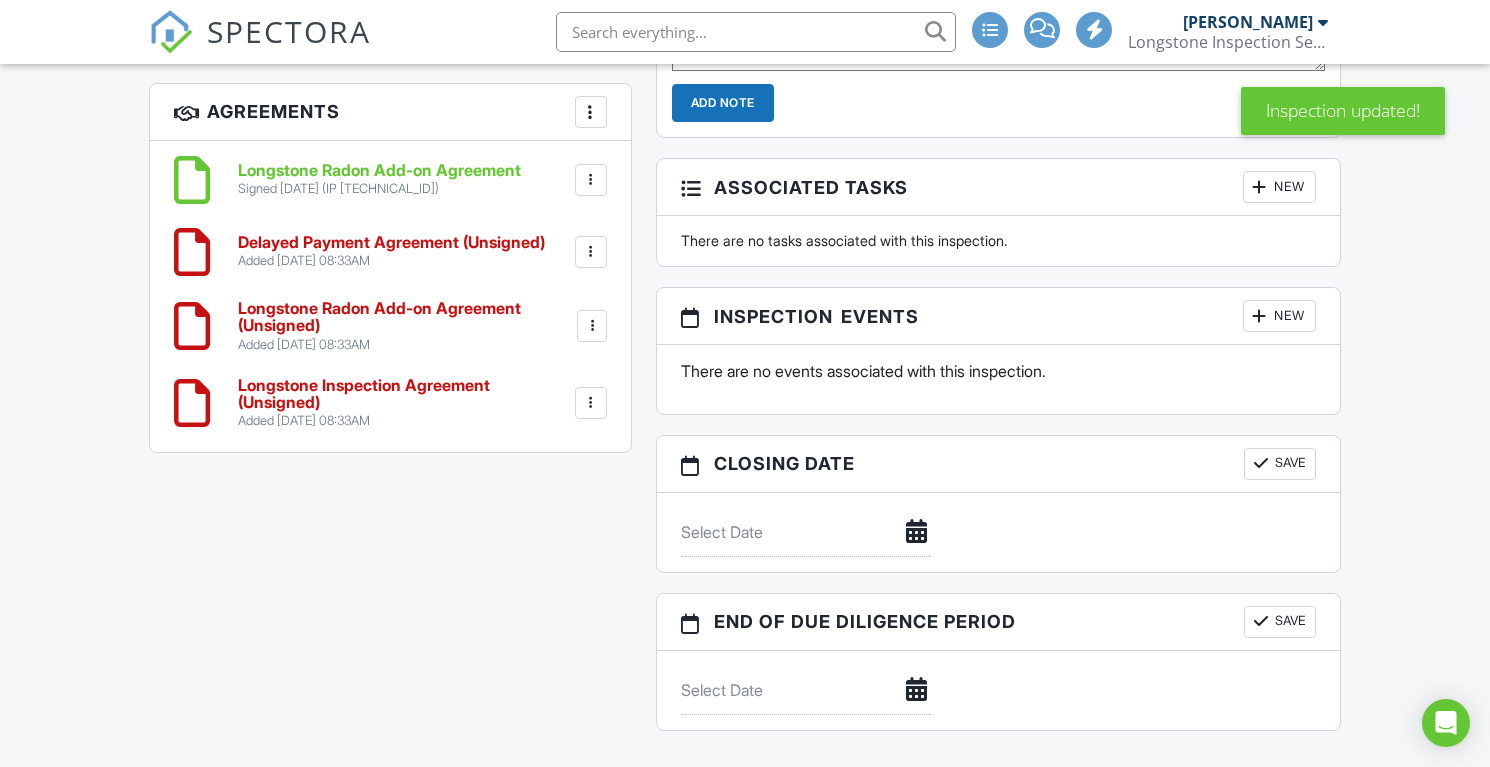 click at bounding box center [592, 326] 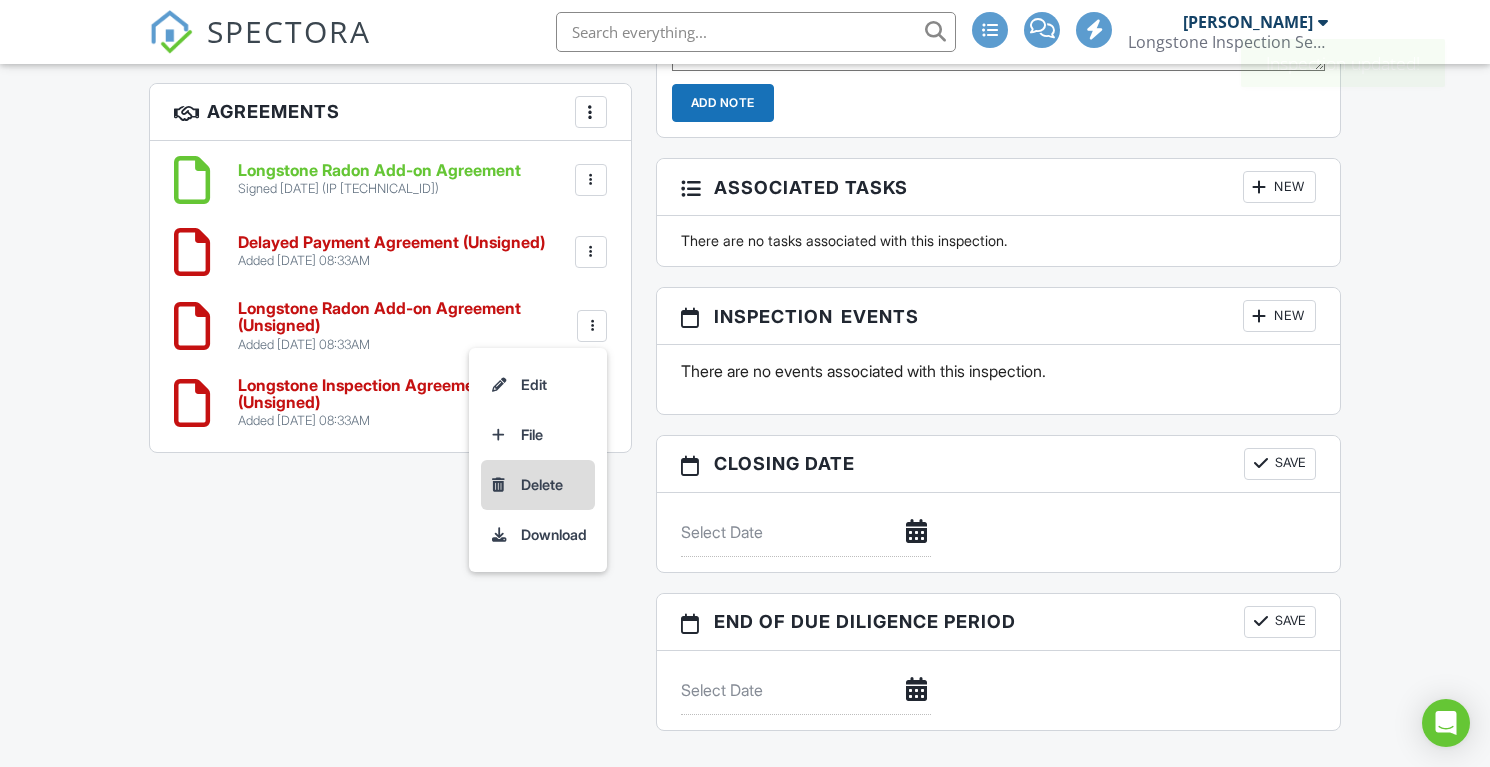 click on "Delete" at bounding box center (538, 485) 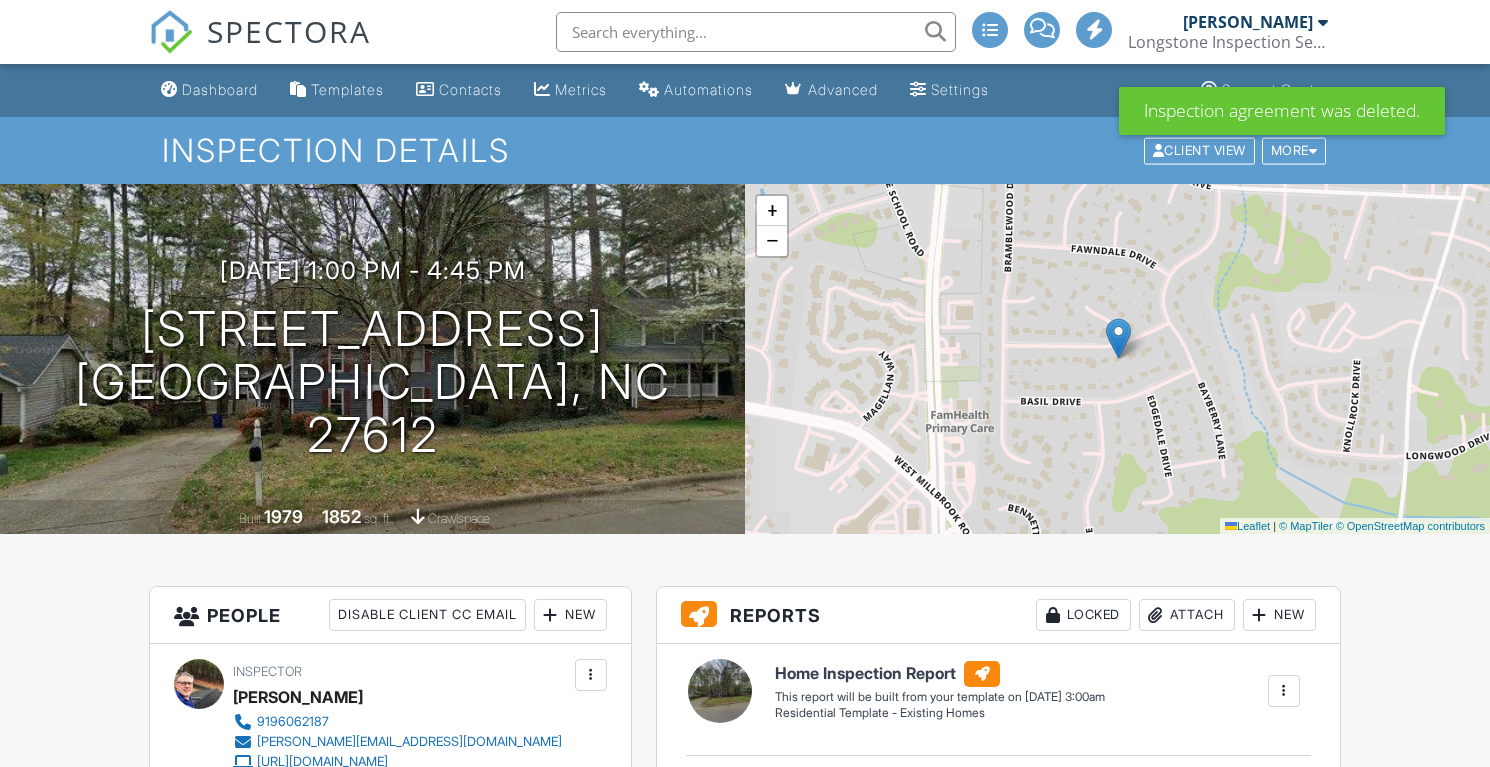 scroll, scrollTop: 0, scrollLeft: 0, axis: both 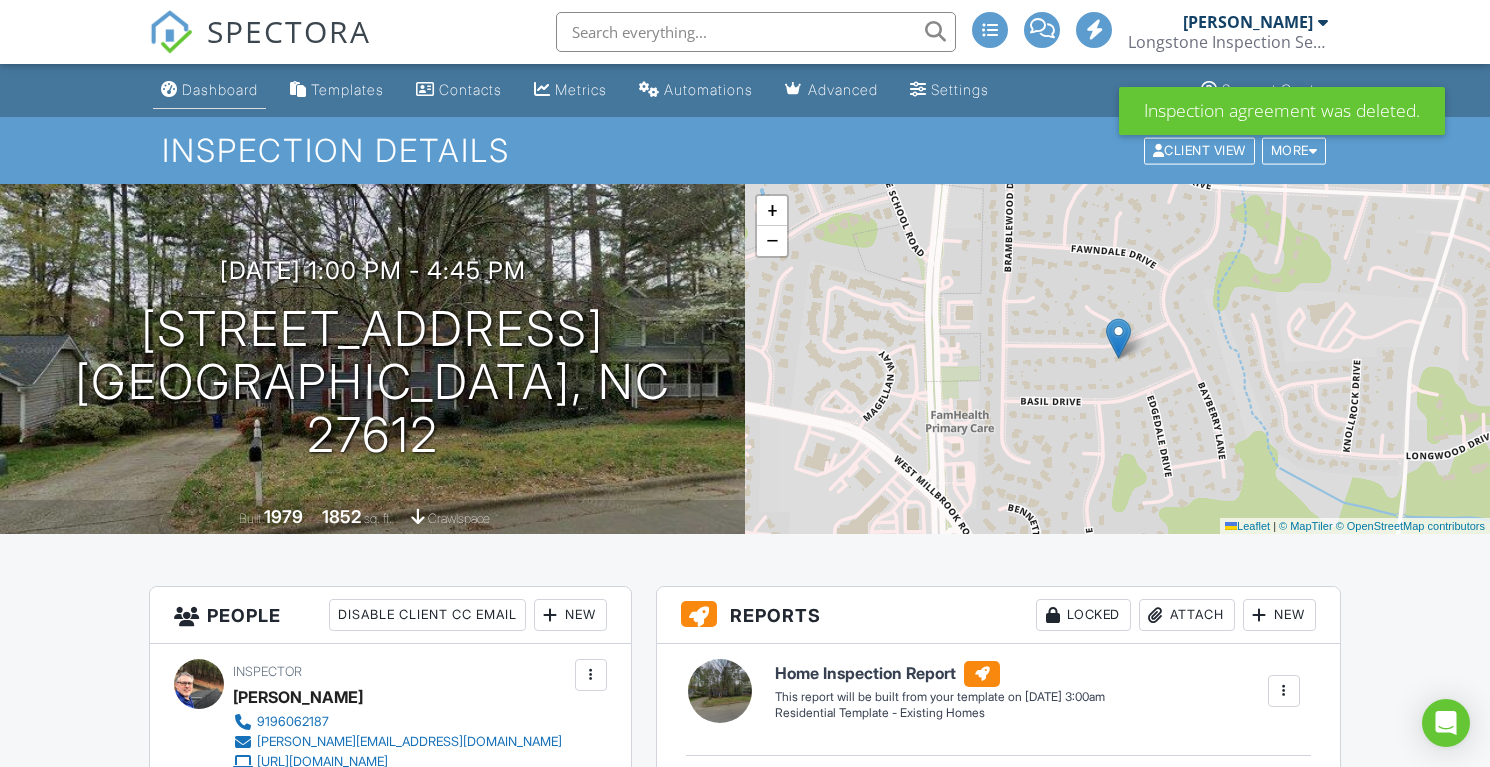 click on "Dashboard" at bounding box center [220, 89] 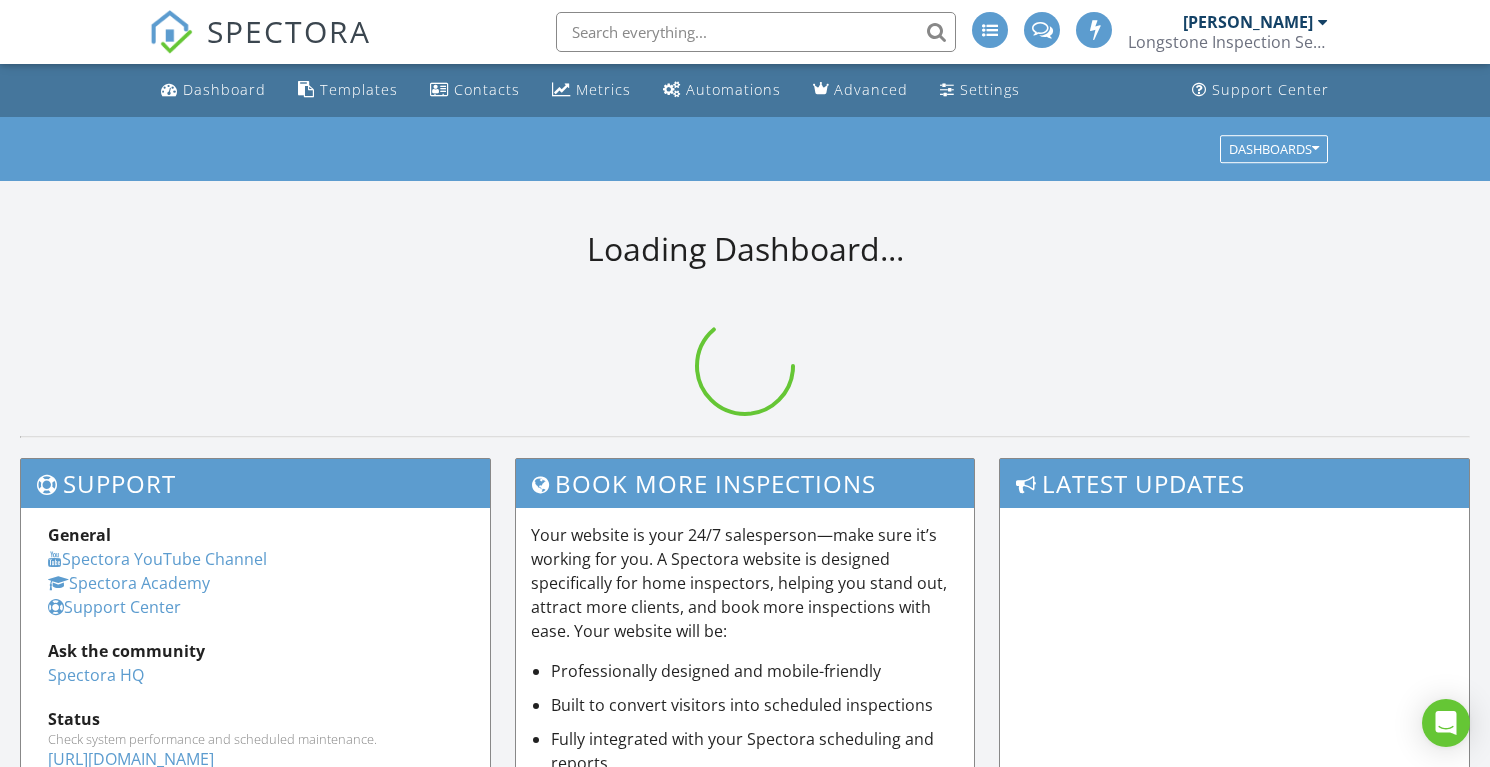 scroll, scrollTop: 0, scrollLeft: 0, axis: both 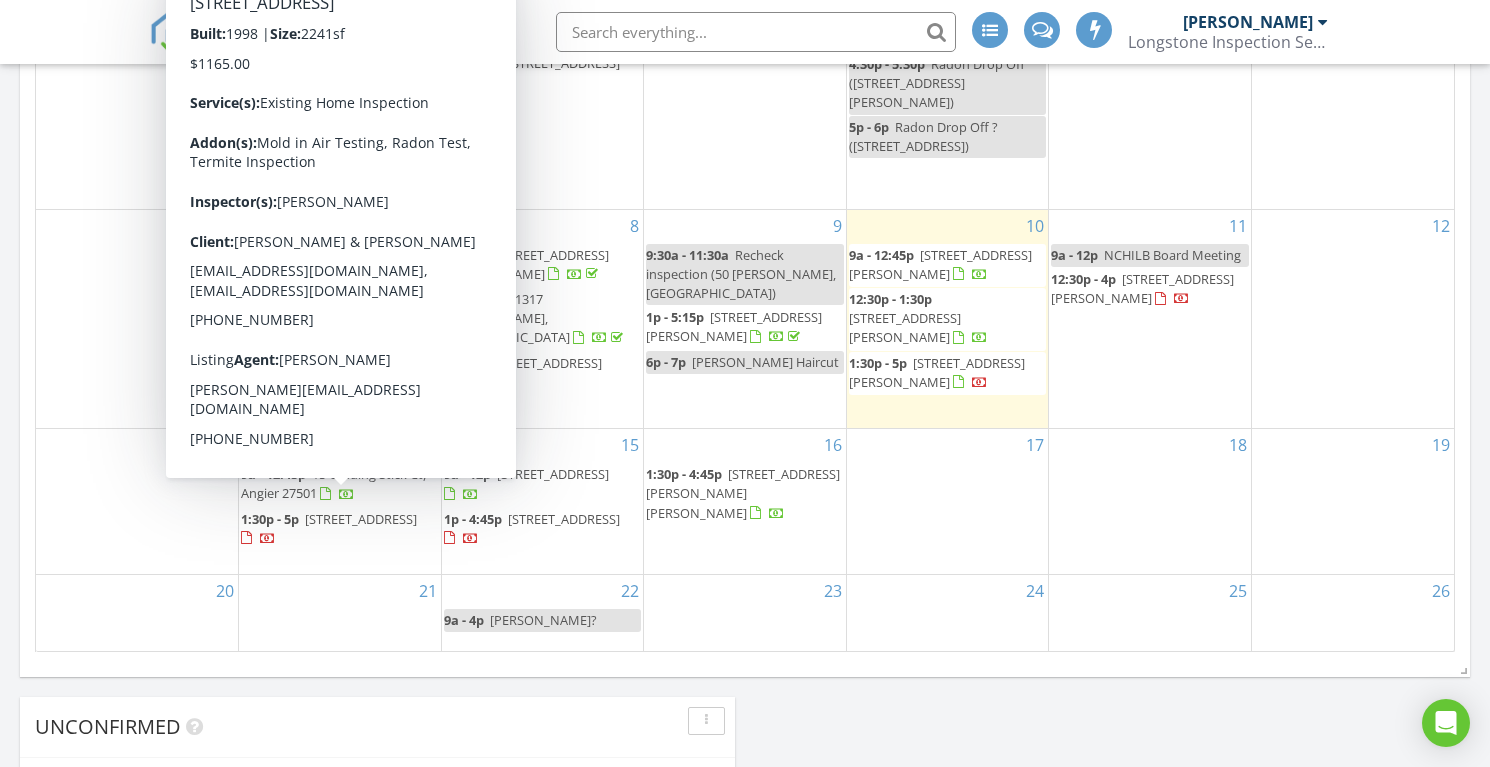 click on "1224 Wedgeland Dr, Raleigh 27615" at bounding box center [361, 519] 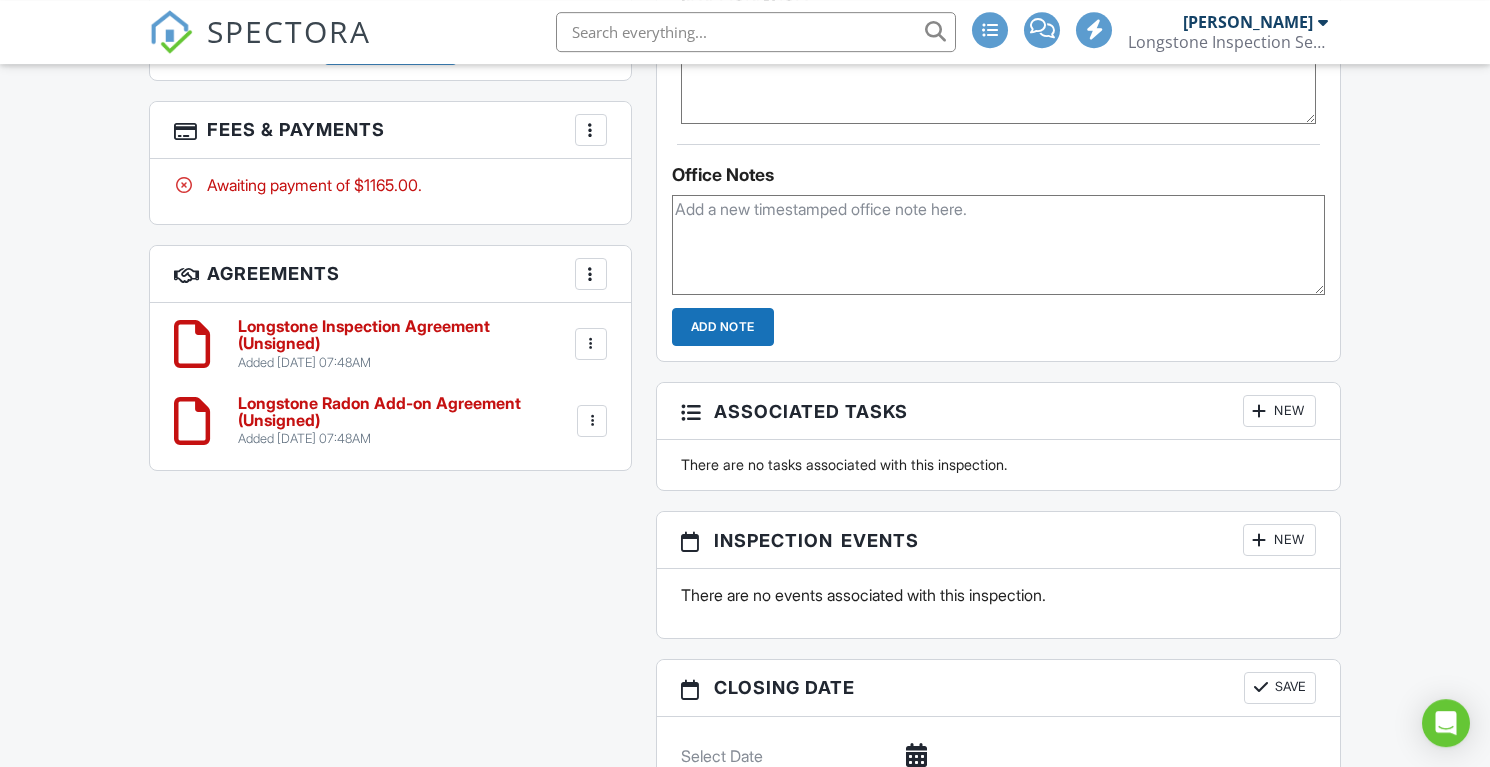 scroll, scrollTop: 1086, scrollLeft: 0, axis: vertical 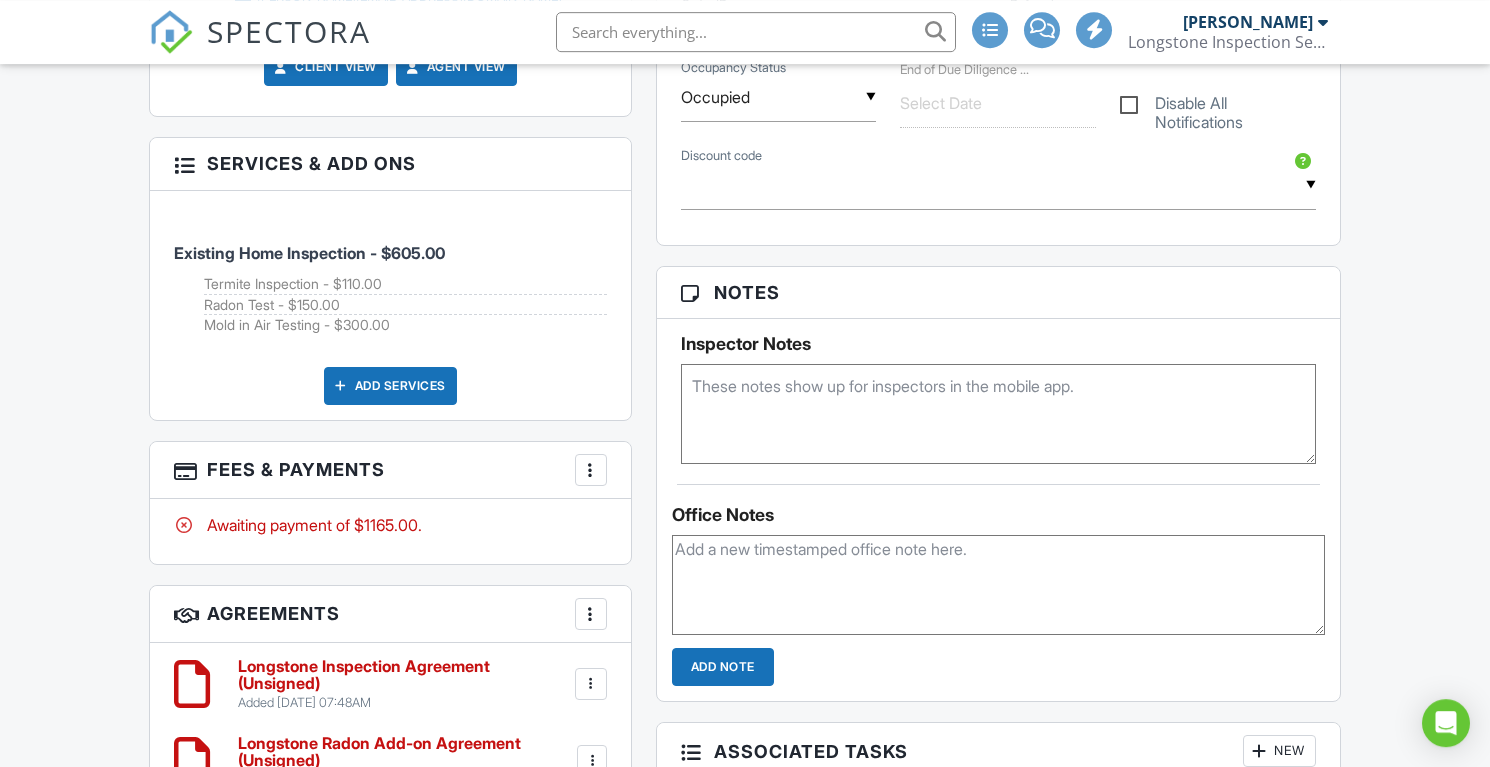 click at bounding box center [591, 470] 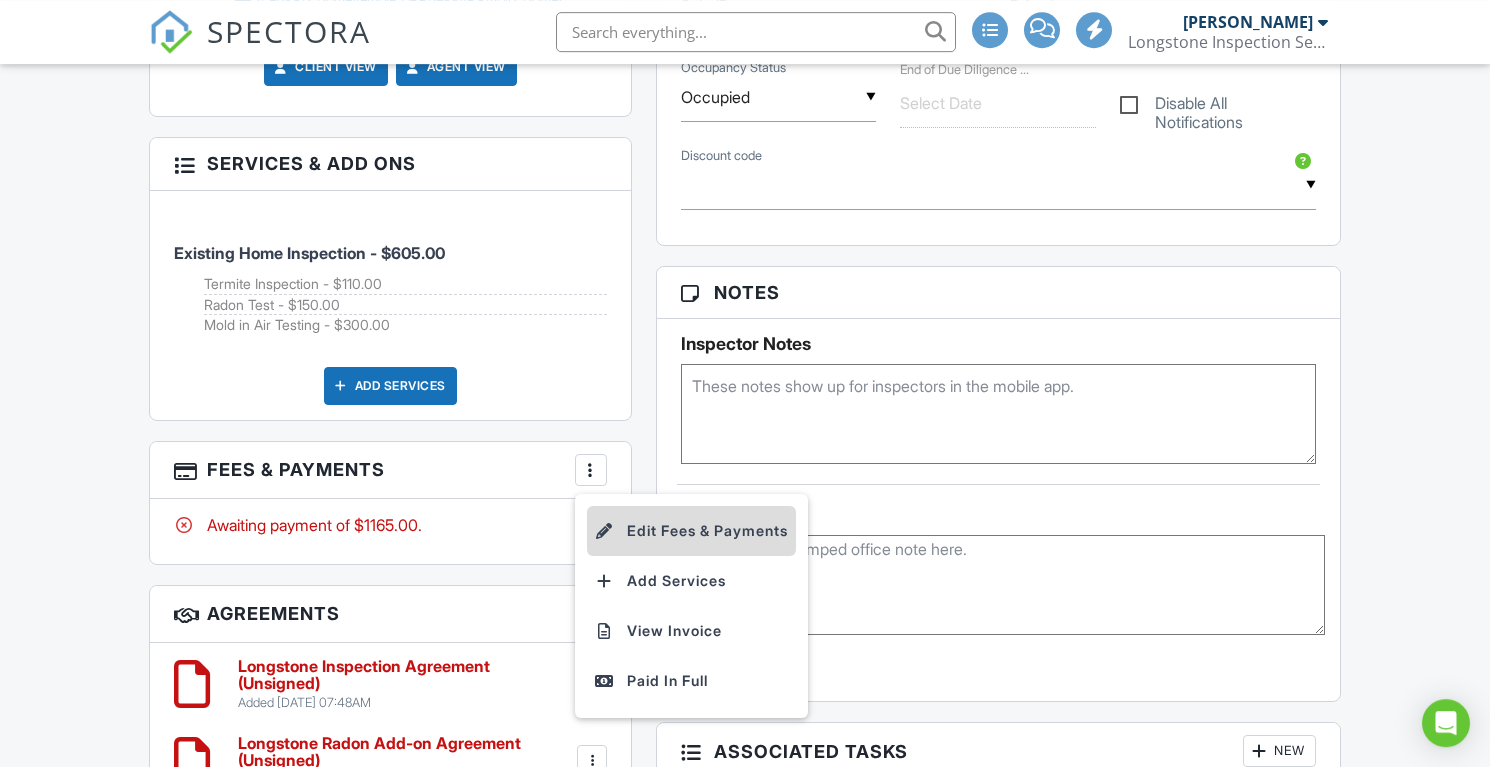 click on "Edit Fees & Payments" at bounding box center [691, 531] 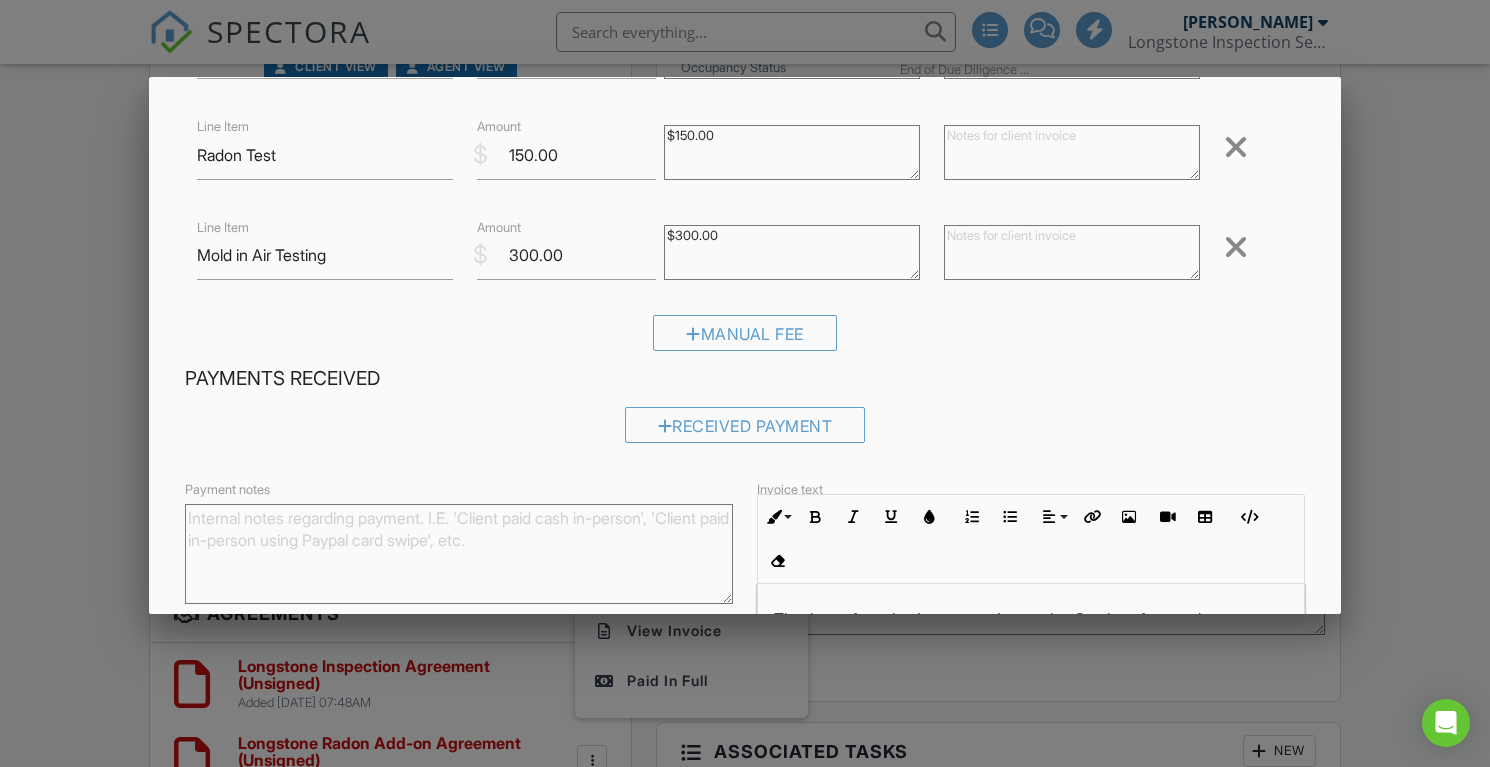 scroll, scrollTop: 310, scrollLeft: 0, axis: vertical 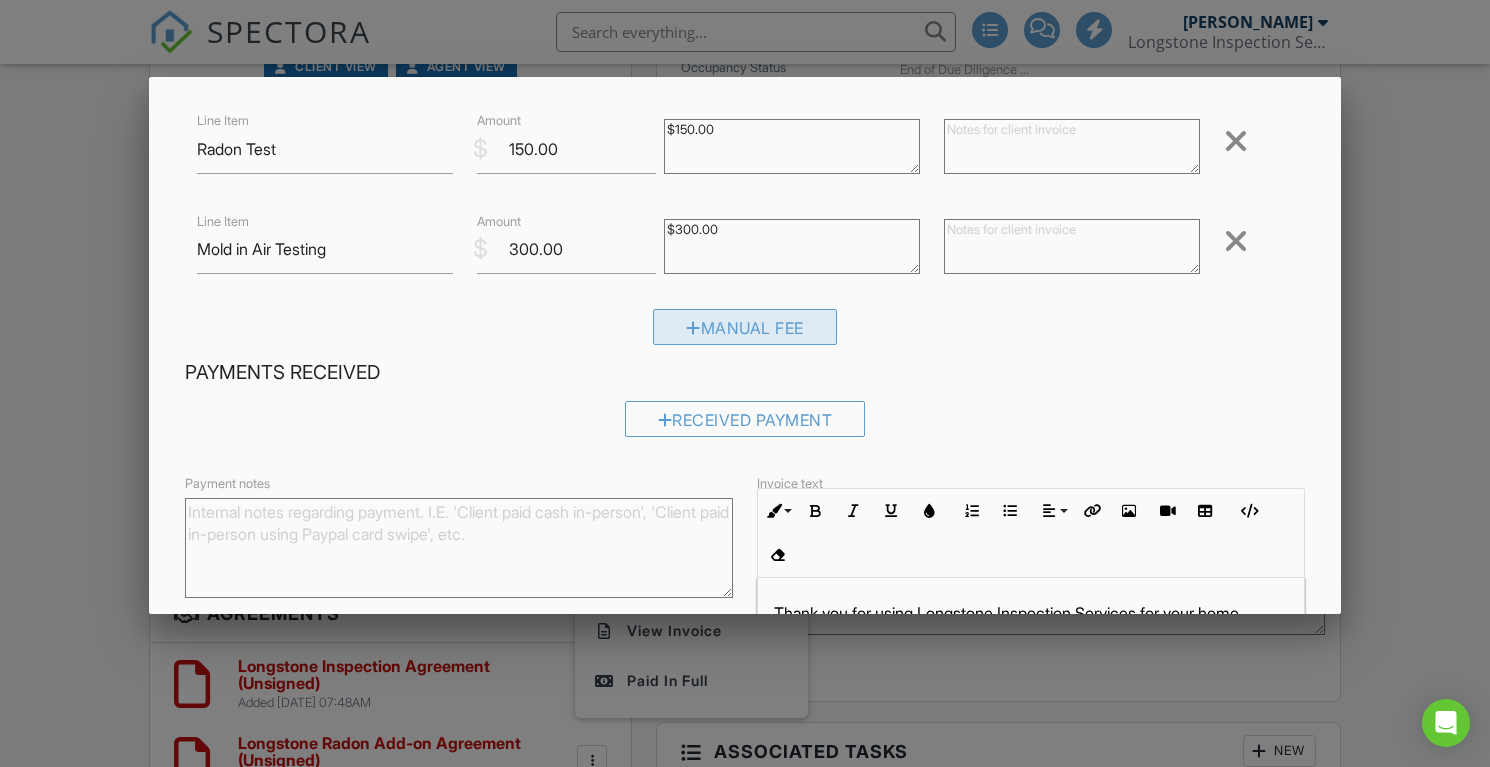 click on "Manual Fee" at bounding box center [745, 327] 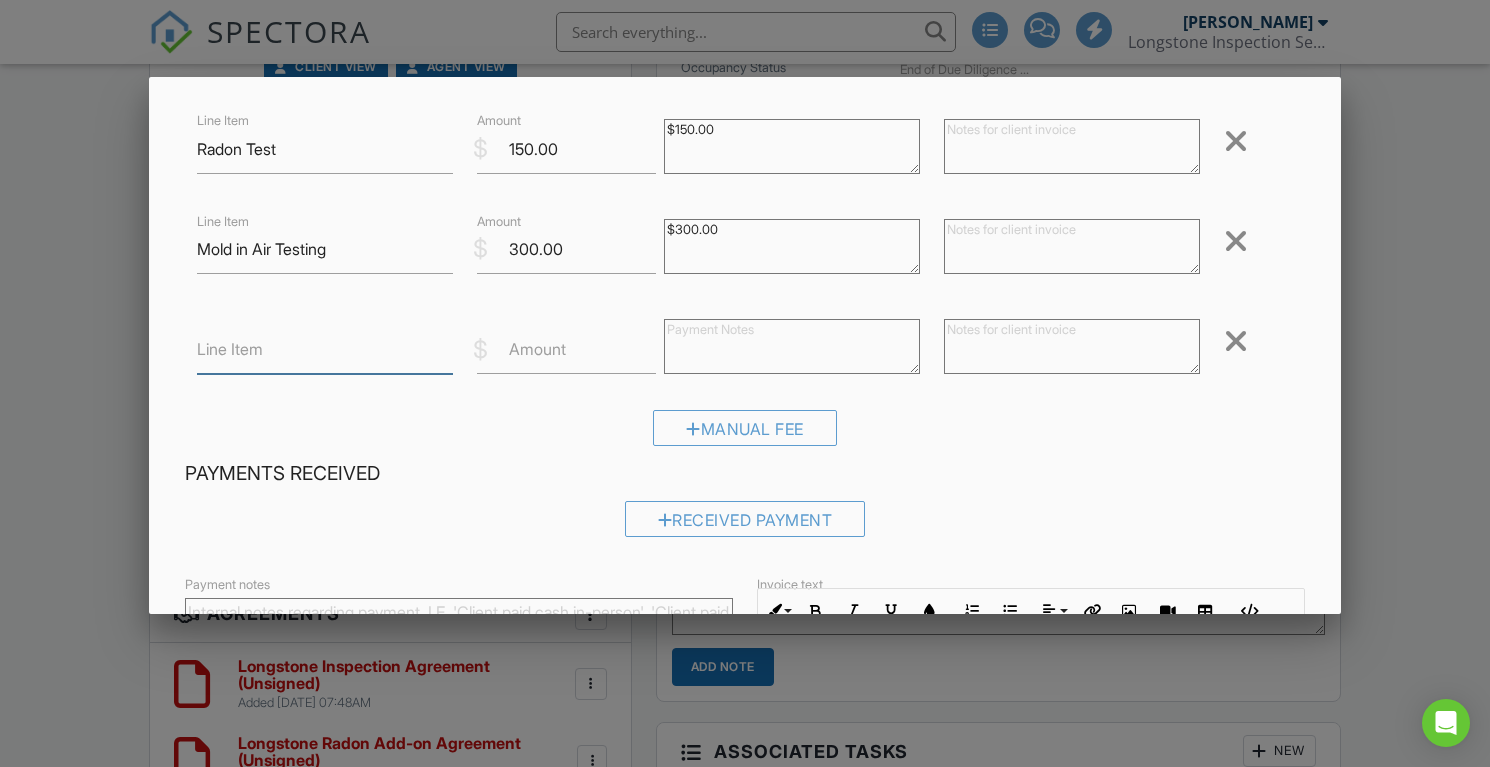 drag, startPoint x: 346, startPoint y: 347, endPoint x: 354, endPoint y: 297, distance: 50.635956 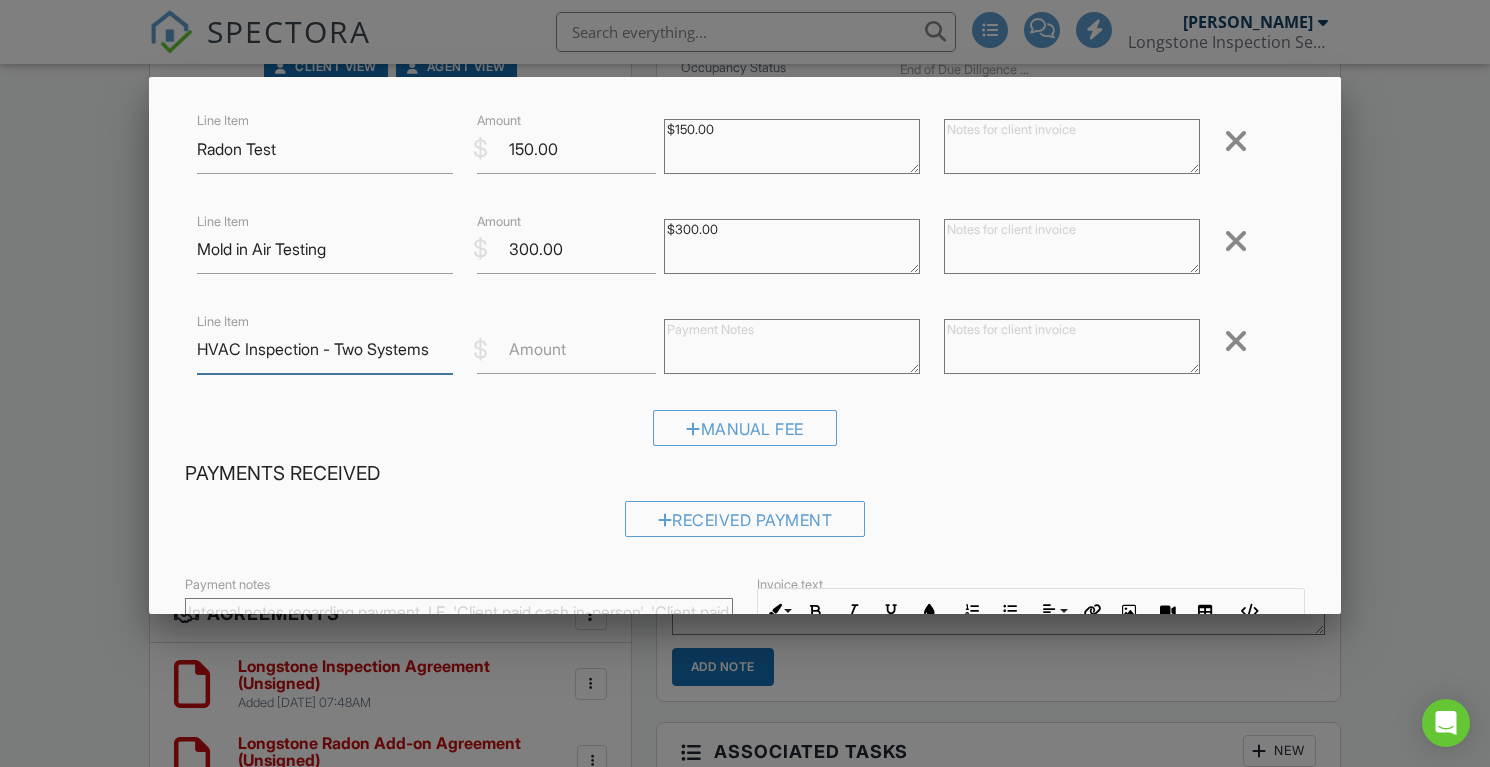 type on "HVAC Inspection - Two Systems" 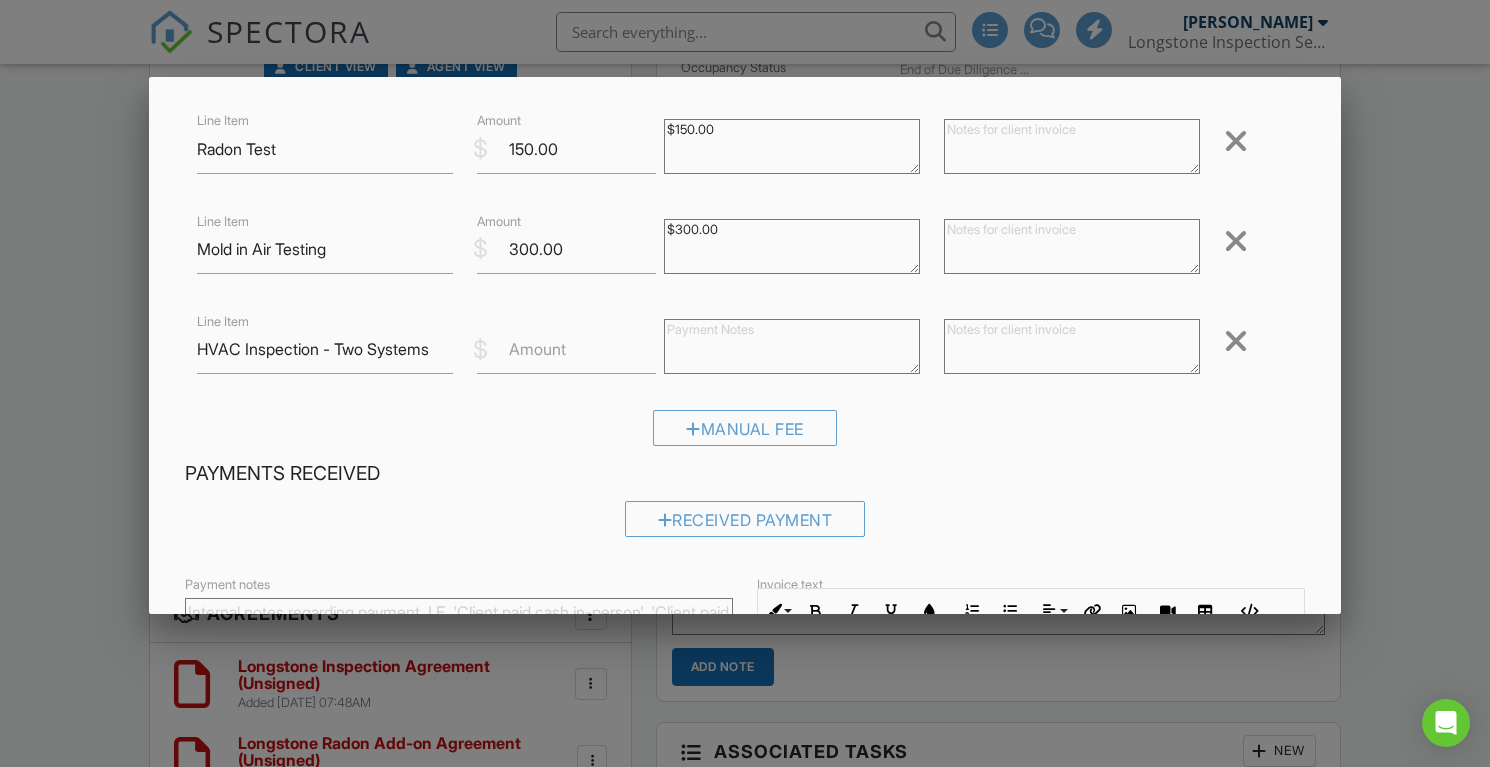 click on "Amount" at bounding box center (537, 349) 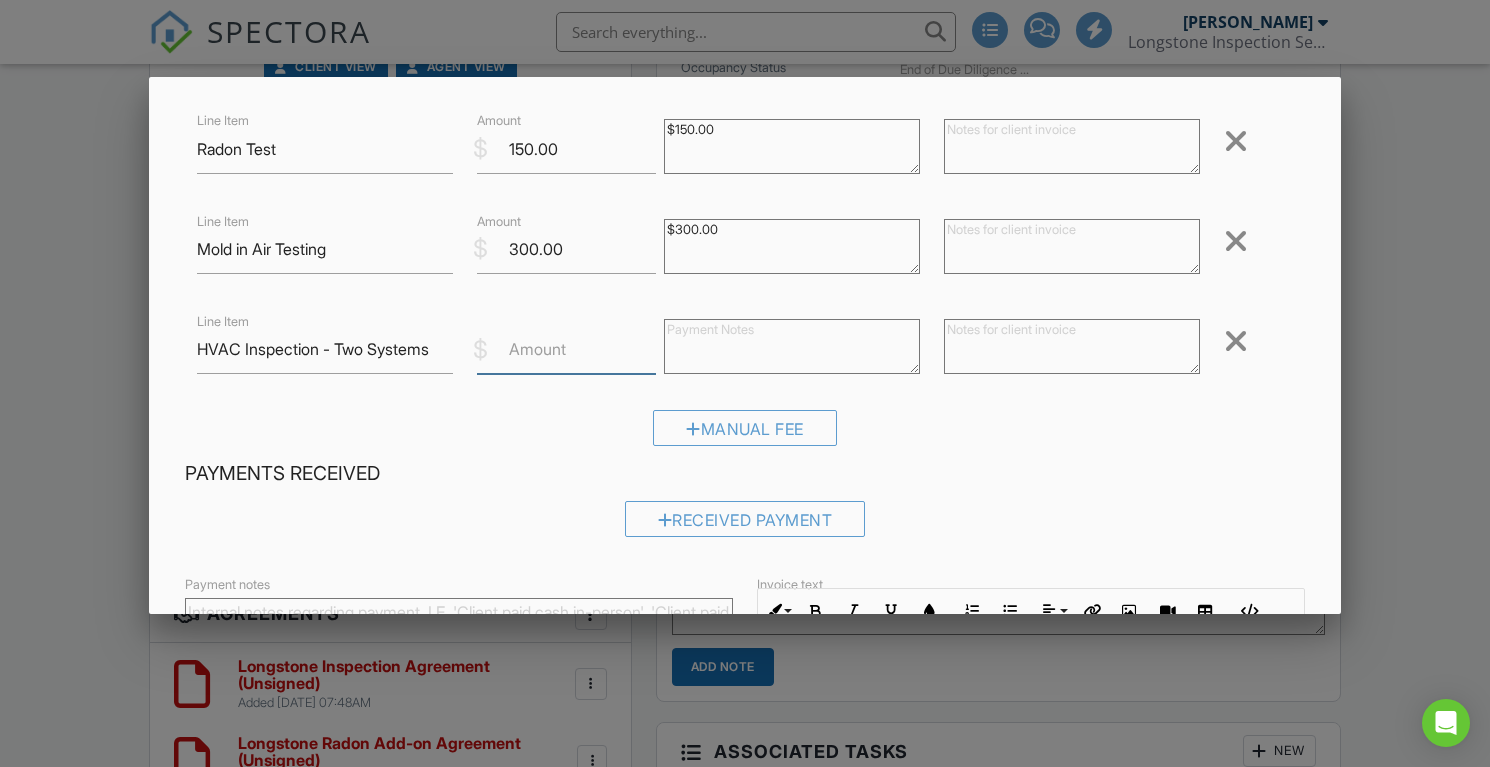 click on "Amount" at bounding box center [566, 349] 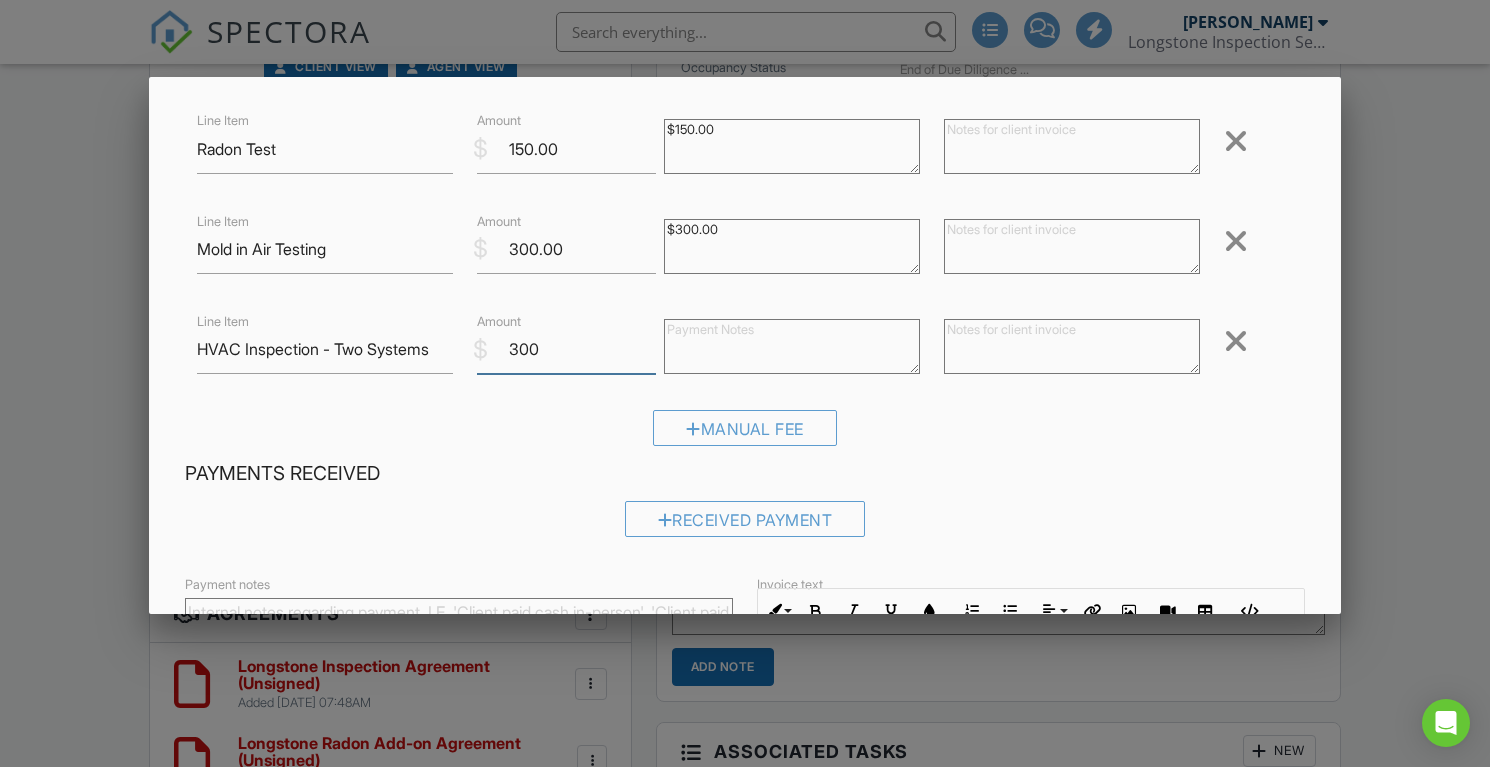 type on "300" 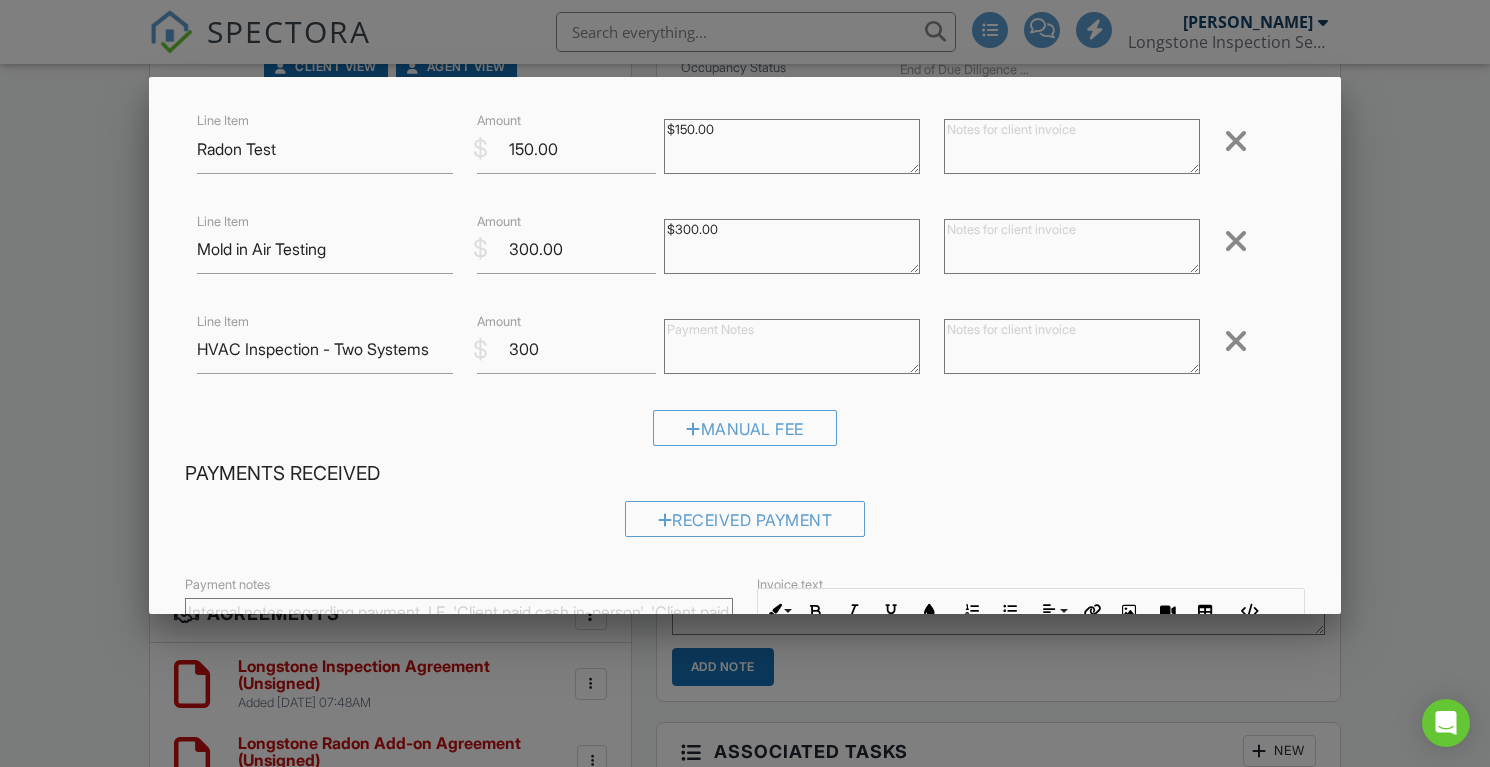 click on "Manual Fee" at bounding box center [745, 435] 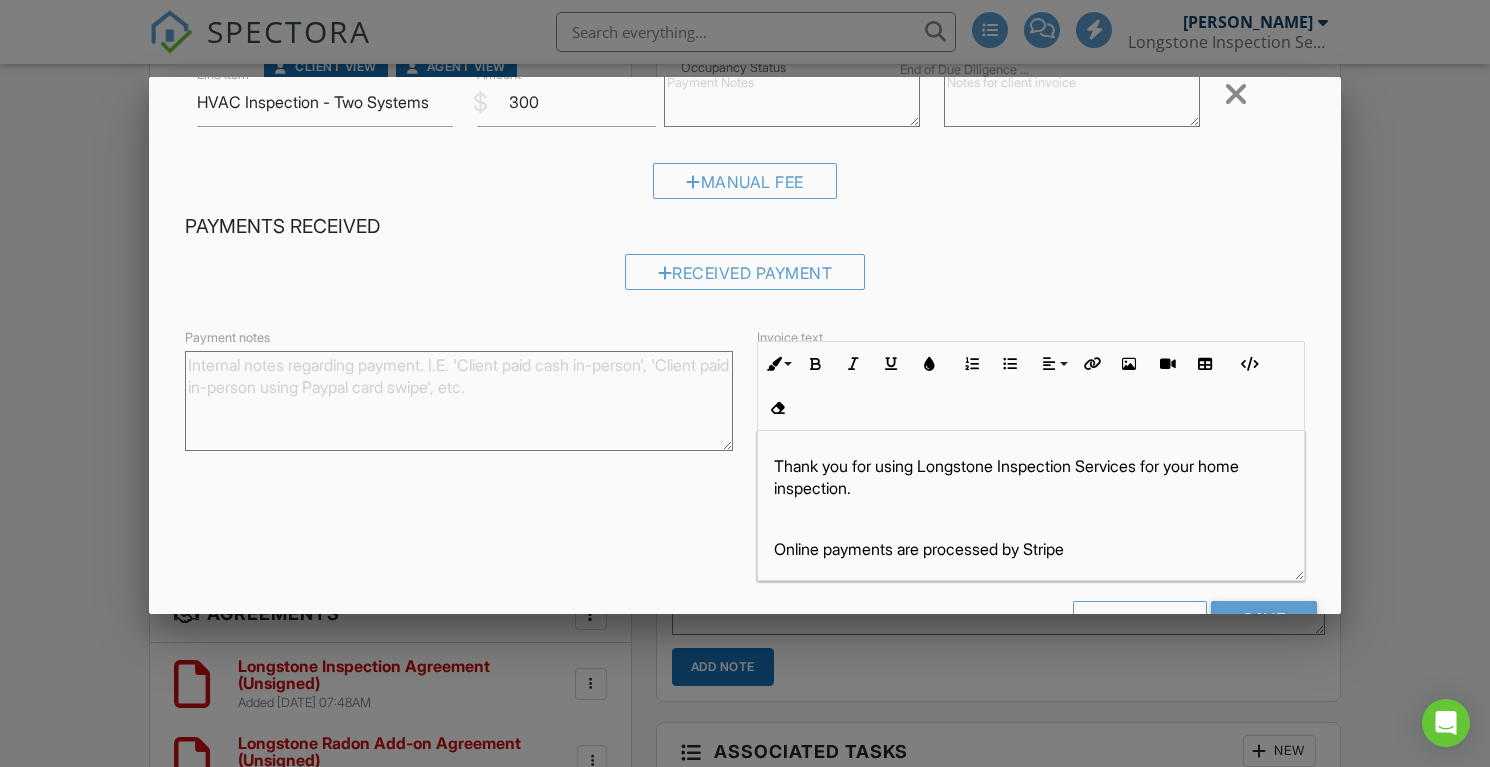 scroll, scrollTop: 600, scrollLeft: 0, axis: vertical 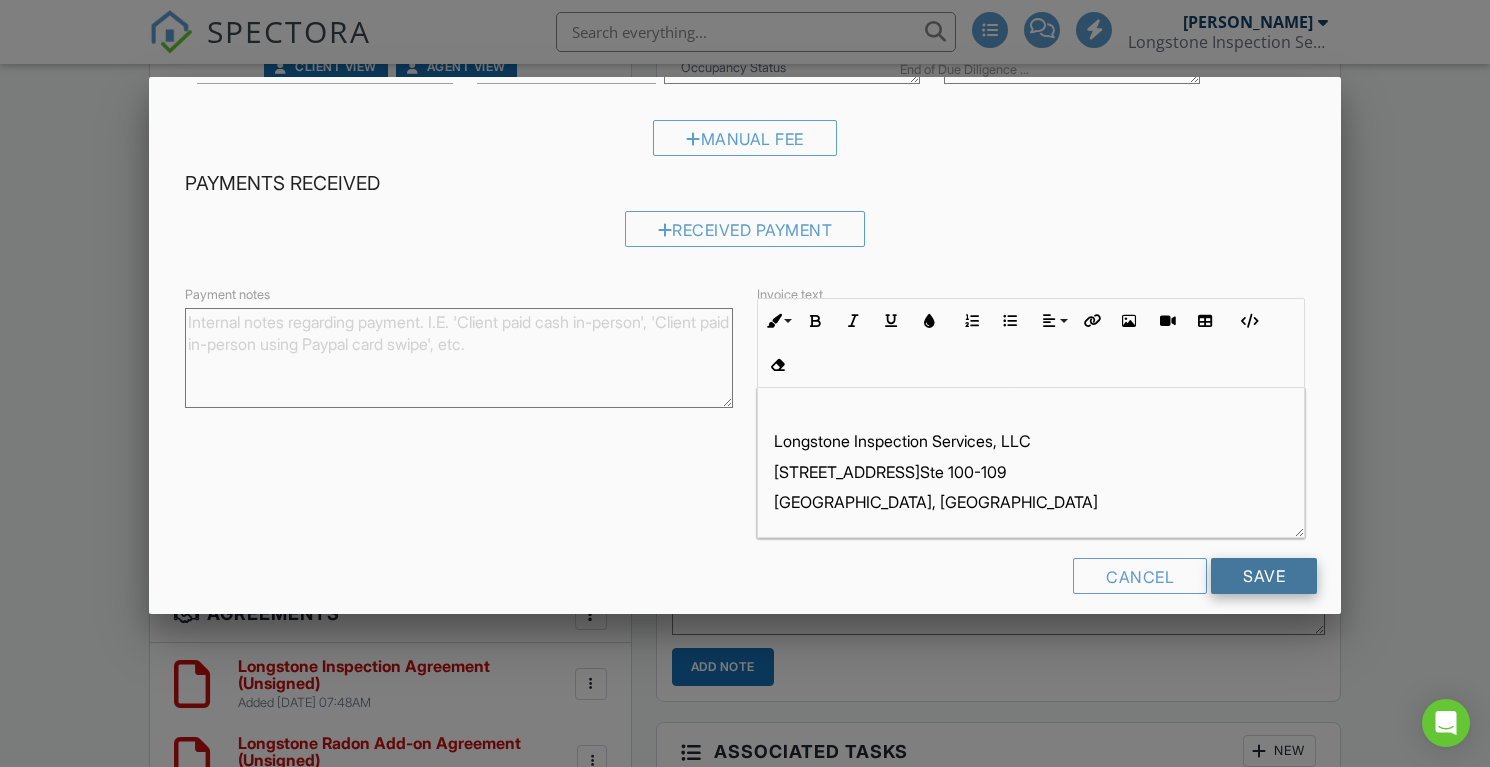 click on "Save" at bounding box center (1264, 576) 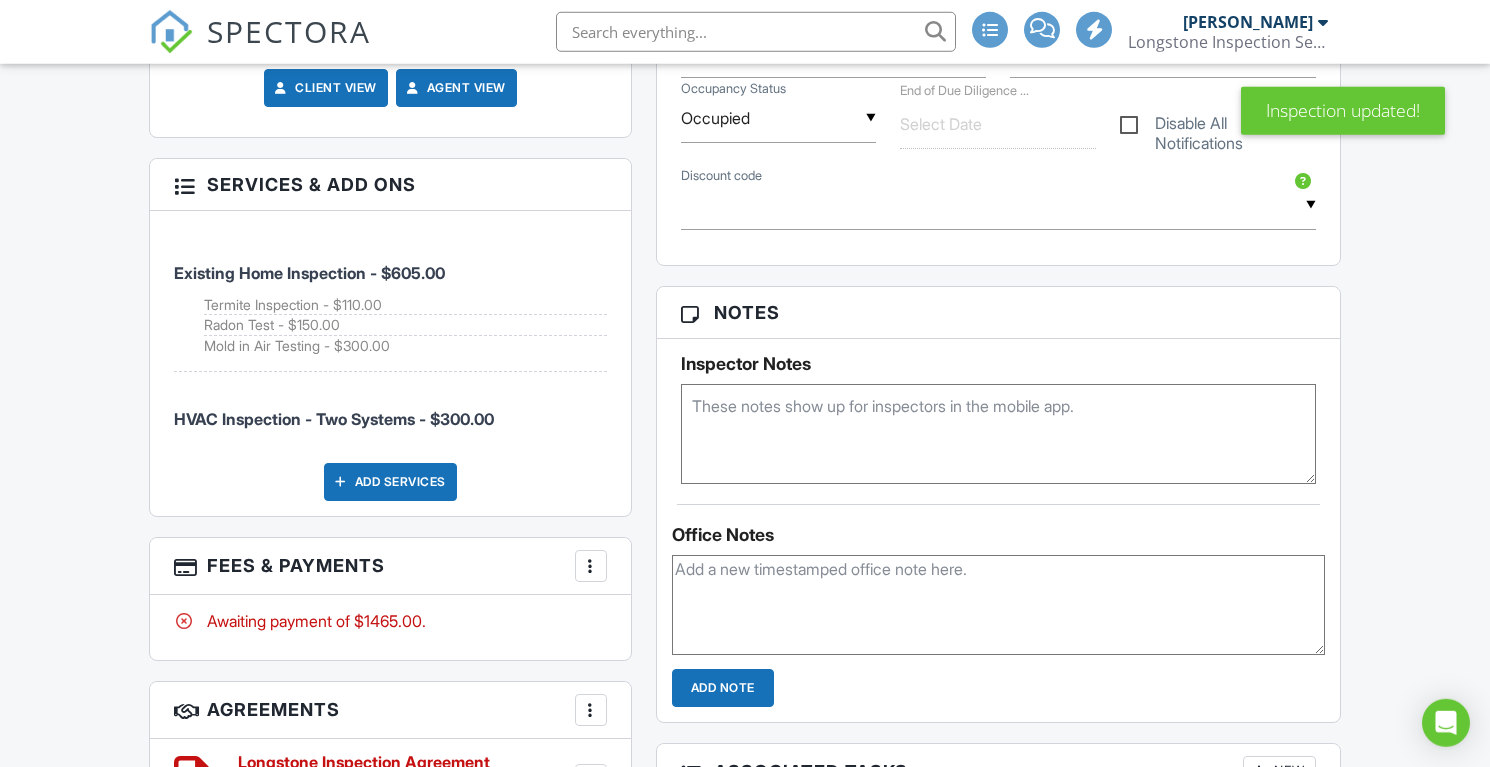 scroll, scrollTop: 1277, scrollLeft: 0, axis: vertical 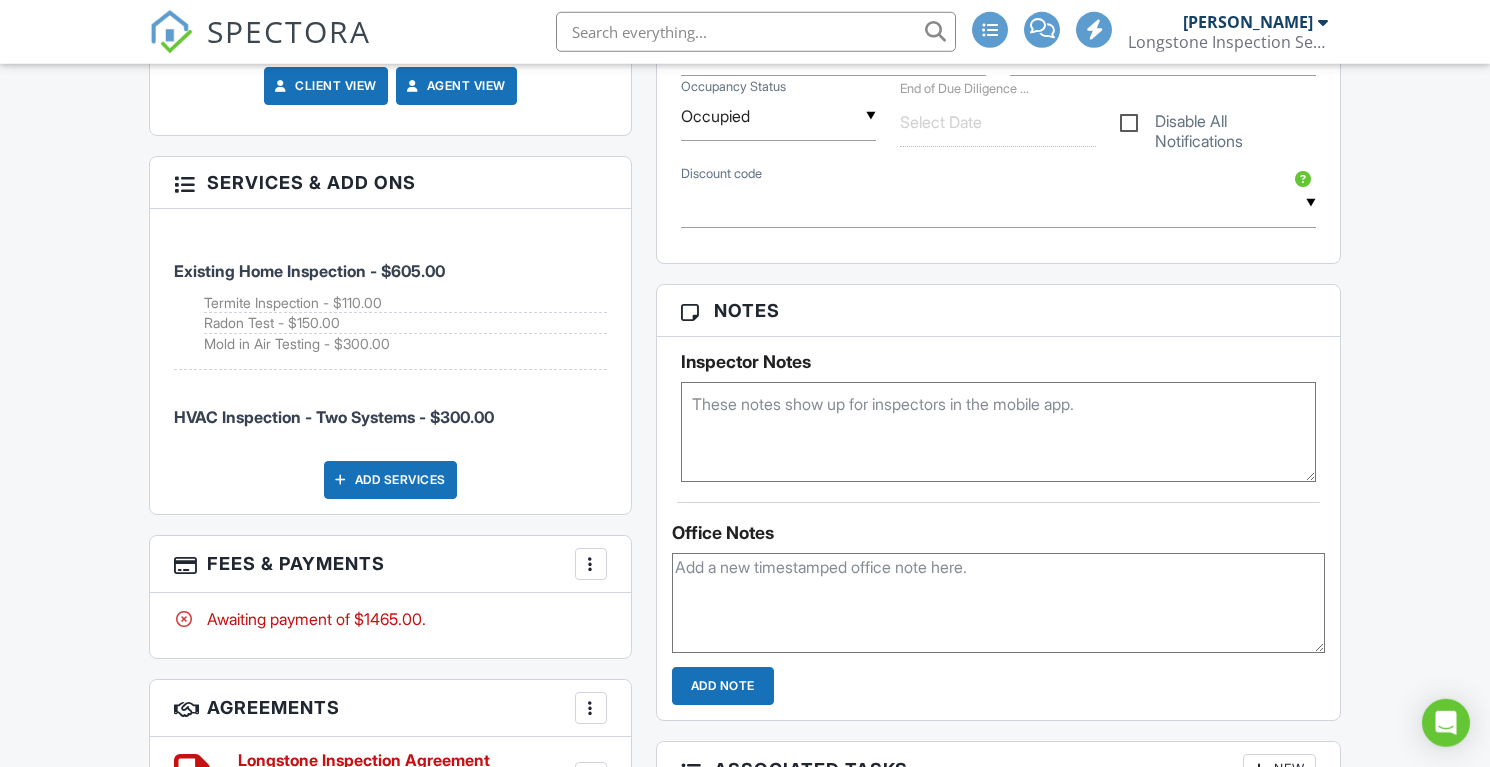 click on "Disable All Notifications" at bounding box center (1218, 124) 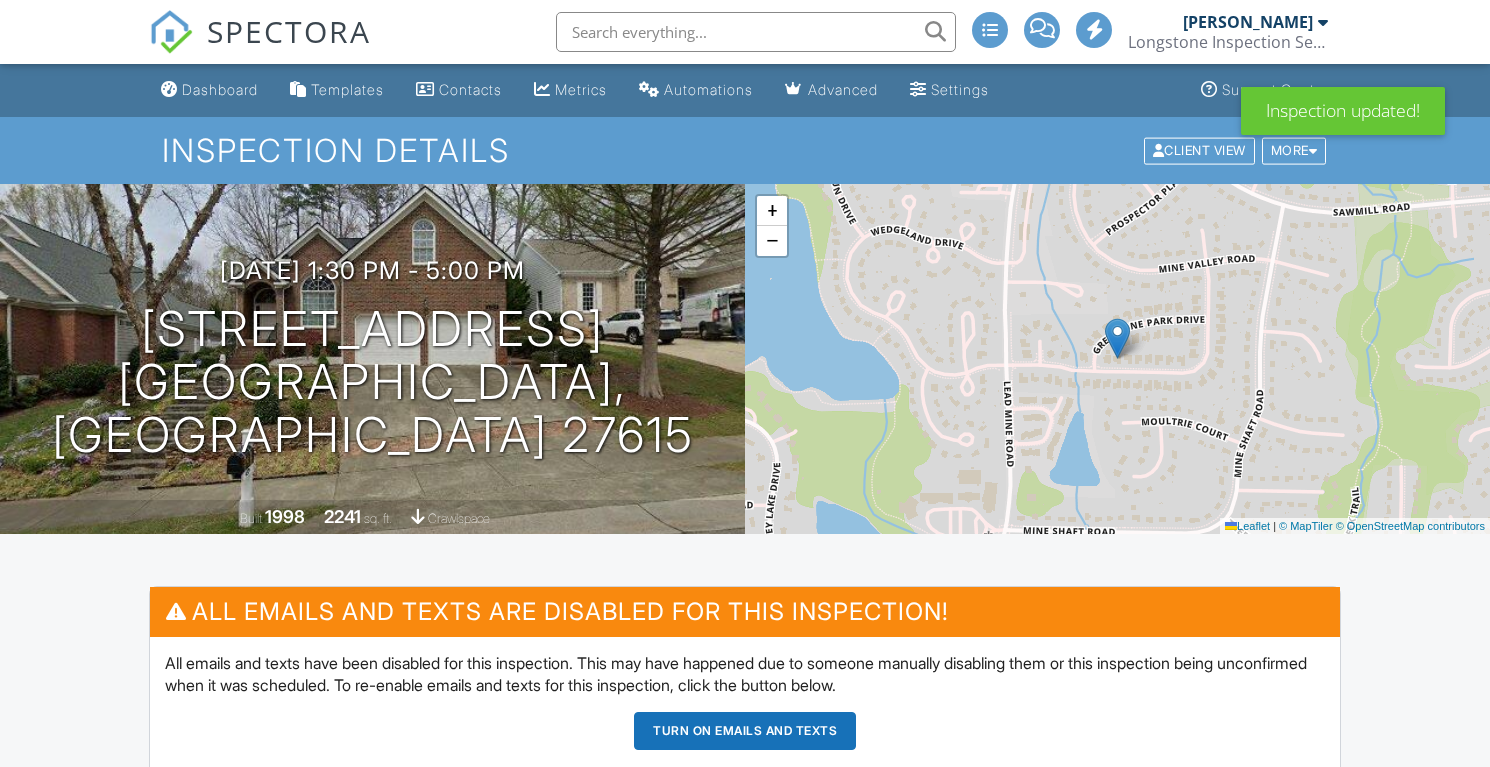 scroll, scrollTop: 0, scrollLeft: 0, axis: both 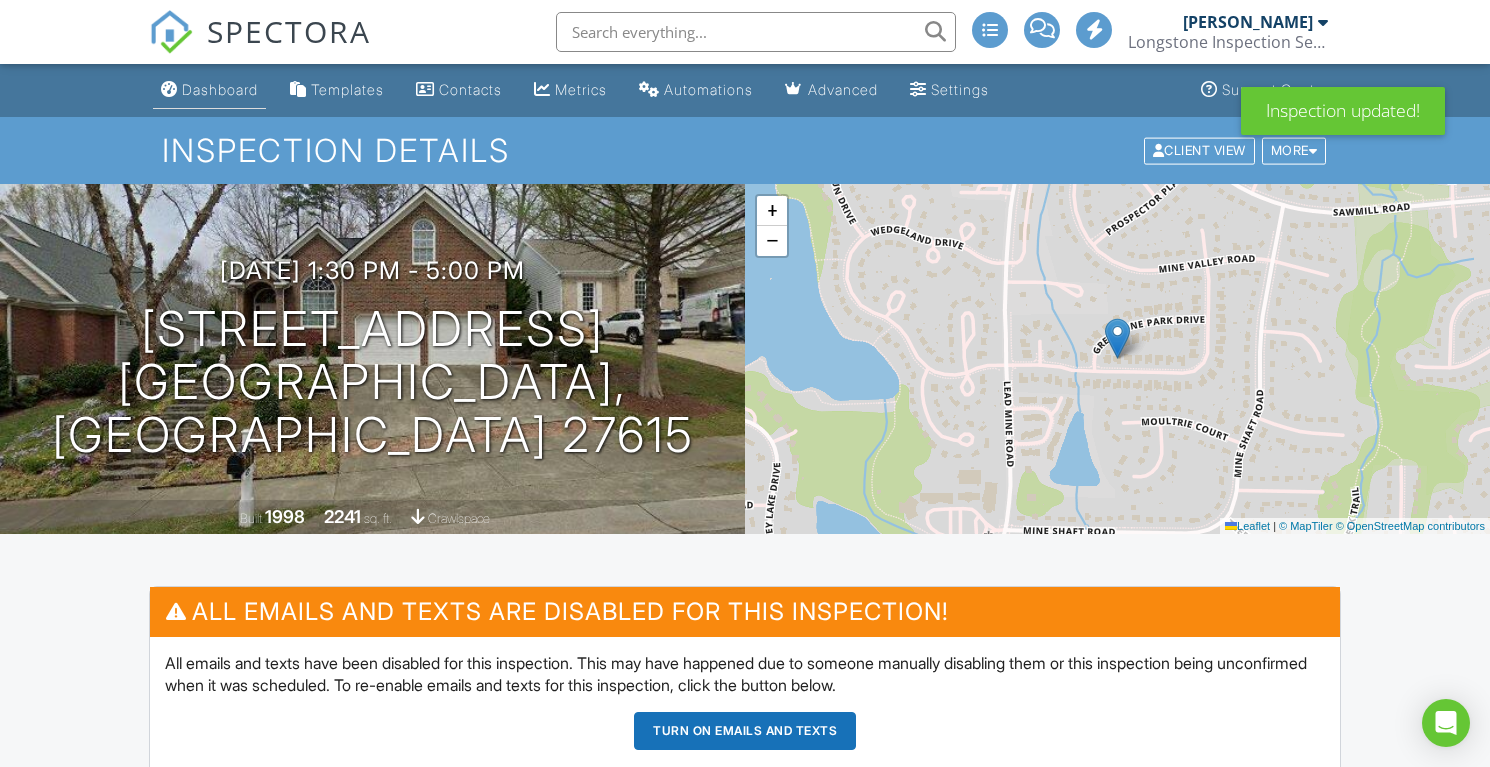 click on "Dashboard" at bounding box center [220, 89] 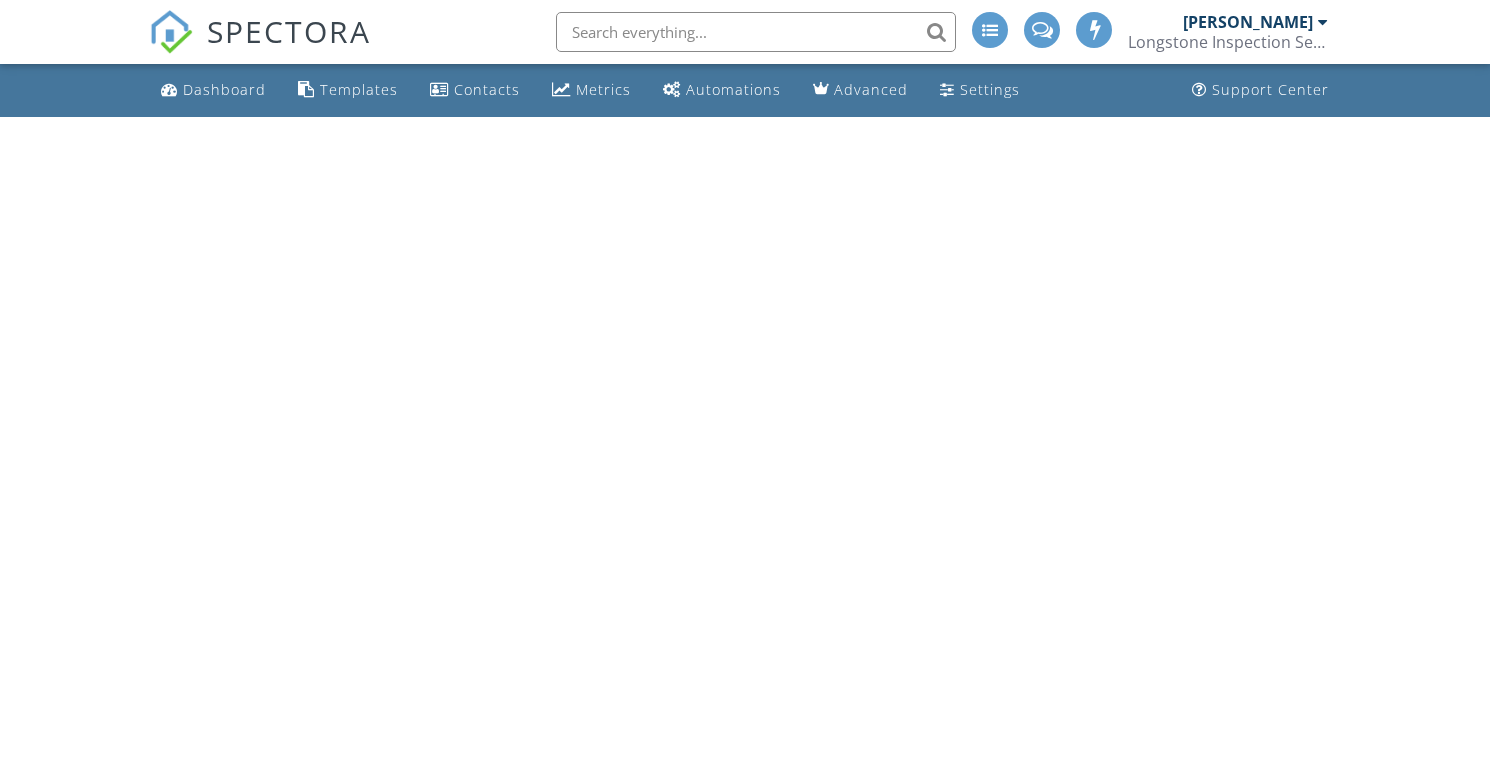 scroll, scrollTop: 0, scrollLeft: 0, axis: both 